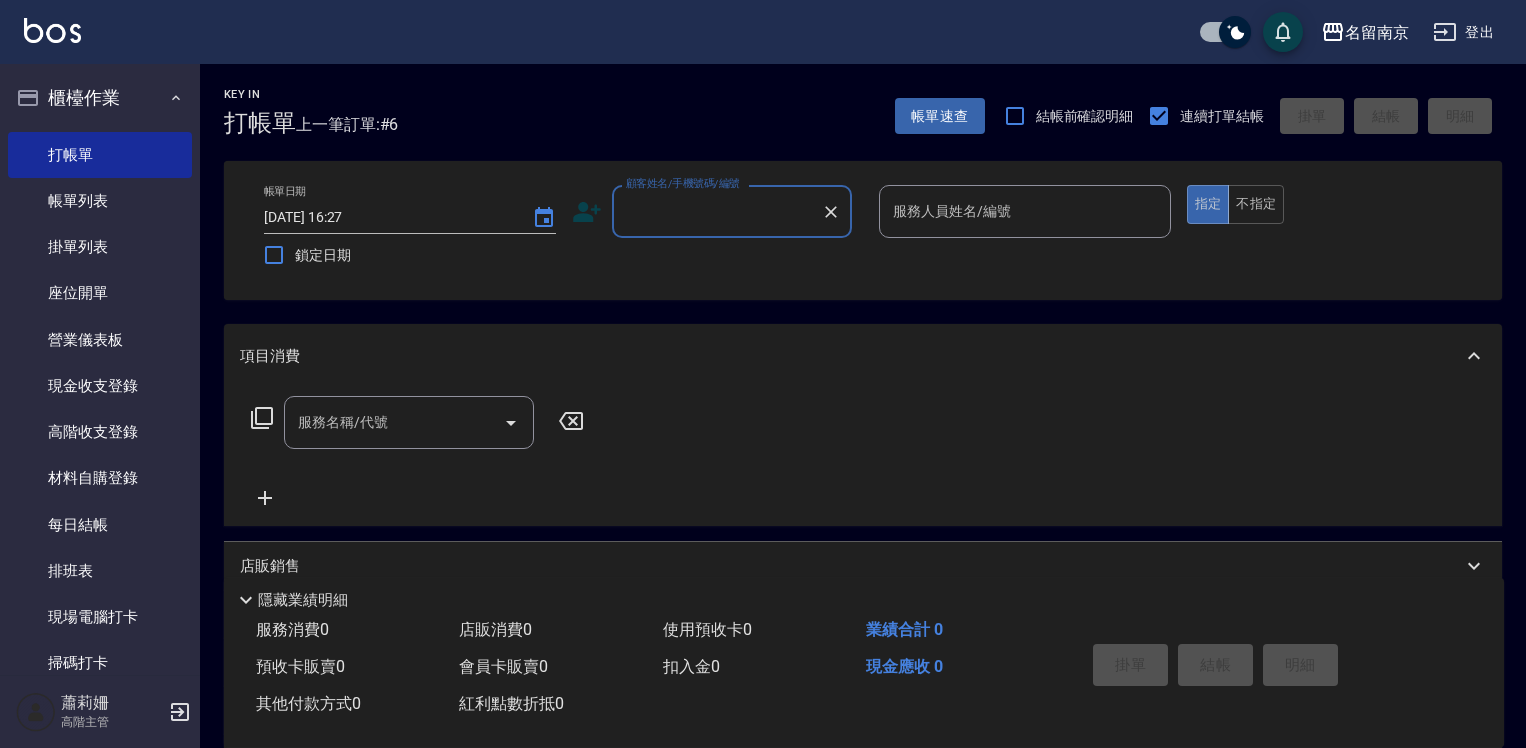 scroll, scrollTop: 0, scrollLeft: 0, axis: both 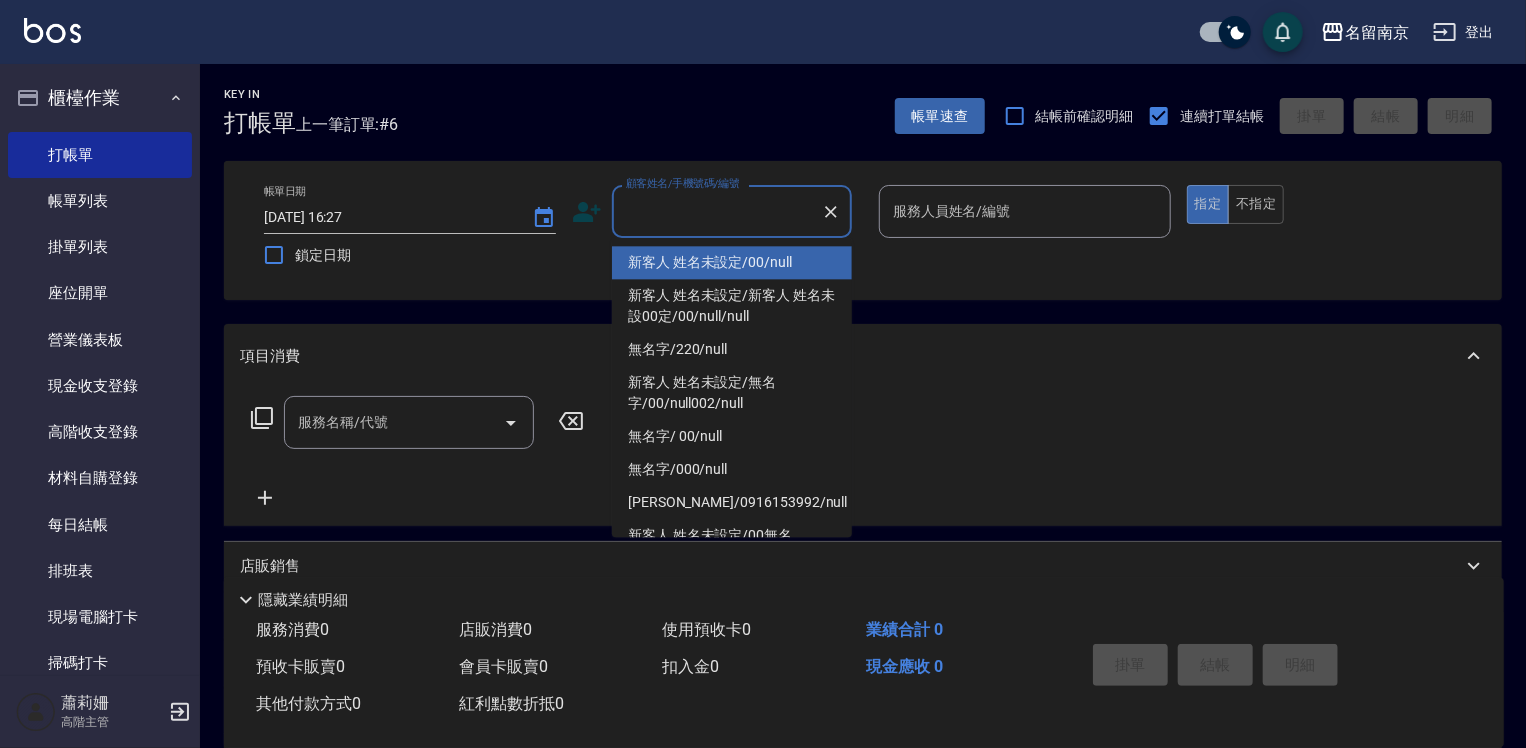 click on "顧客姓名/手機號碼/編號" at bounding box center (717, 211) 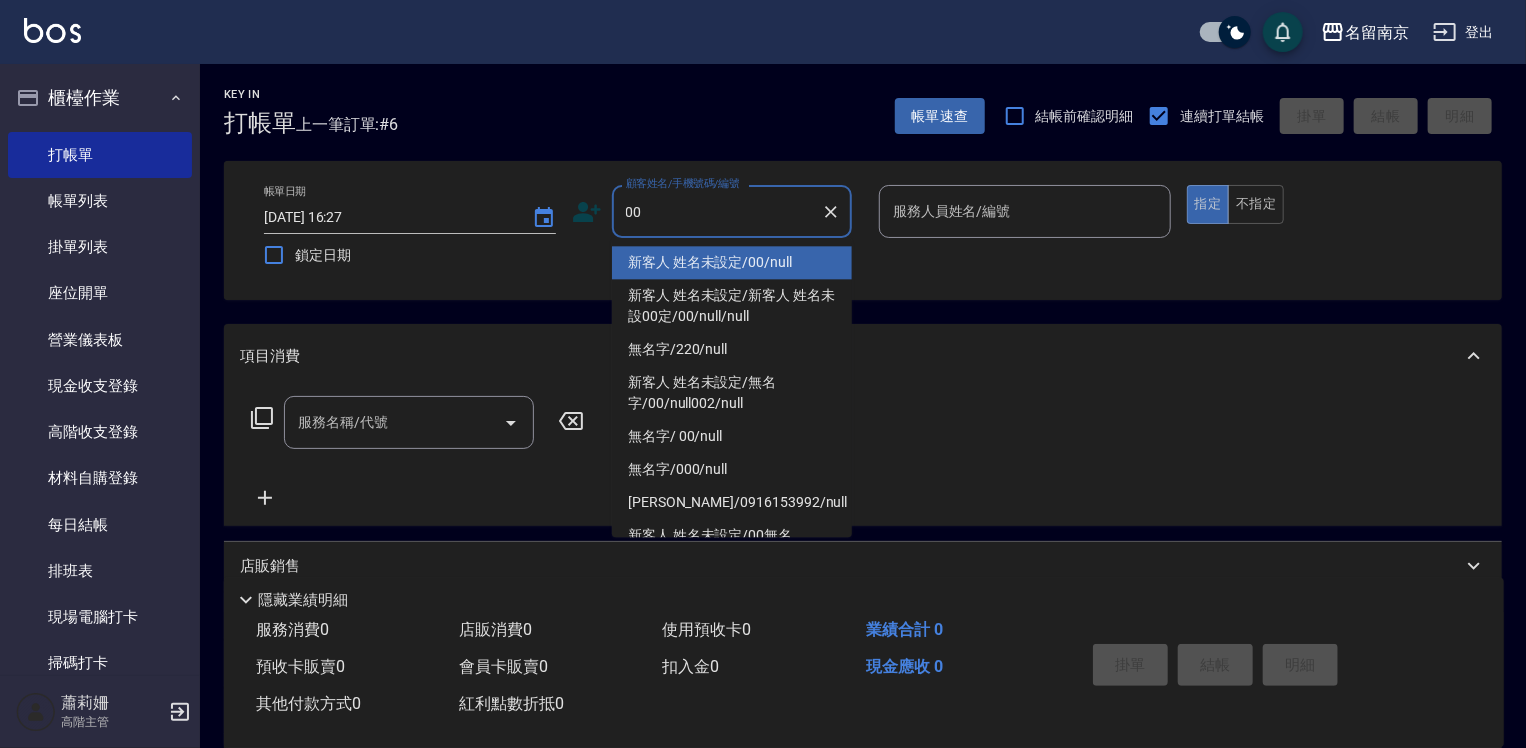 type on "新客人 姓名未設定/00/null" 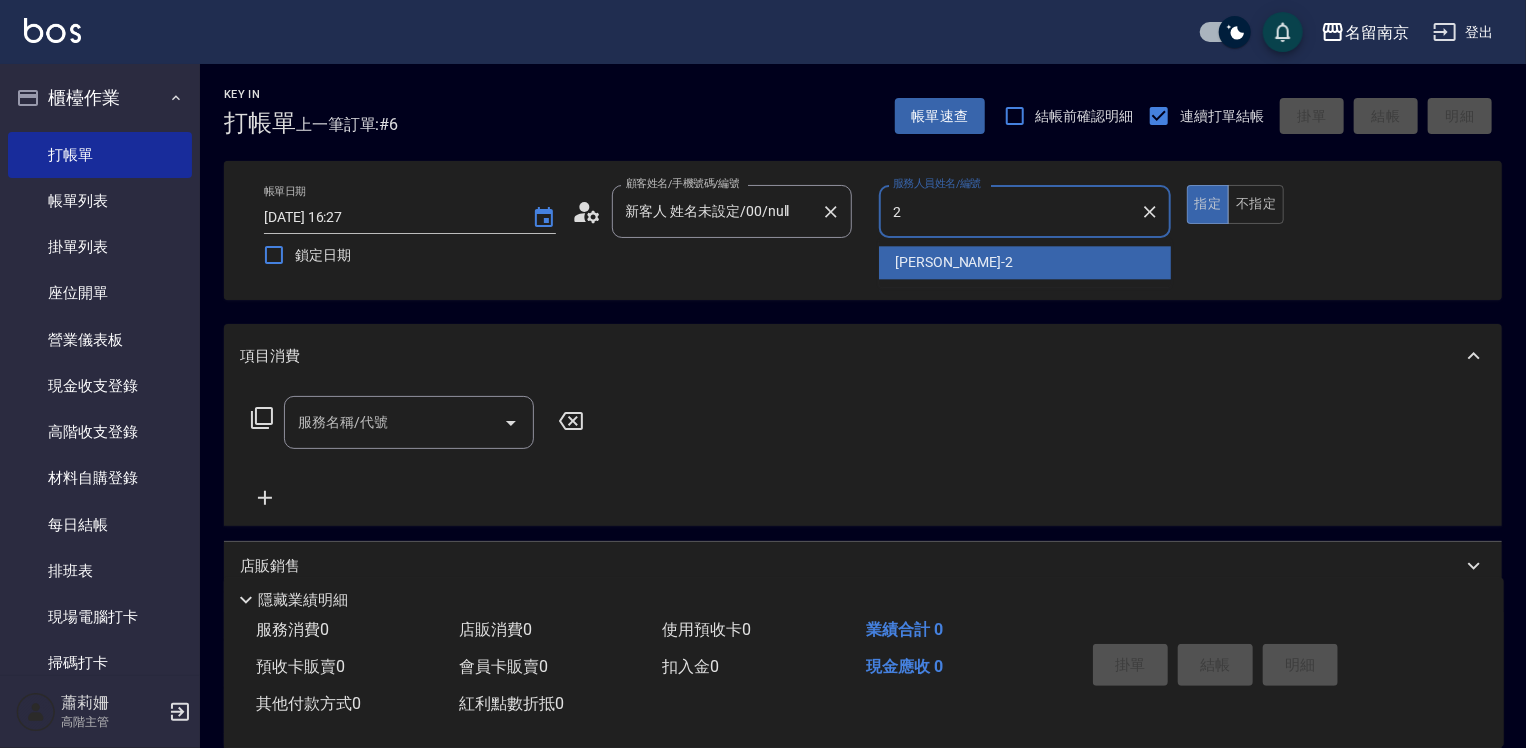 type on "[PERSON_NAME]-2" 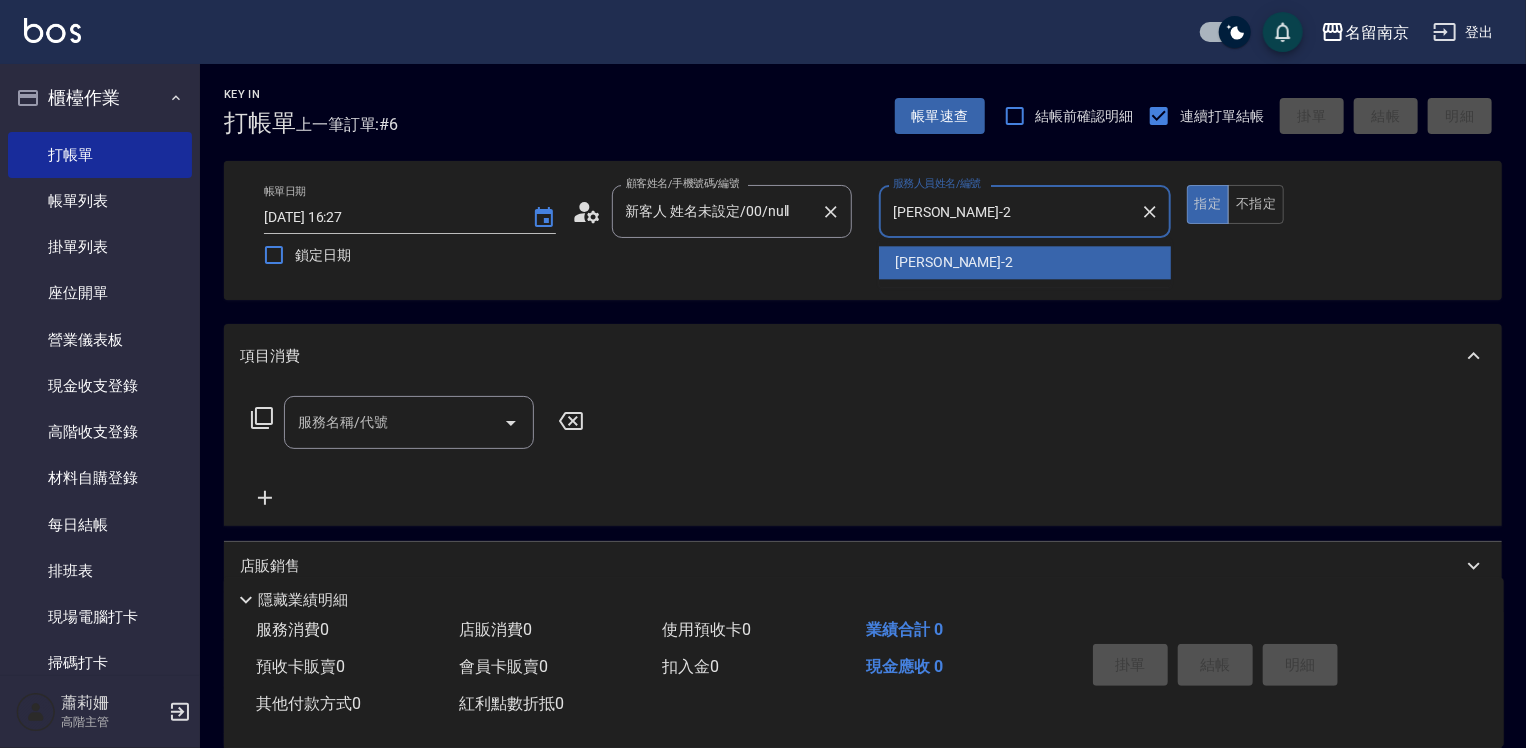 type on "true" 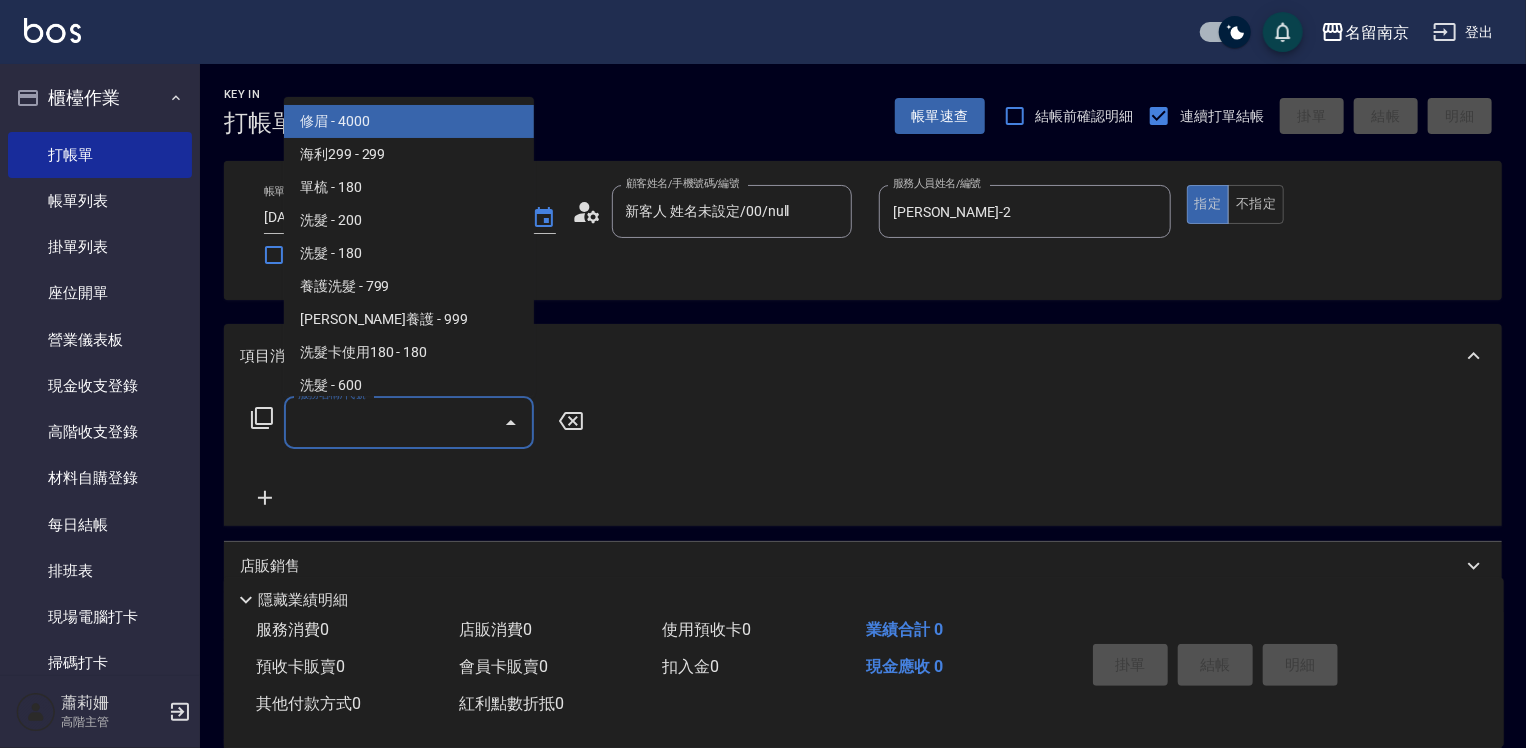 click on "服務名稱/代號" at bounding box center (394, 422) 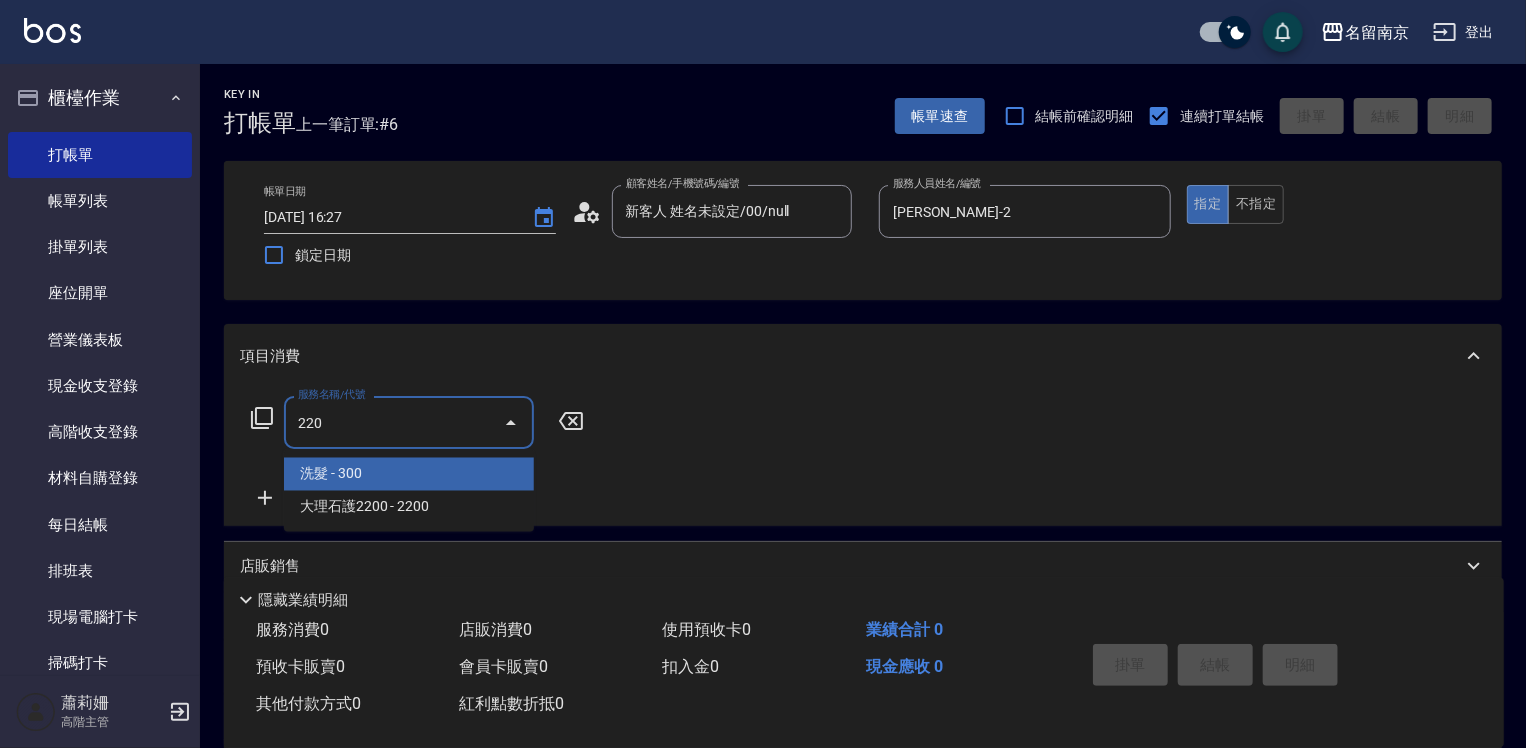 type on "洗髮(220)" 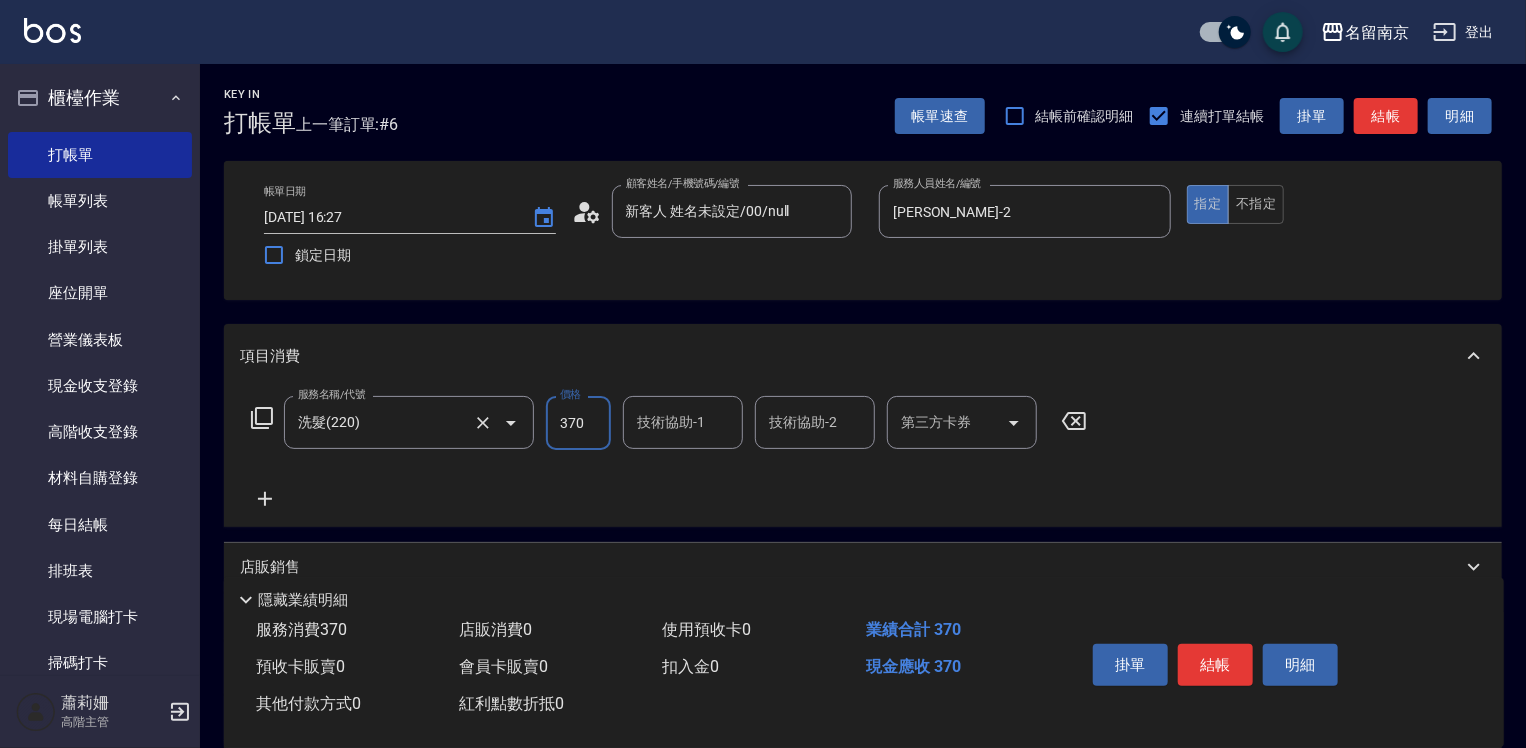 type on "370" 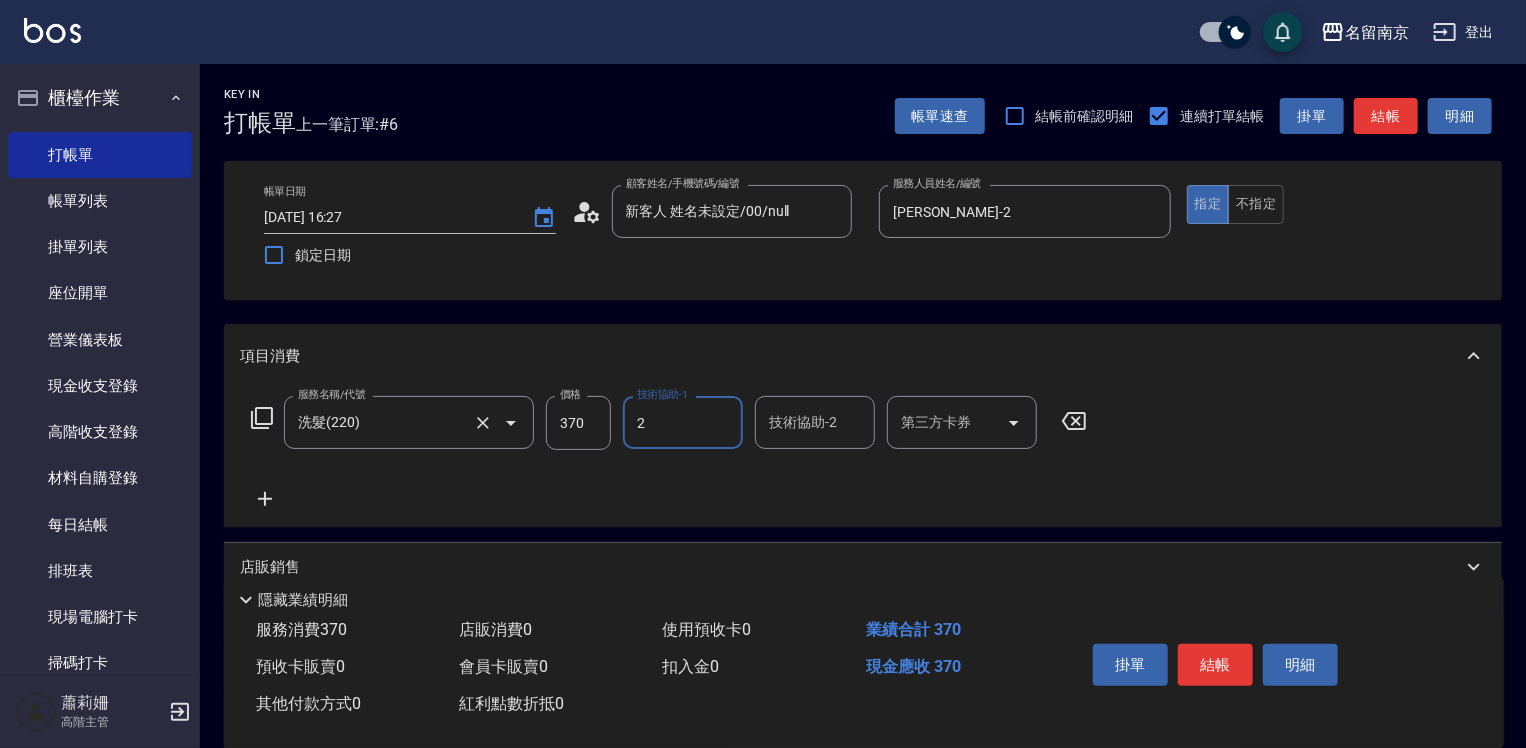 type on "[PERSON_NAME]-2" 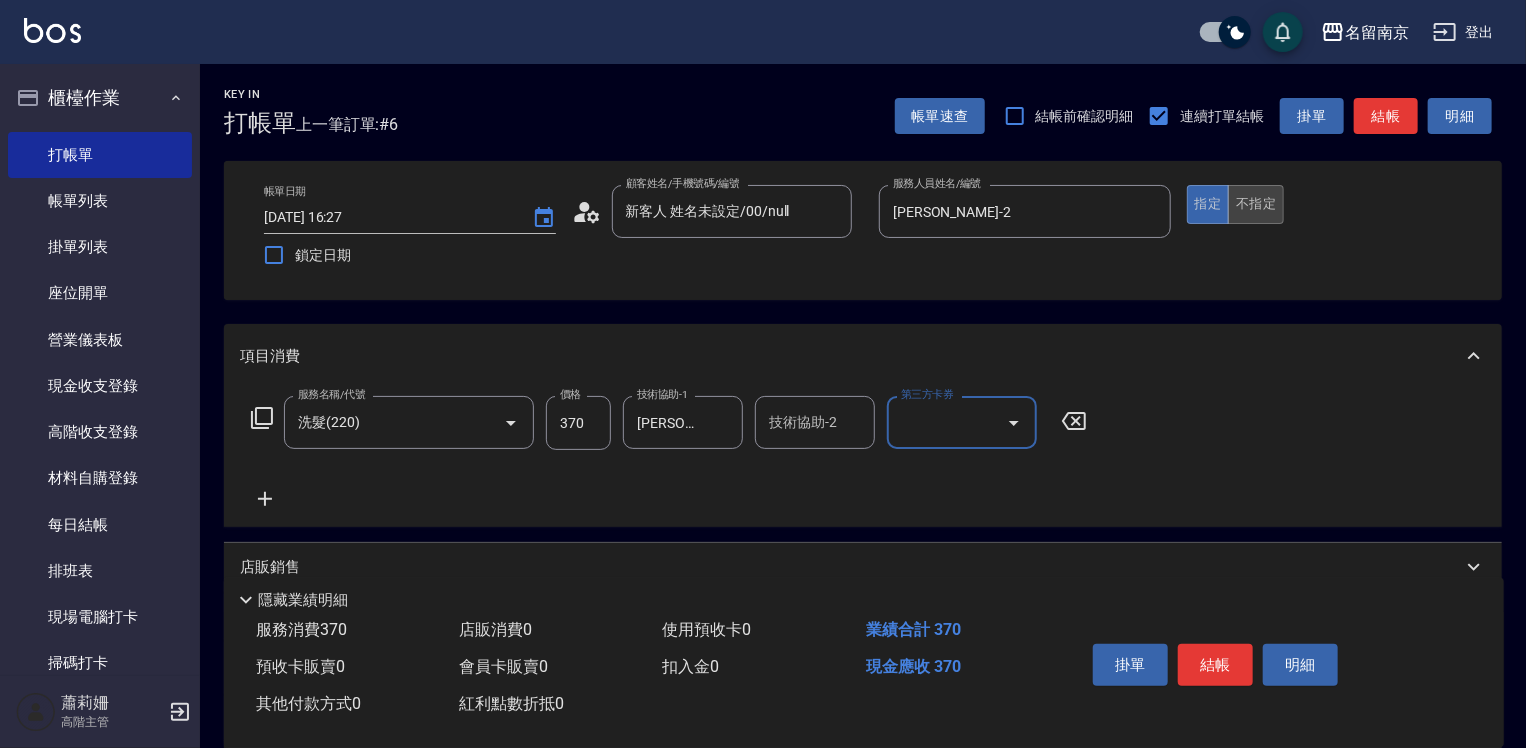 drag, startPoint x: 1243, startPoint y: 203, endPoint x: 1251, endPoint y: 220, distance: 18.788294 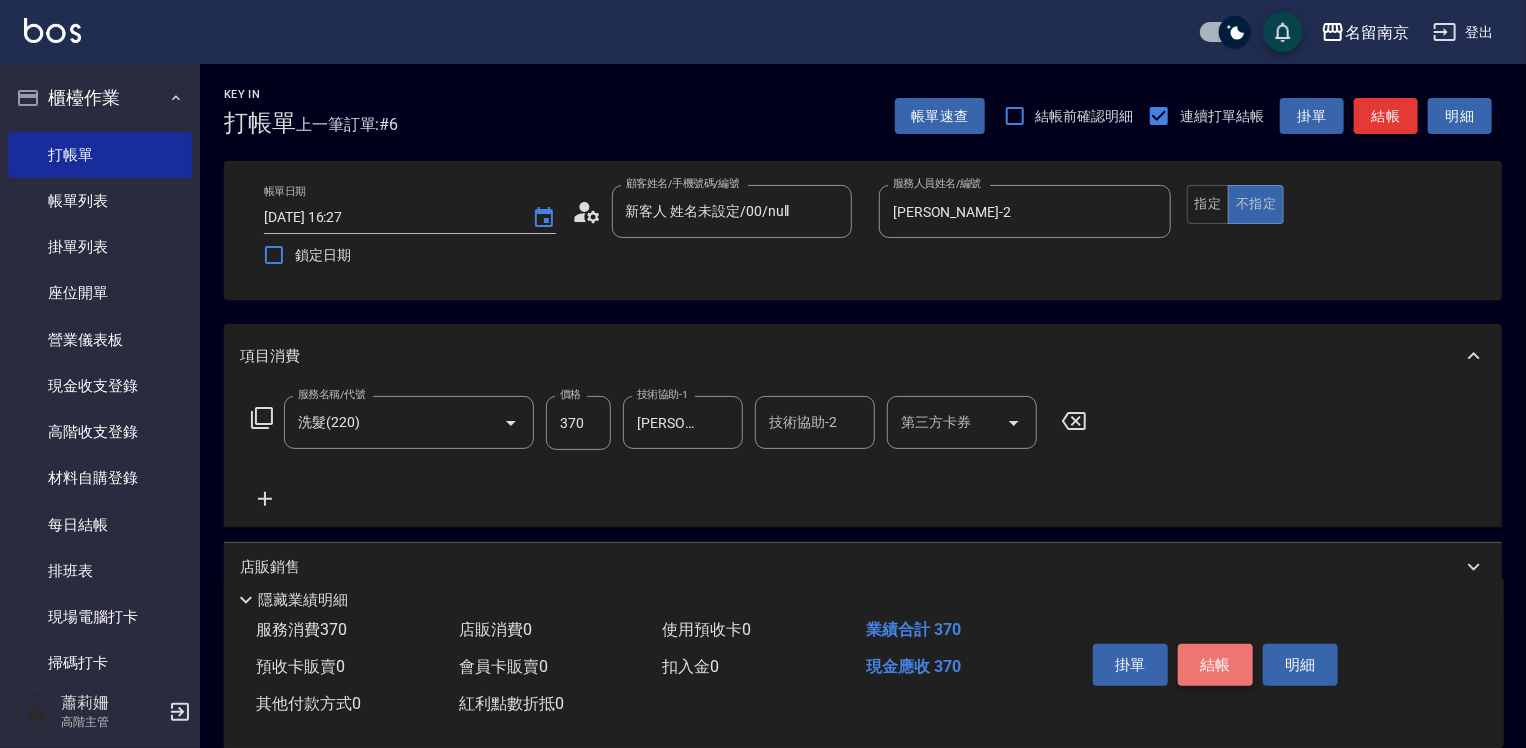 click on "結帳" at bounding box center (1215, 665) 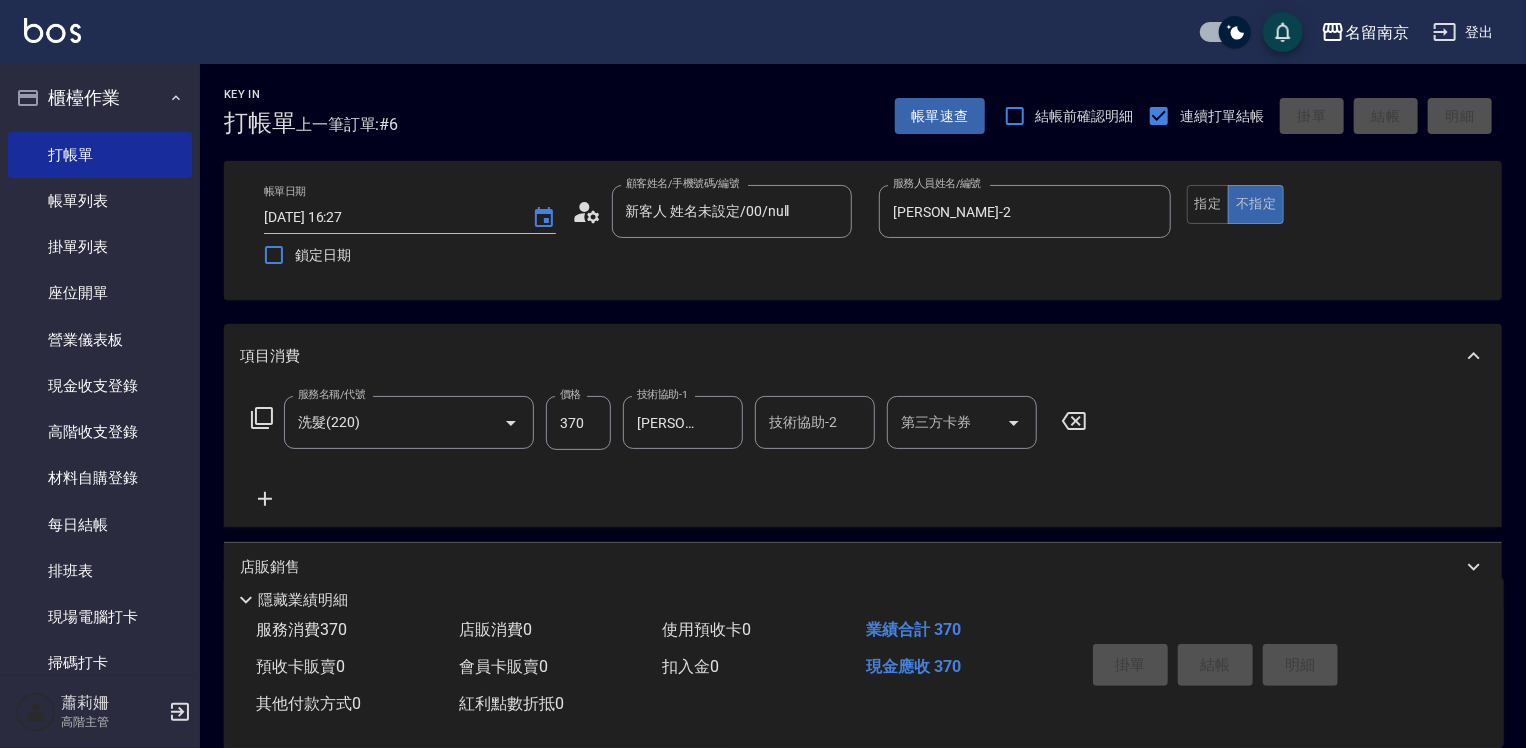 type on "2025/07/14 18:33" 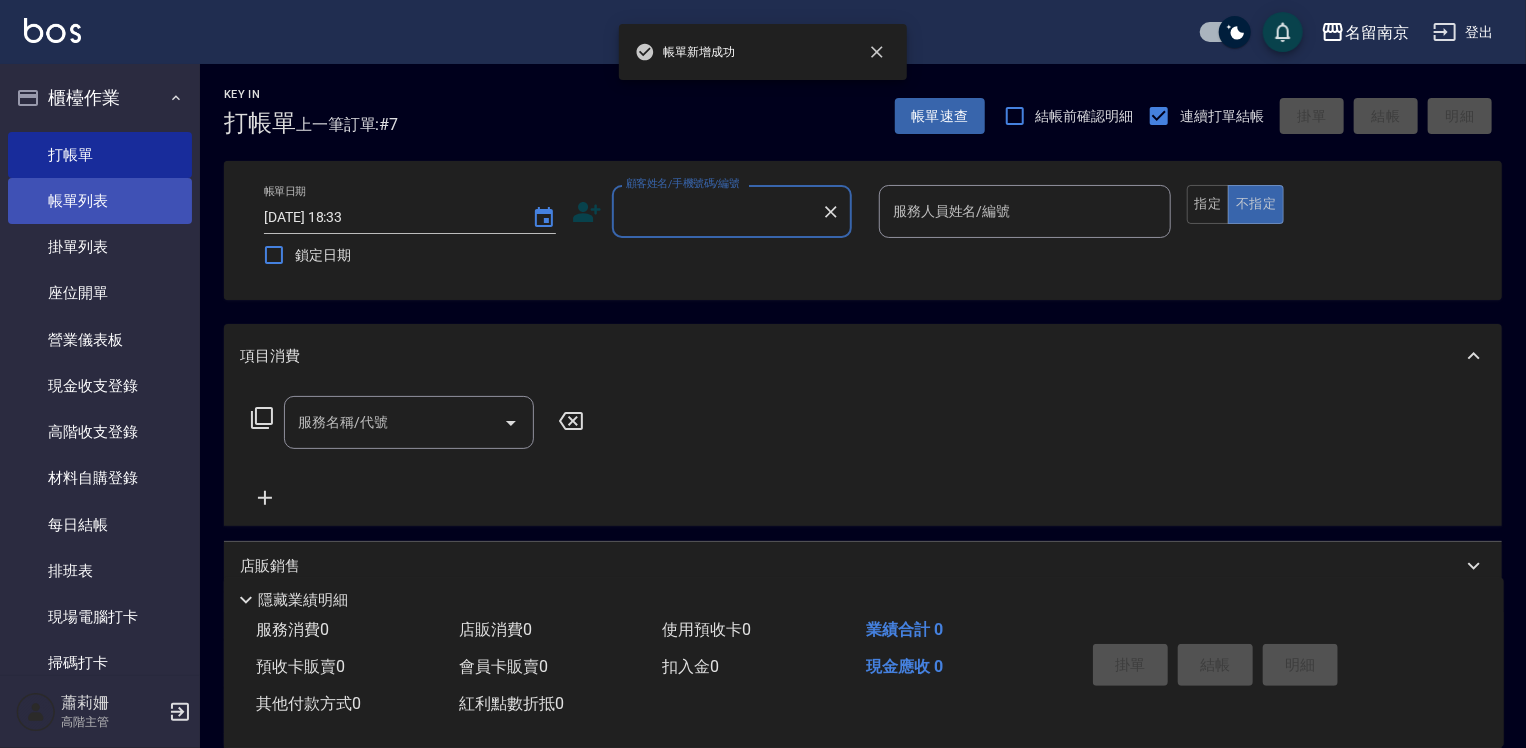 click on "帳單列表" at bounding box center (100, 201) 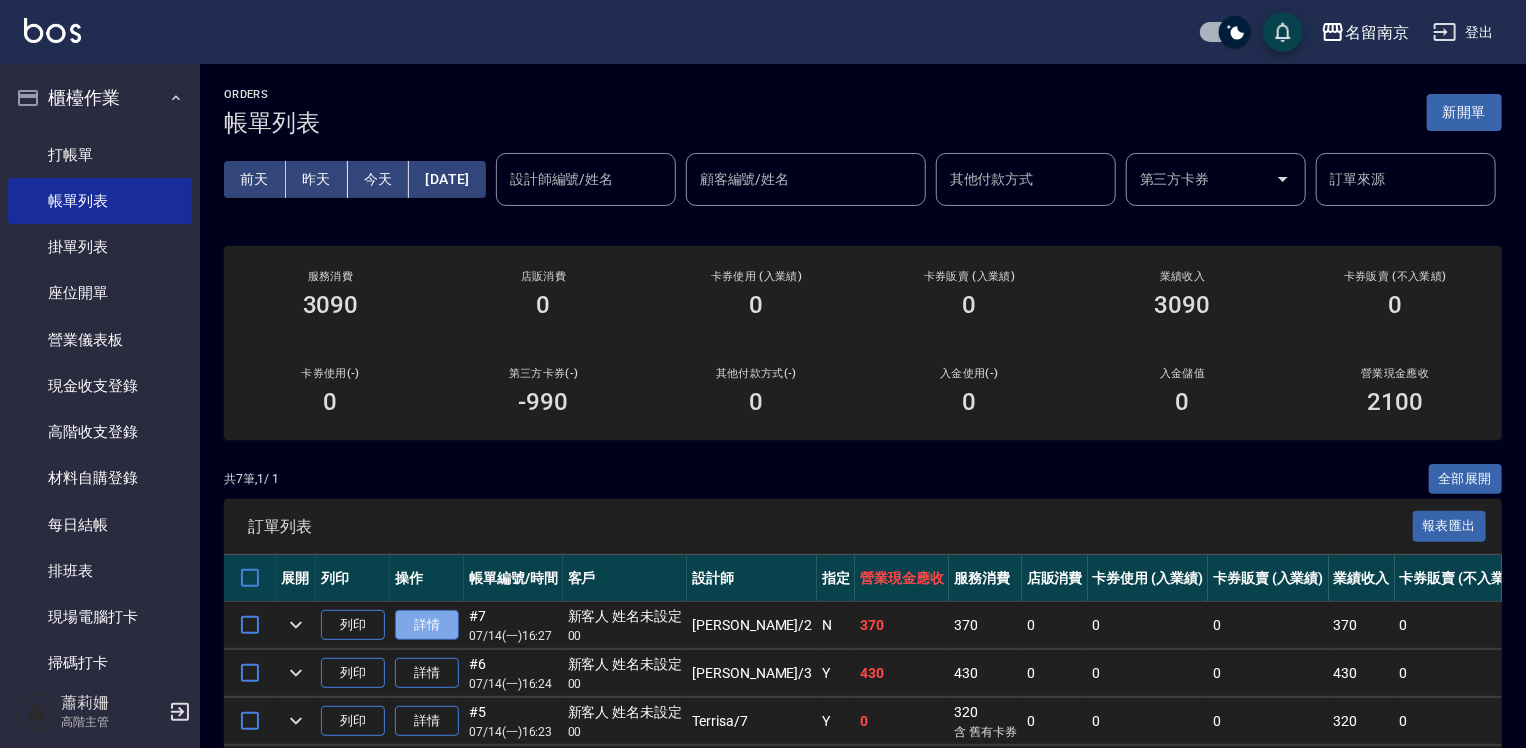 click on "詳情" at bounding box center (427, 625) 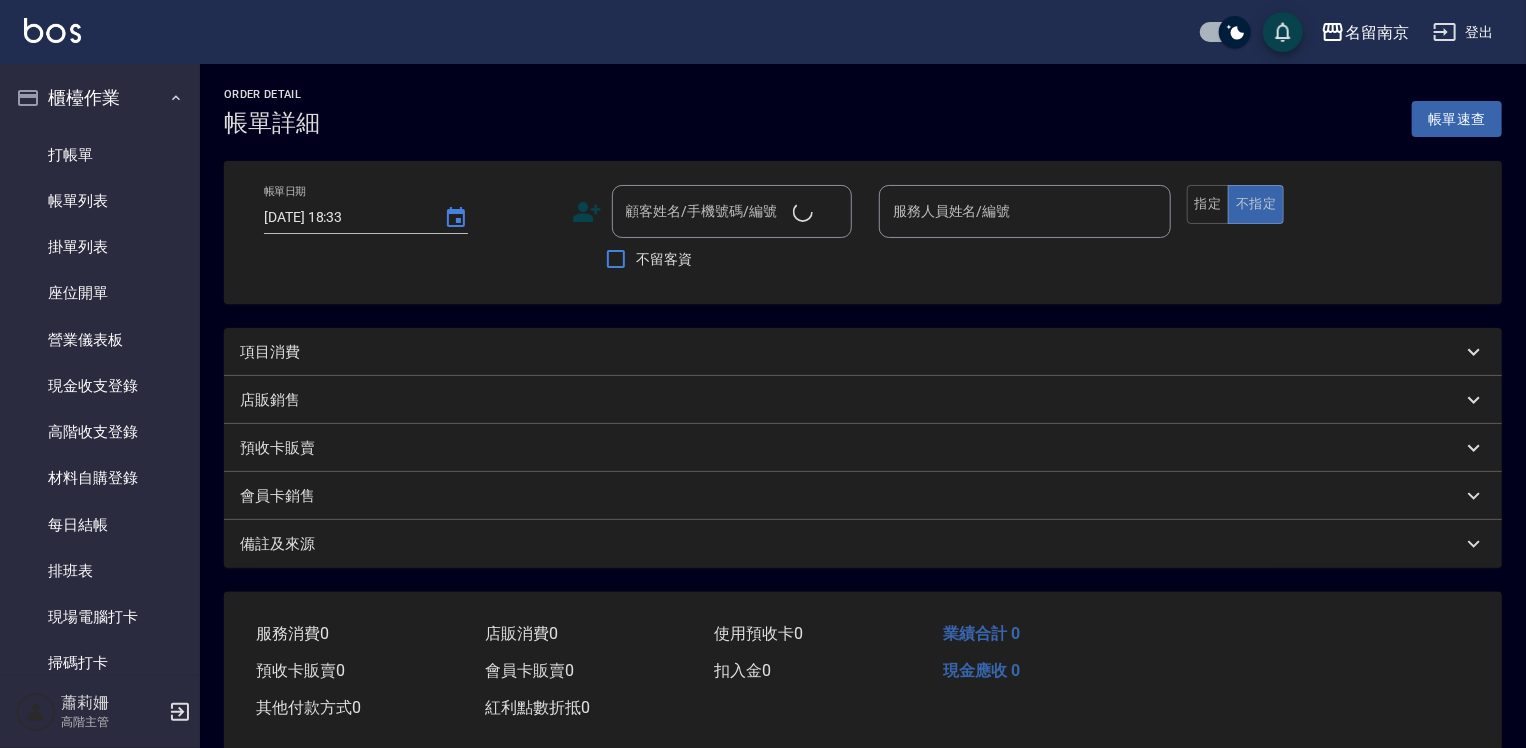 type on "2025/07/14 16:27" 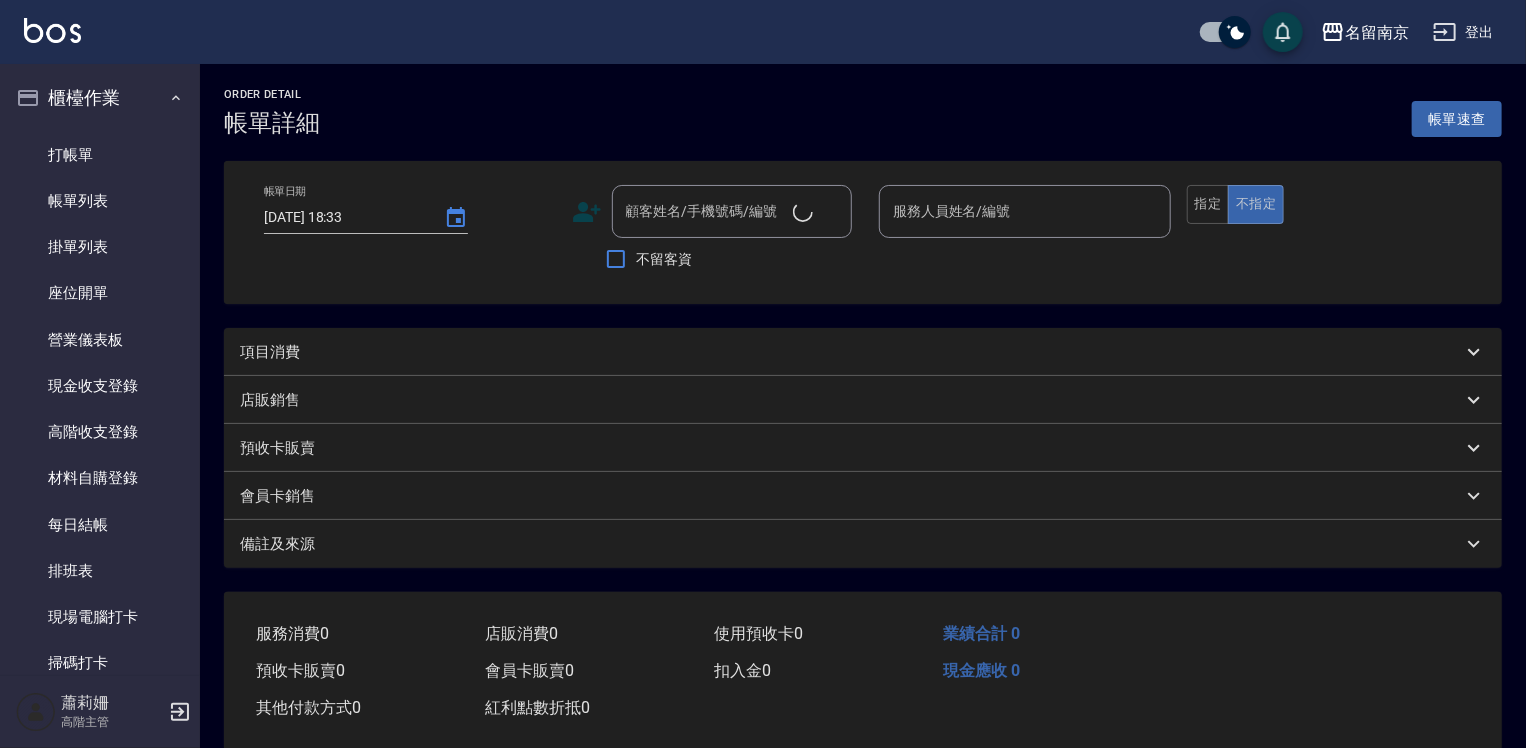 type on "[PERSON_NAME]-2" 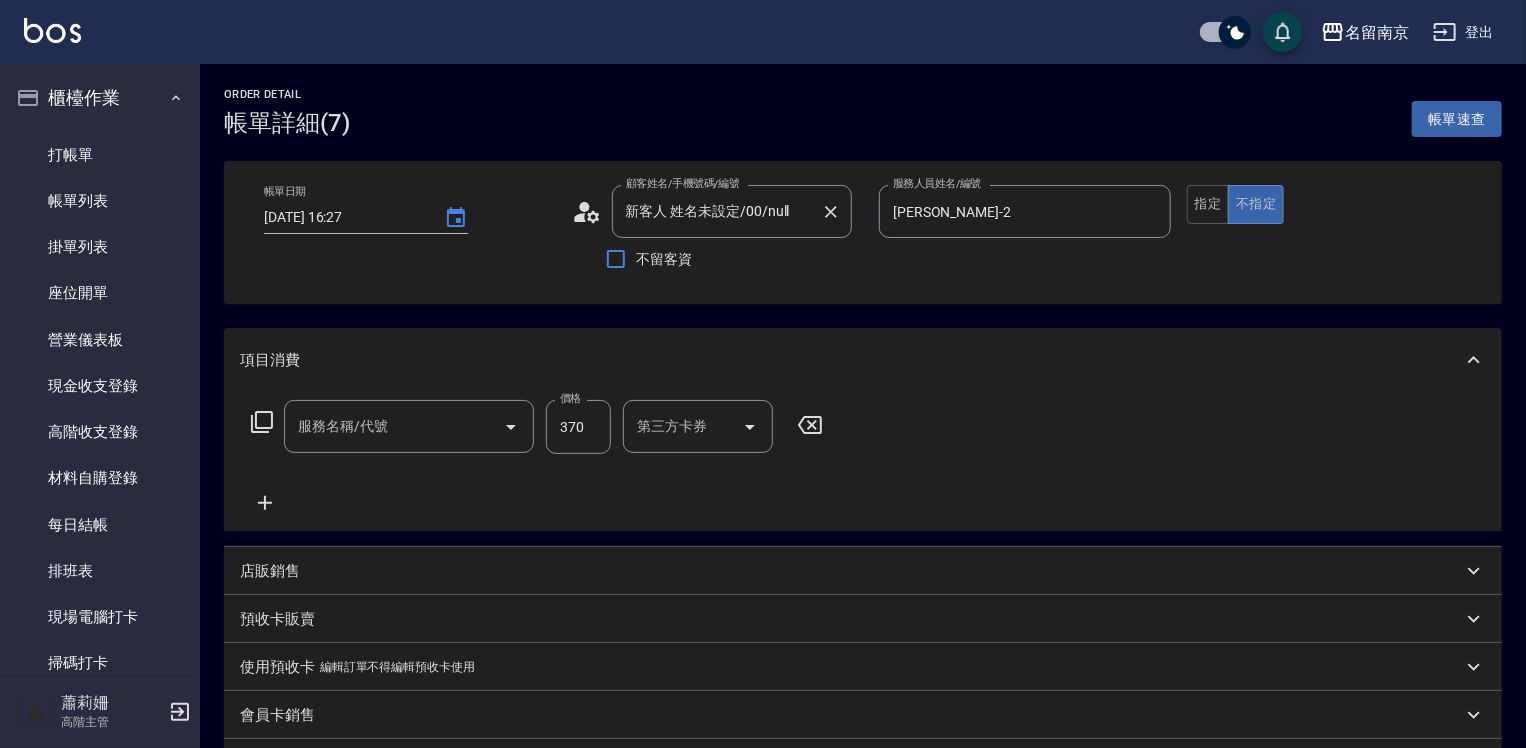 type on "新客人 姓名未設定/00/null" 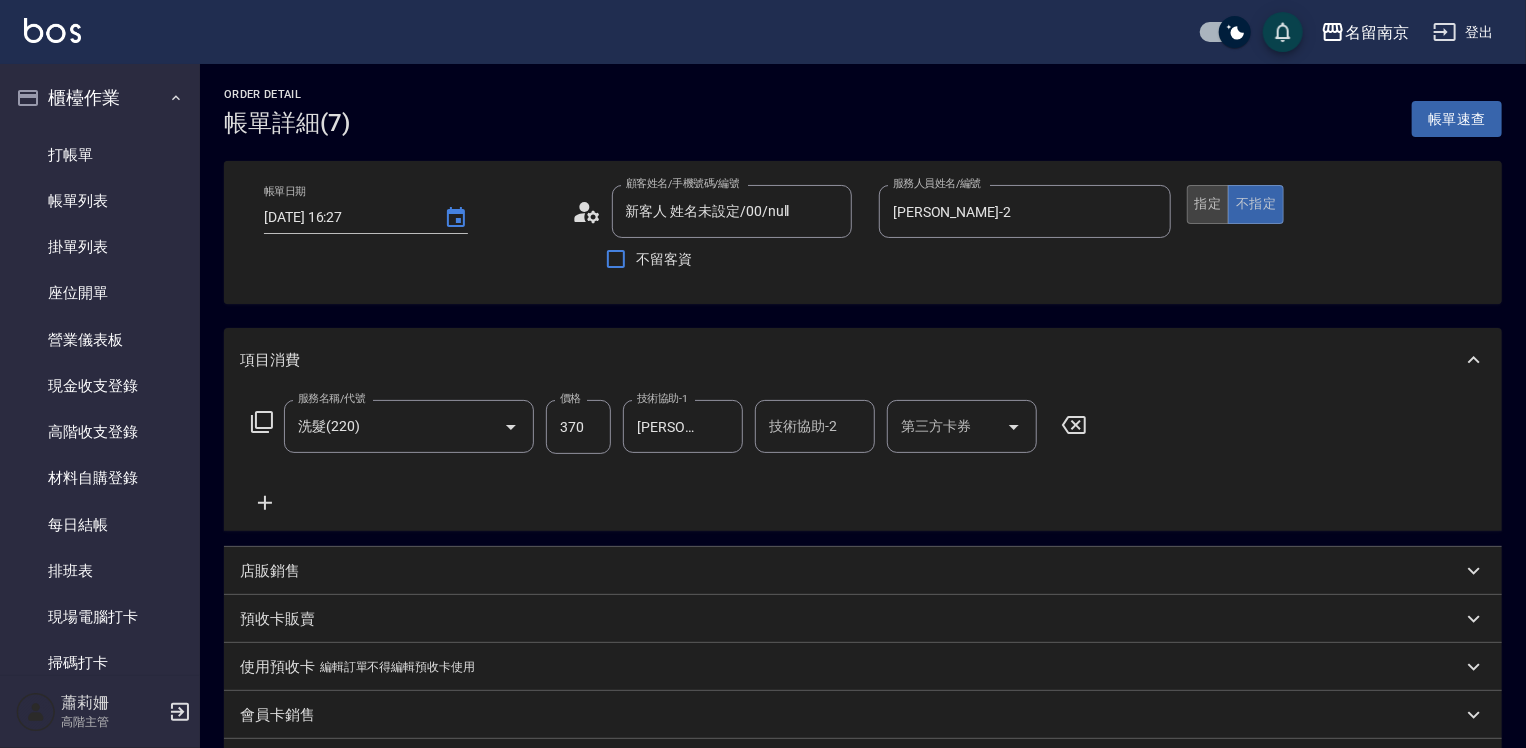 click on "指定" at bounding box center (1208, 204) 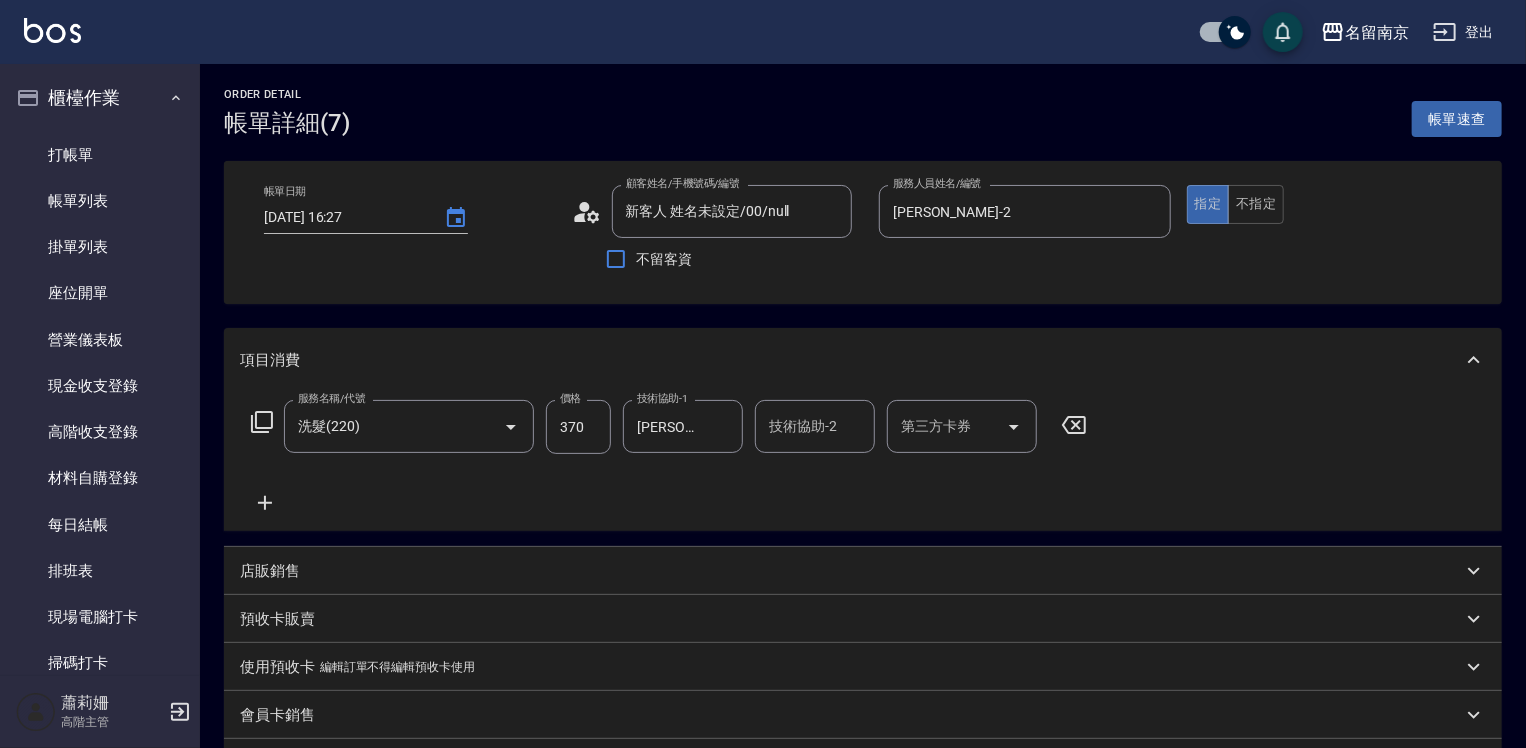 scroll, scrollTop: 300, scrollLeft: 0, axis: vertical 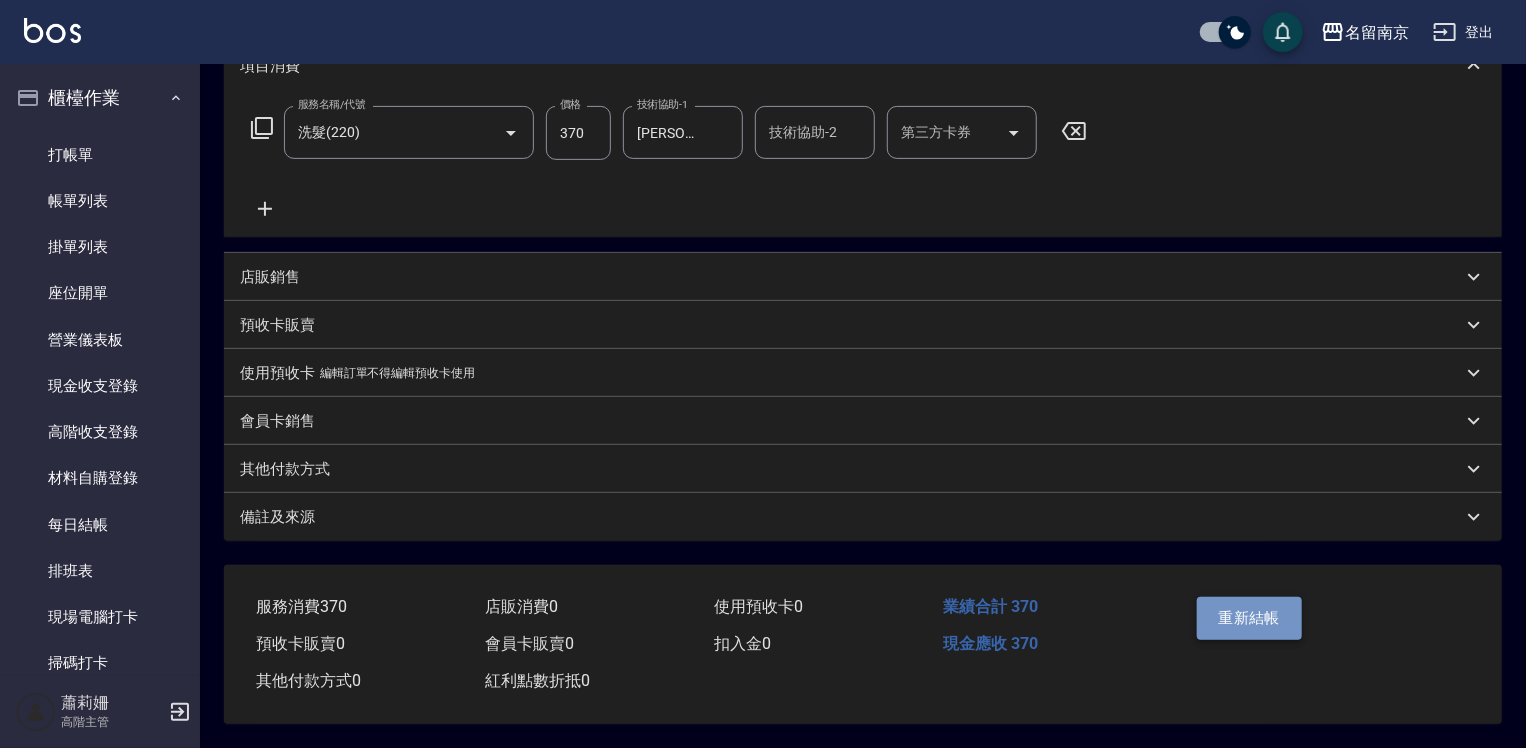 click on "重新結帳" at bounding box center [1250, 618] 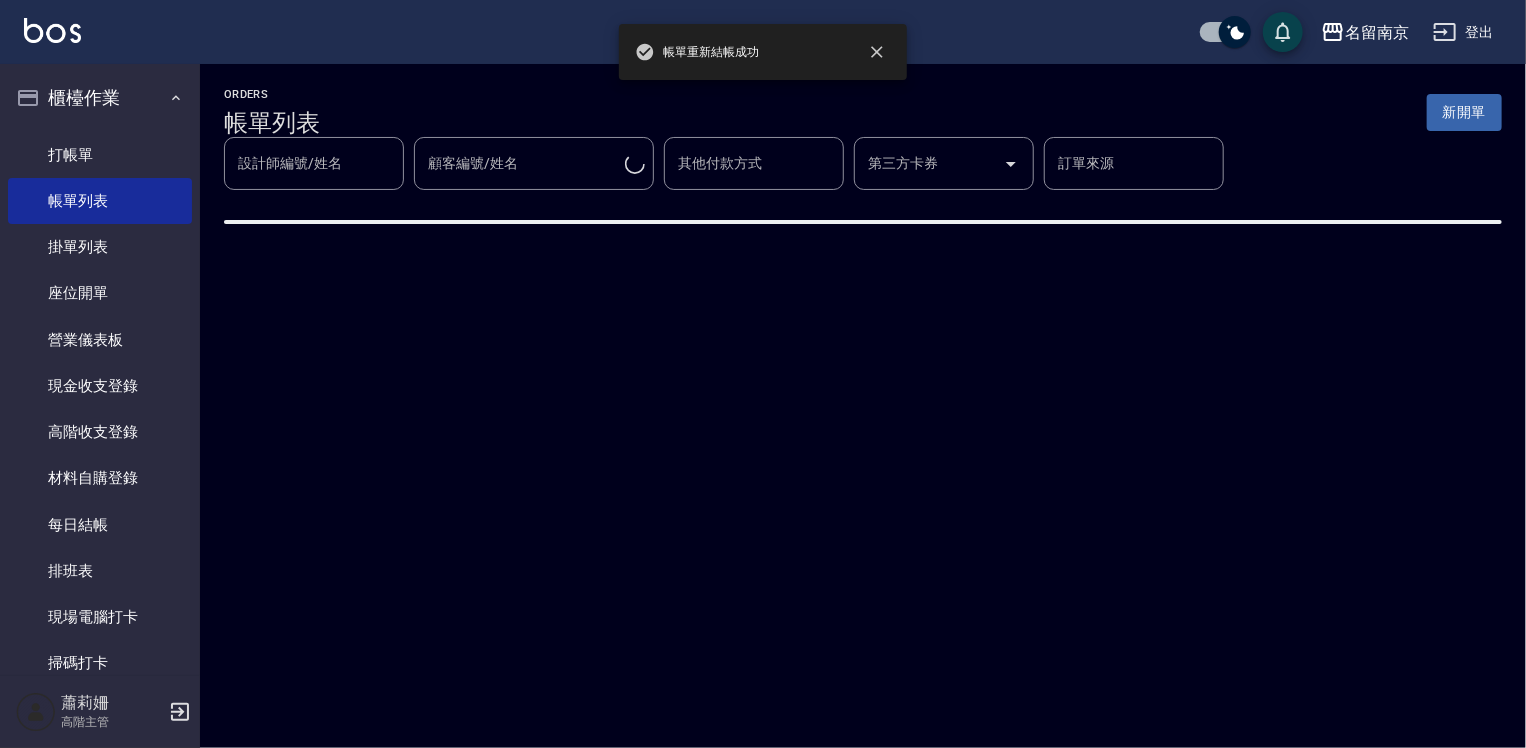 scroll, scrollTop: 0, scrollLeft: 0, axis: both 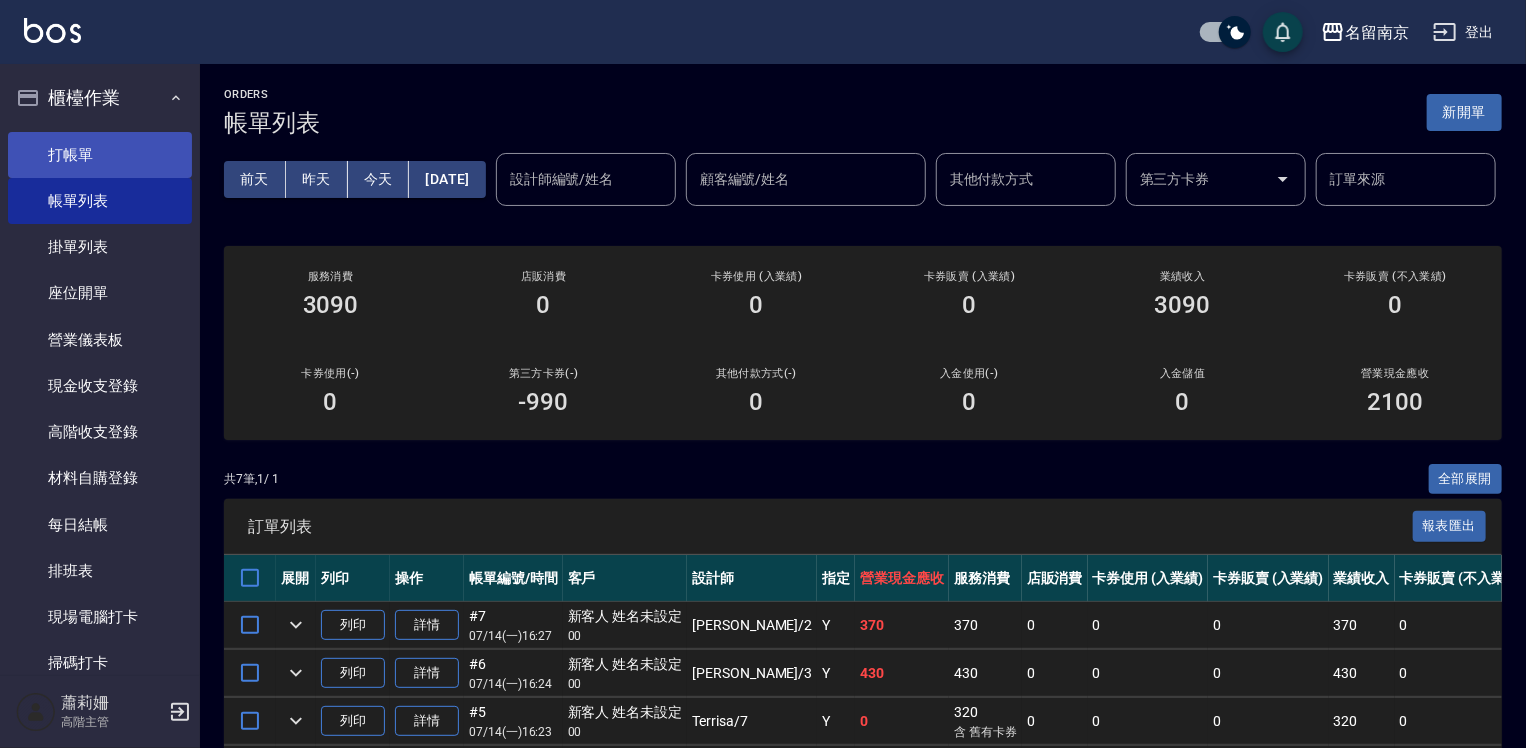 click on "打帳單" at bounding box center [100, 155] 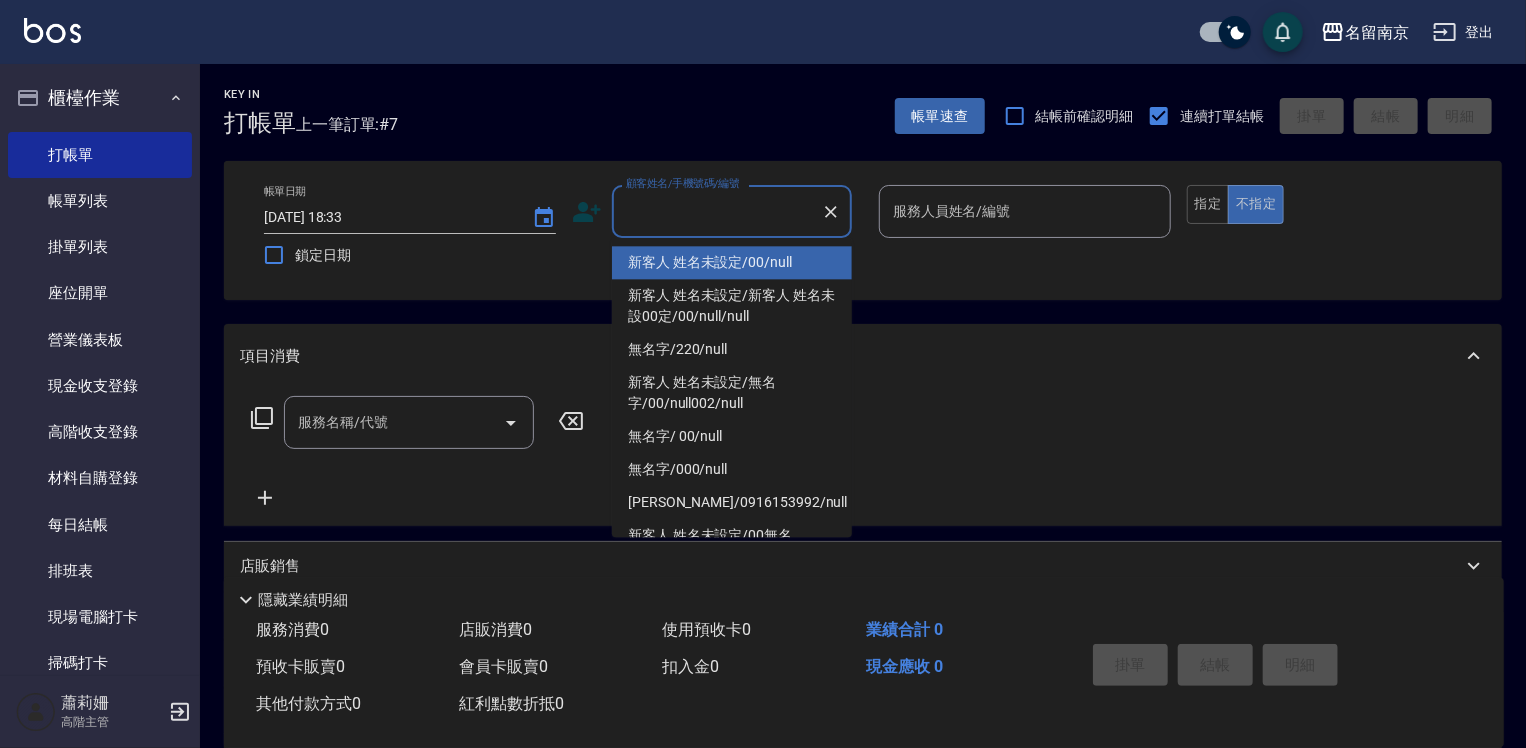 click on "顧客姓名/手機號碼/編號" at bounding box center [717, 211] 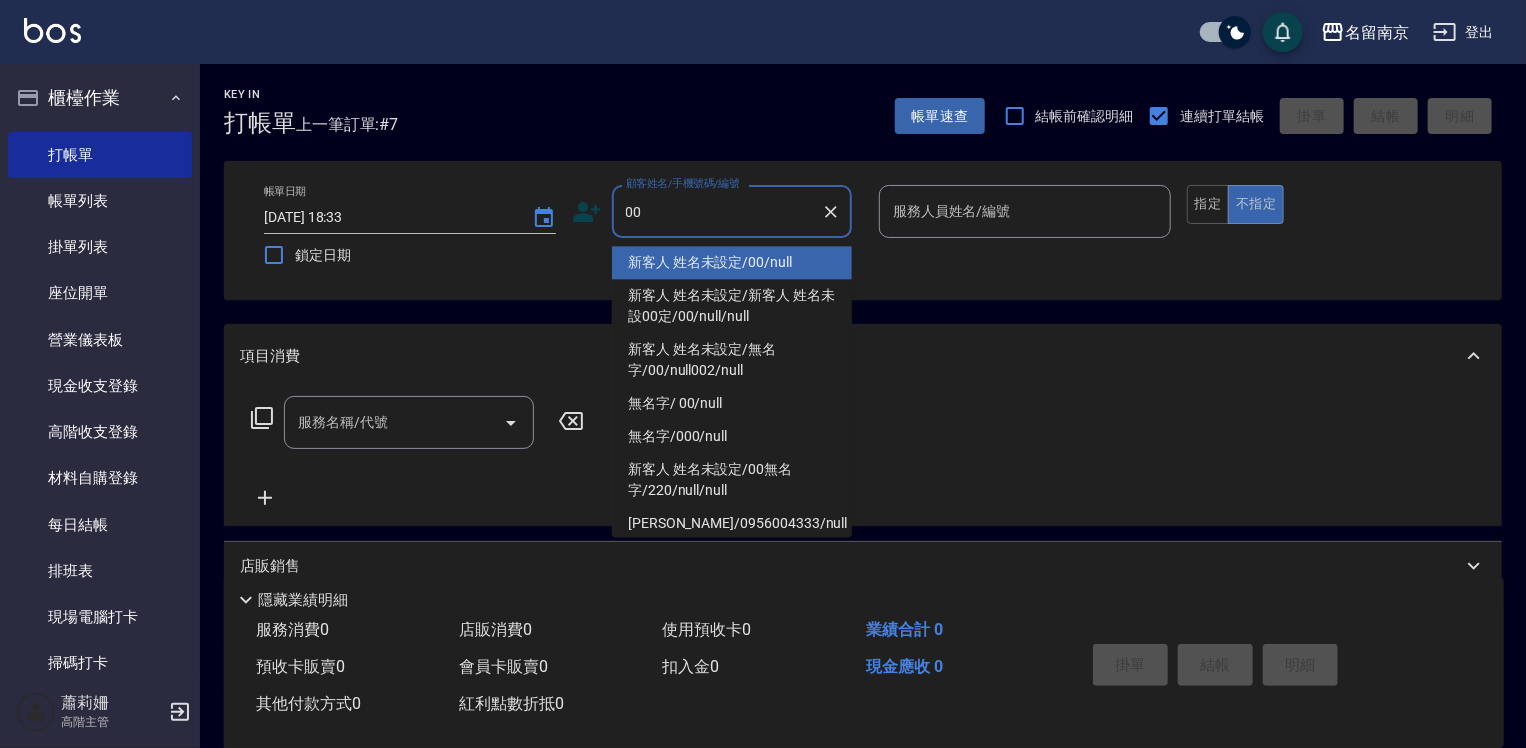 type on "新客人 姓名未設定/00/null" 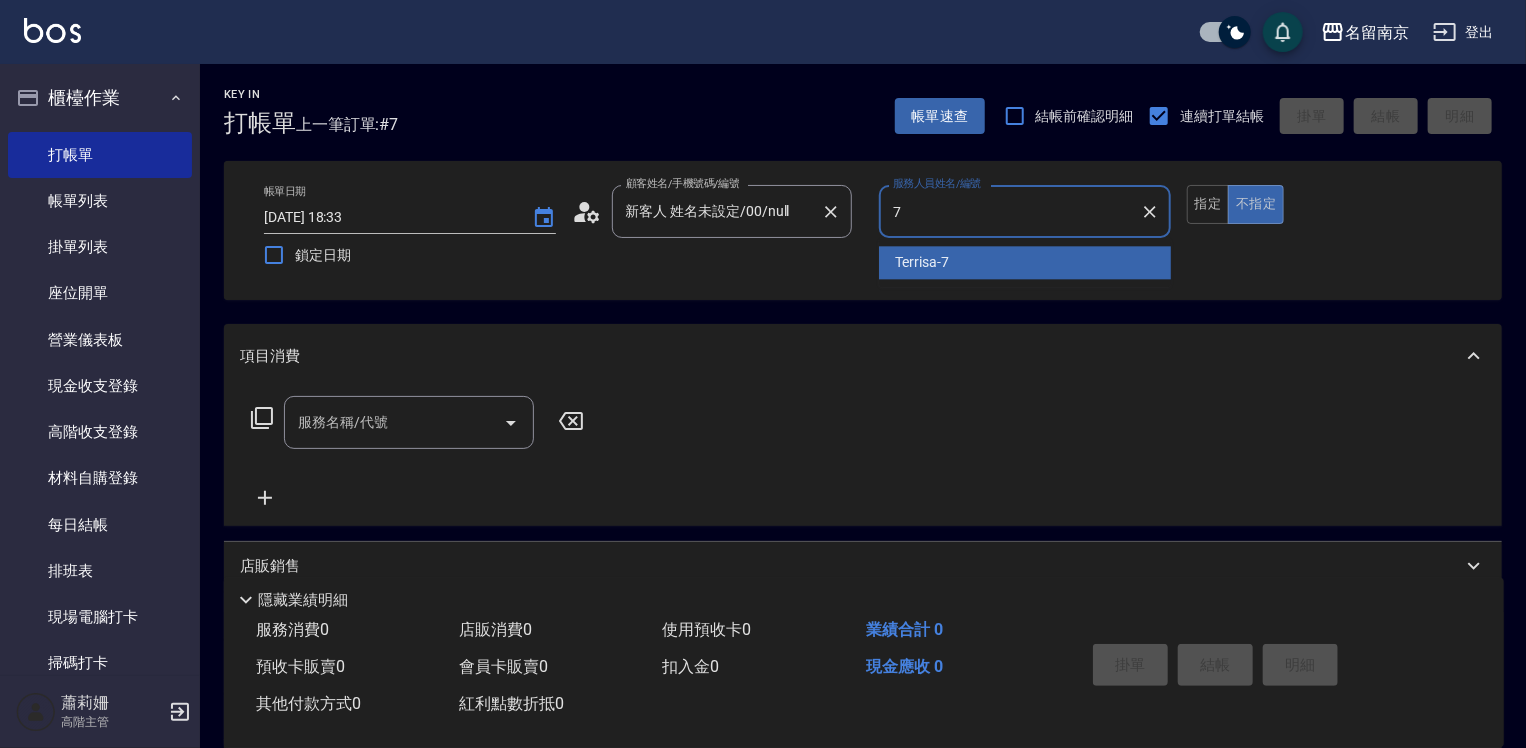 type on "Terrisa-7" 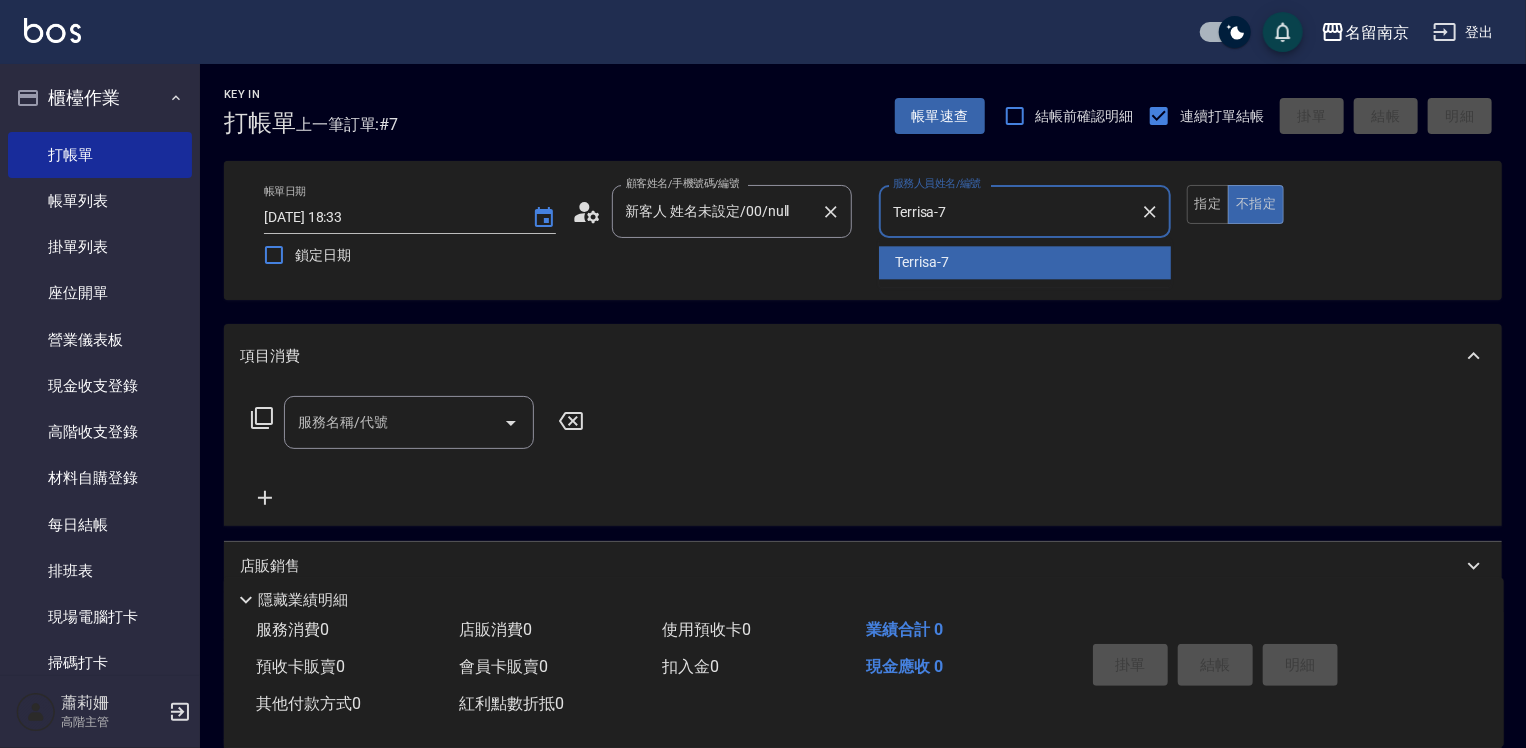 type on "false" 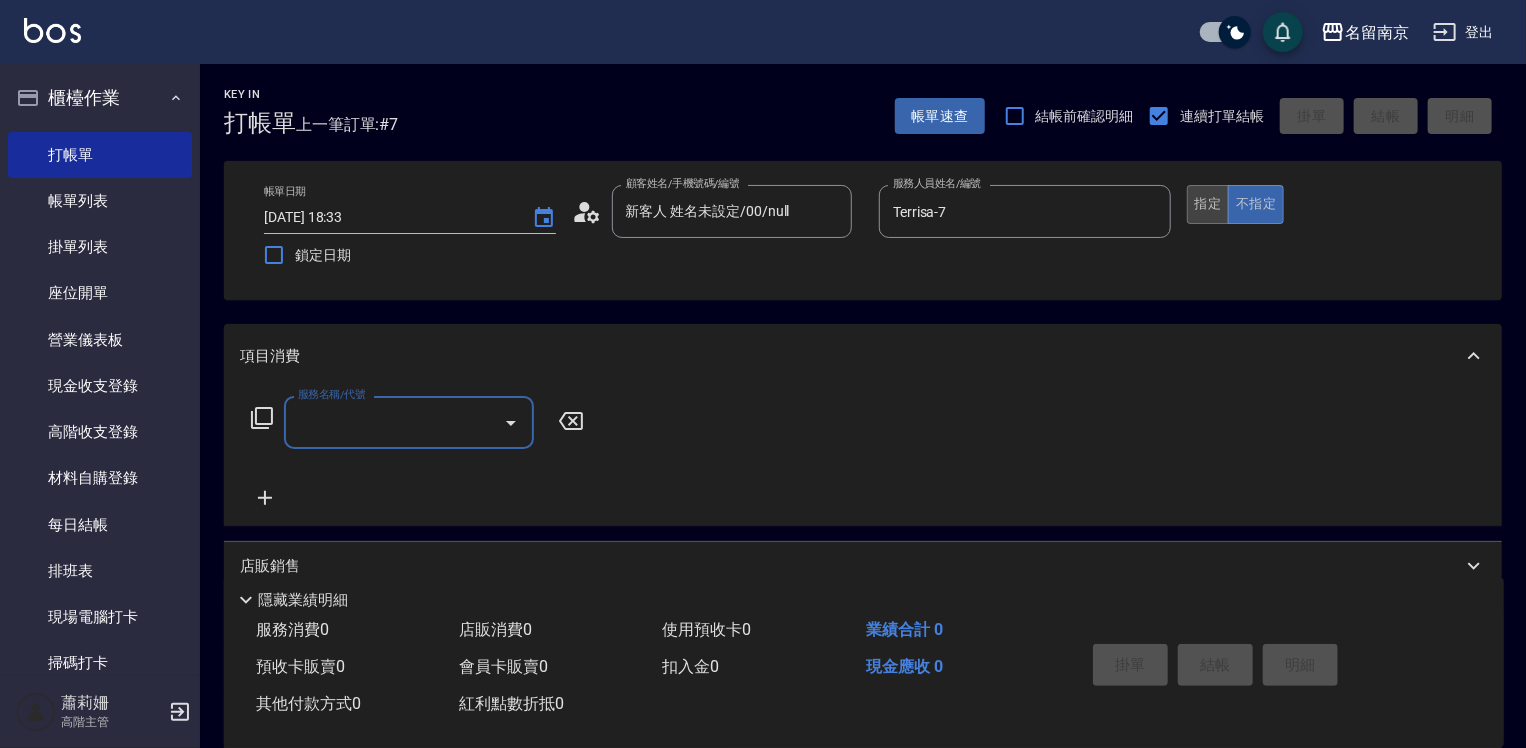 click on "指定" at bounding box center (1208, 204) 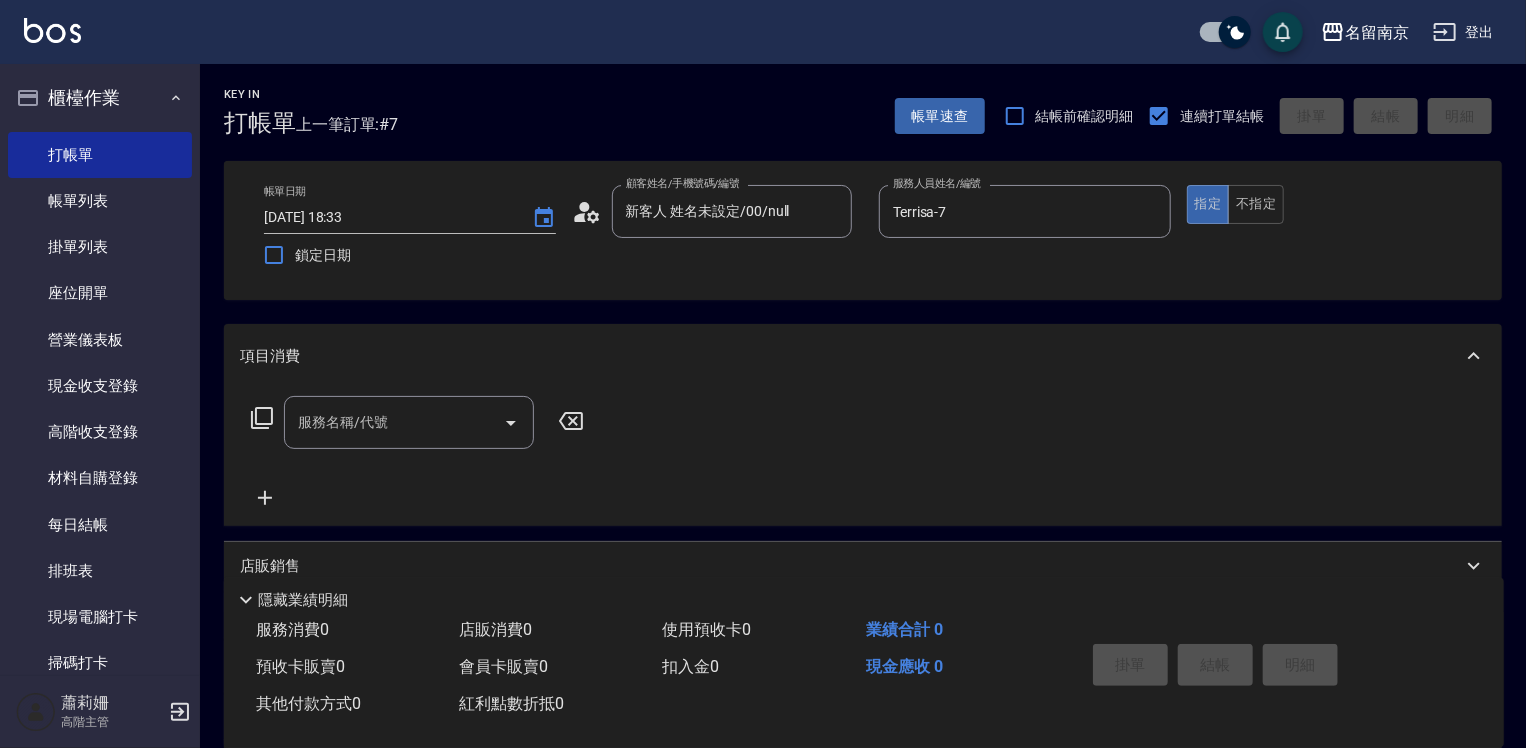 click on "服務名稱/代號" at bounding box center (394, 422) 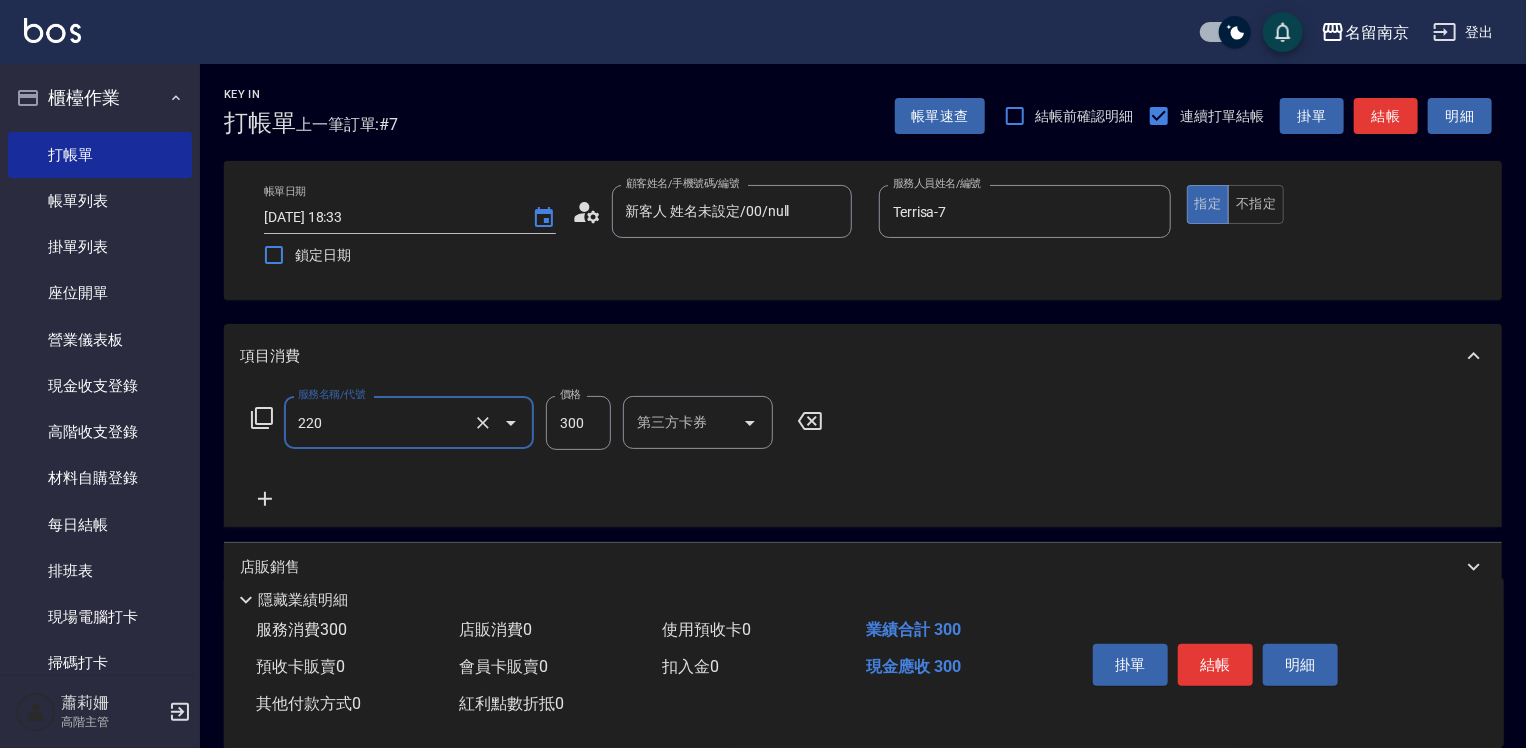 type on "洗髮(220)" 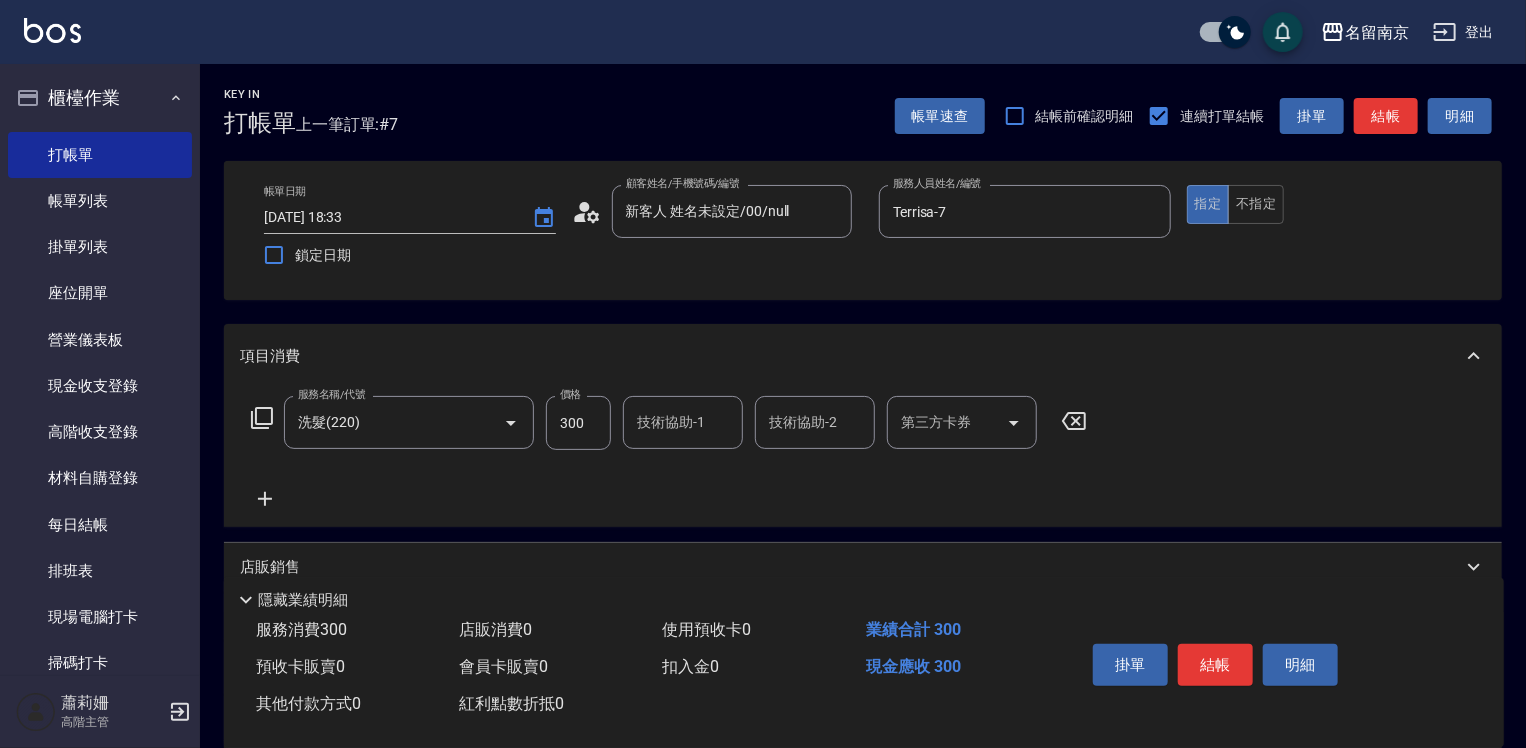 click 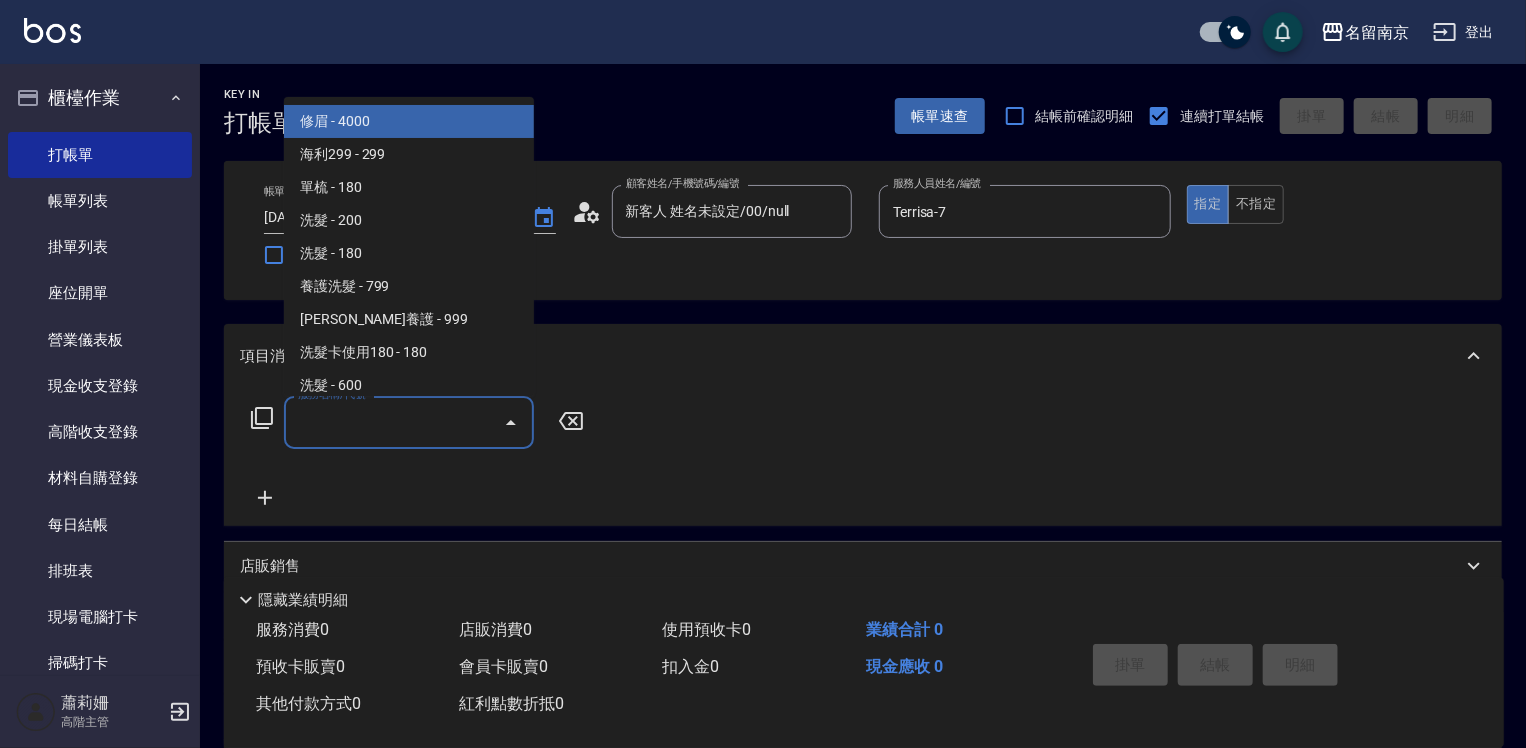 drag, startPoint x: 356, startPoint y: 428, endPoint x: 416, endPoint y: 446, distance: 62.641838 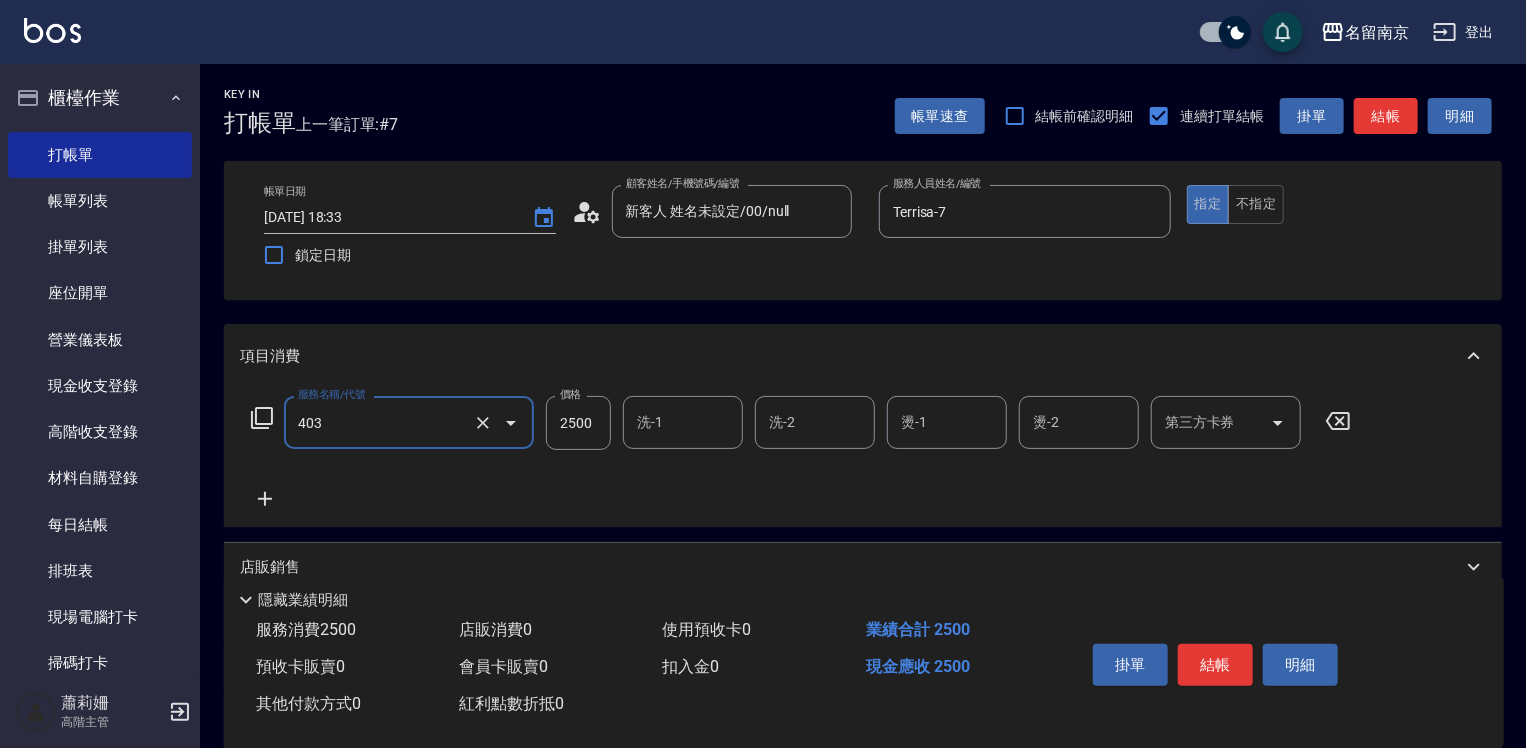 type on "自備燙2500(403)" 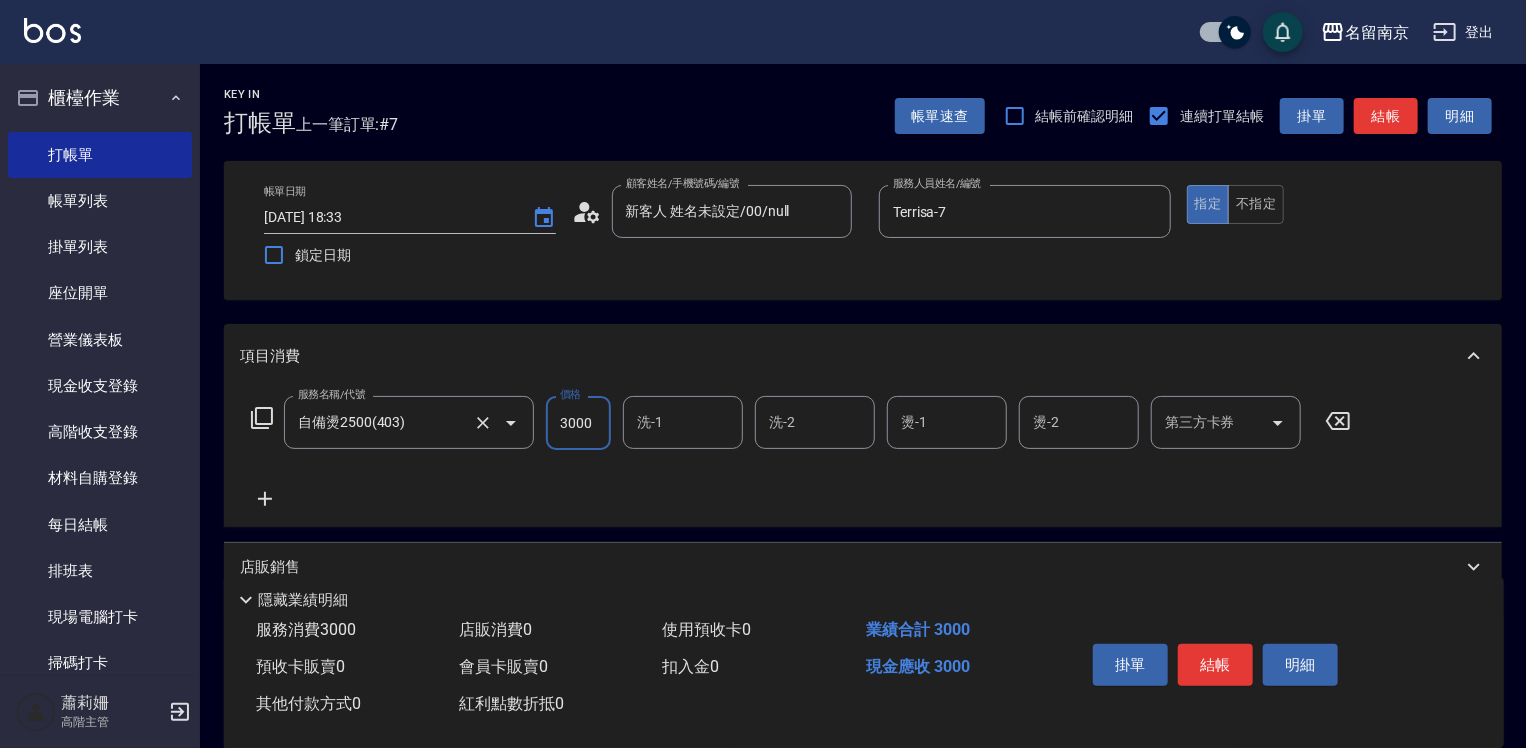type on "3000" 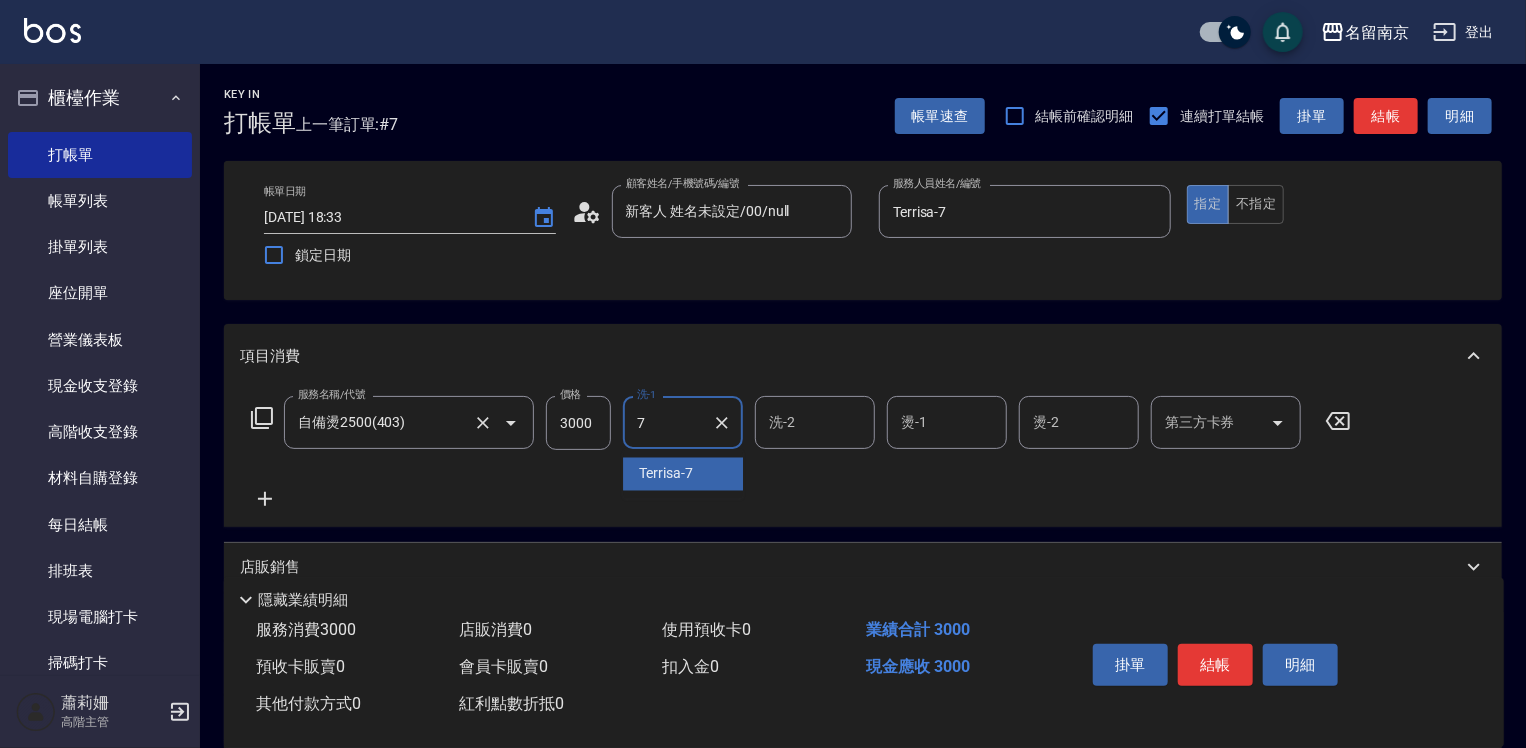 type on "Terrisa-7" 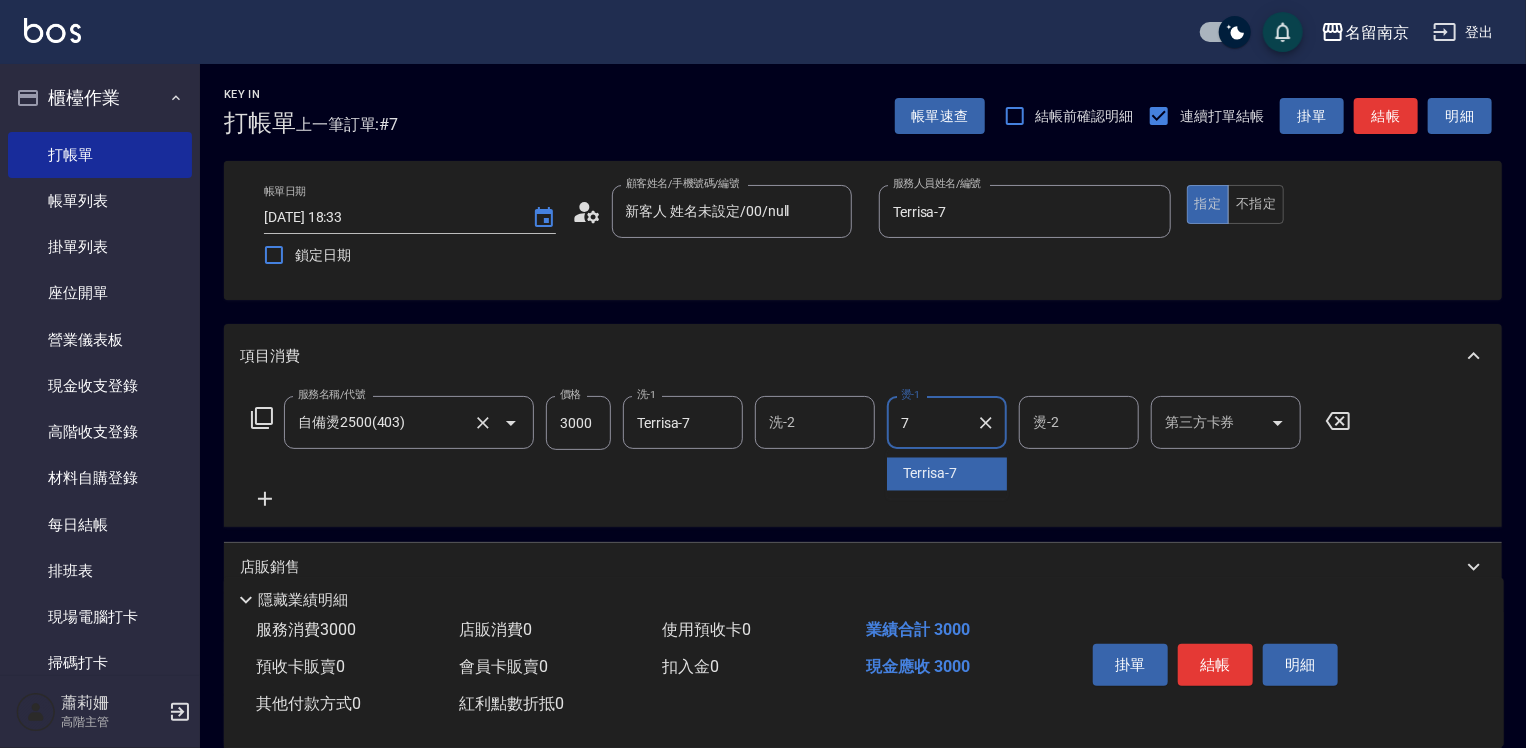 type on "Terrisa-7" 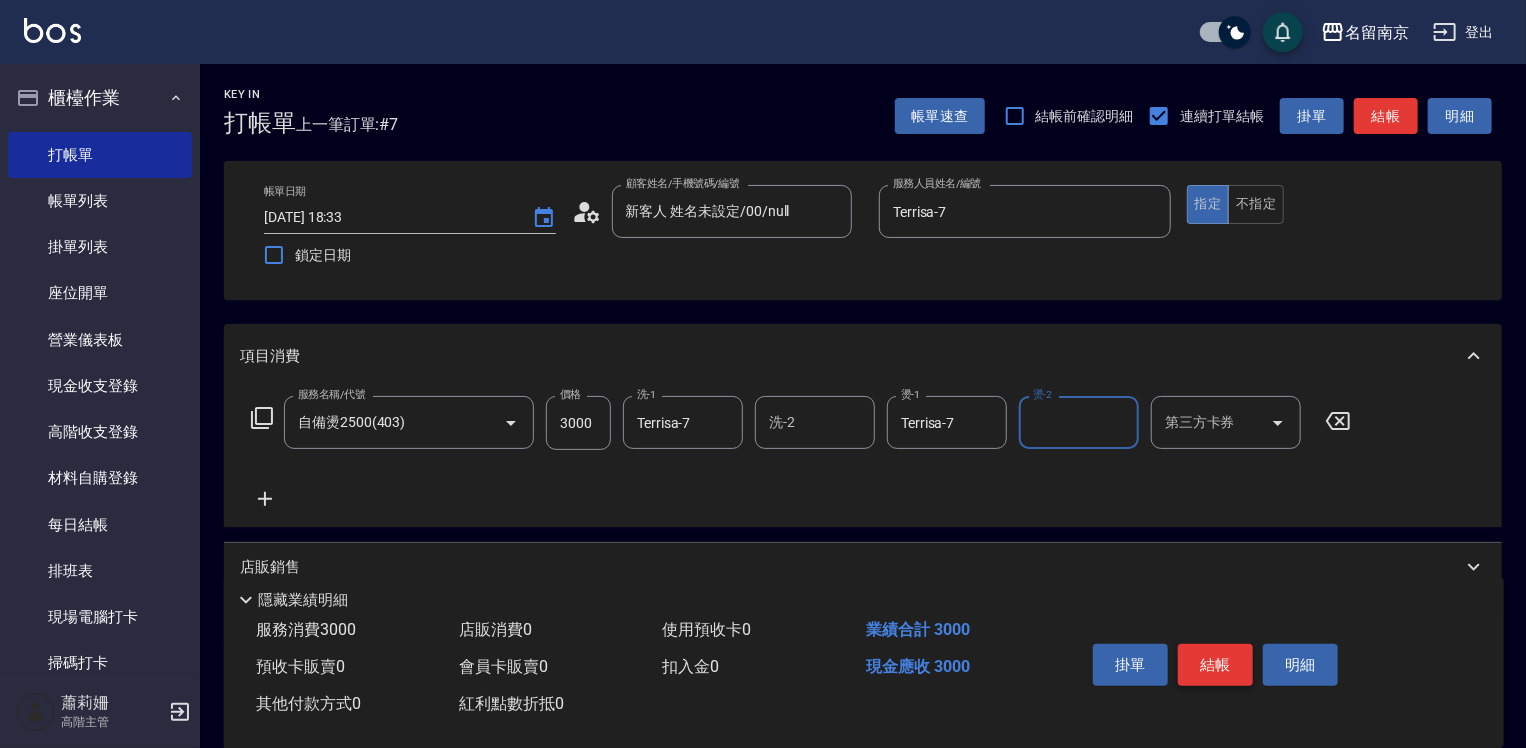 click on "結帳" at bounding box center (1215, 665) 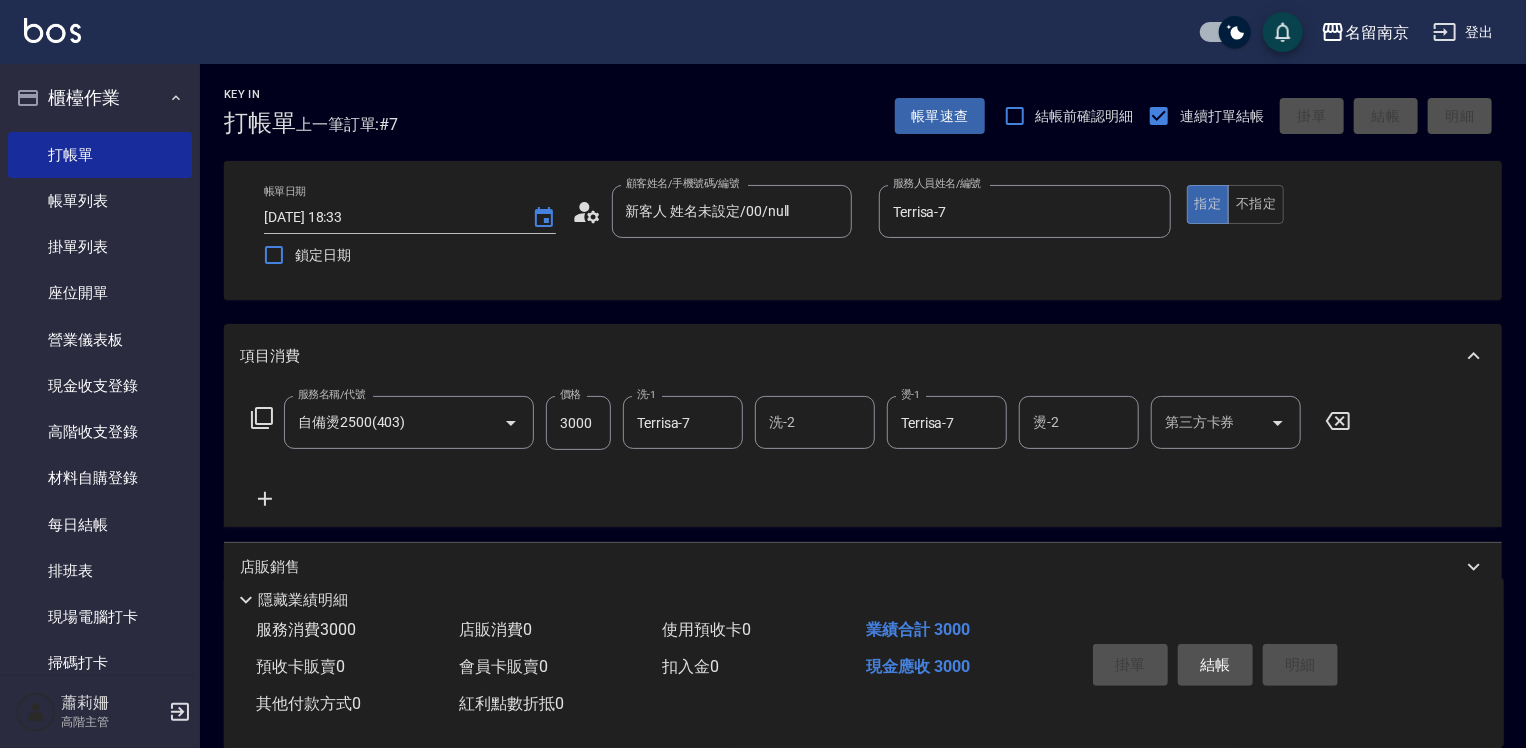 type on "2025/07/14 18:34" 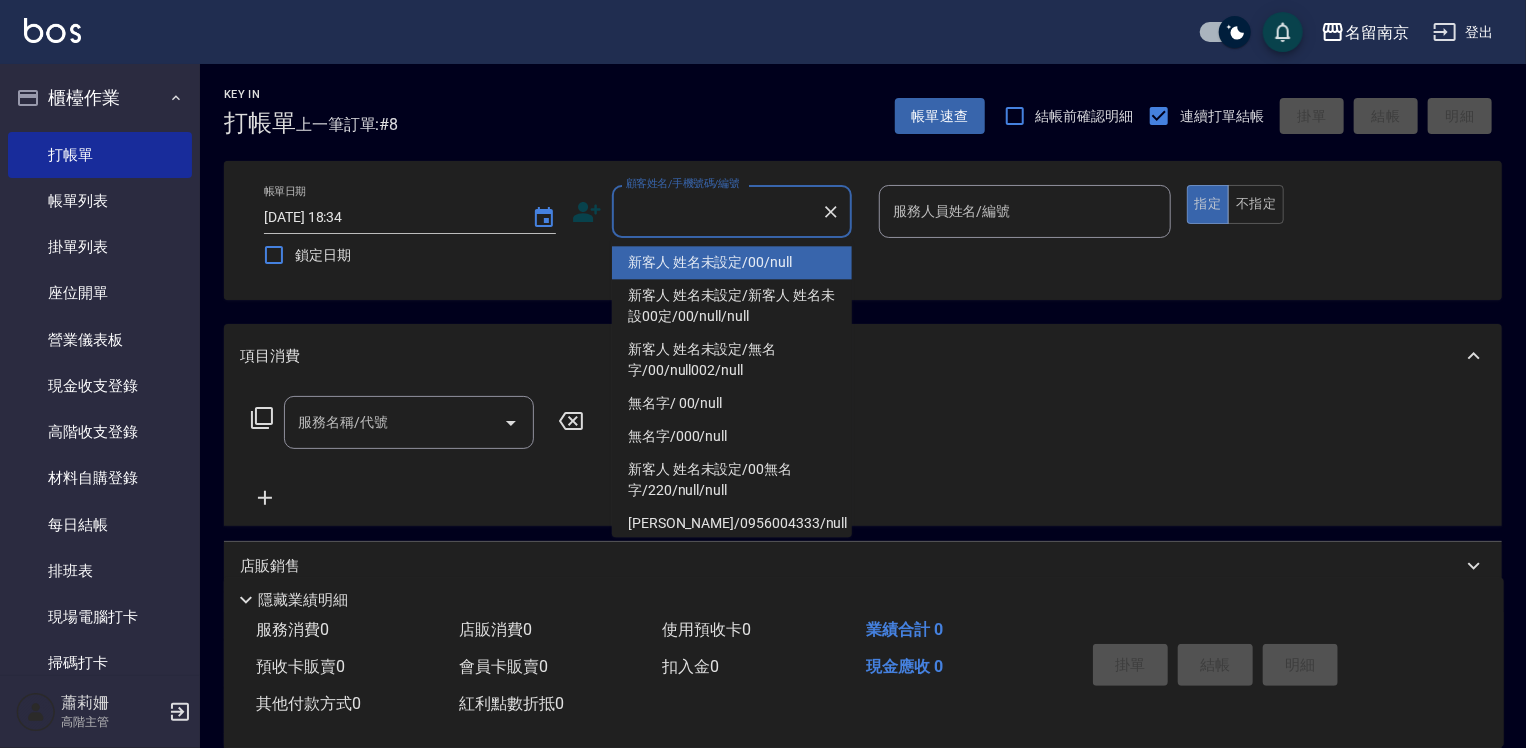 click on "顧客姓名/手機號碼/編號" at bounding box center [717, 211] 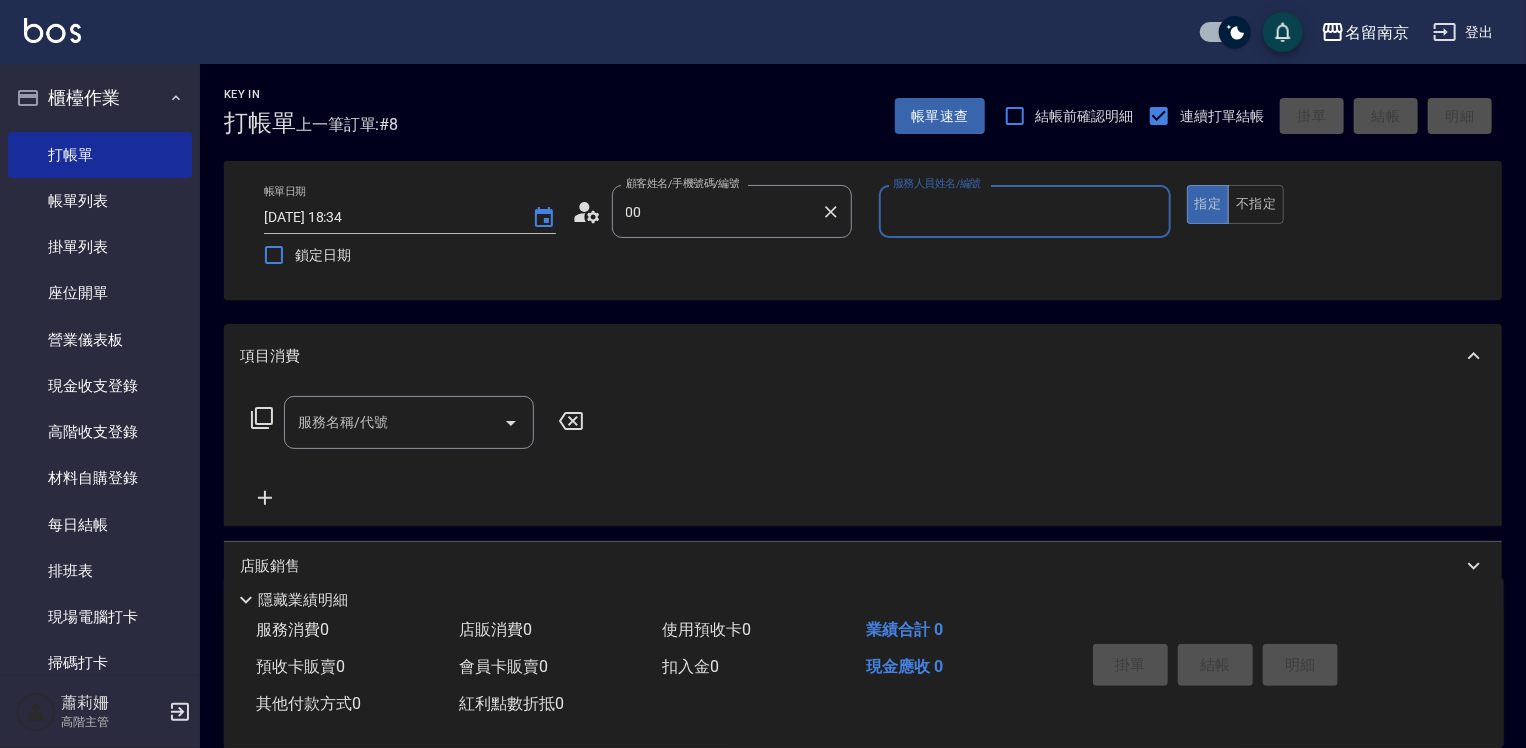 type on "新客人 姓名未設定/00/null" 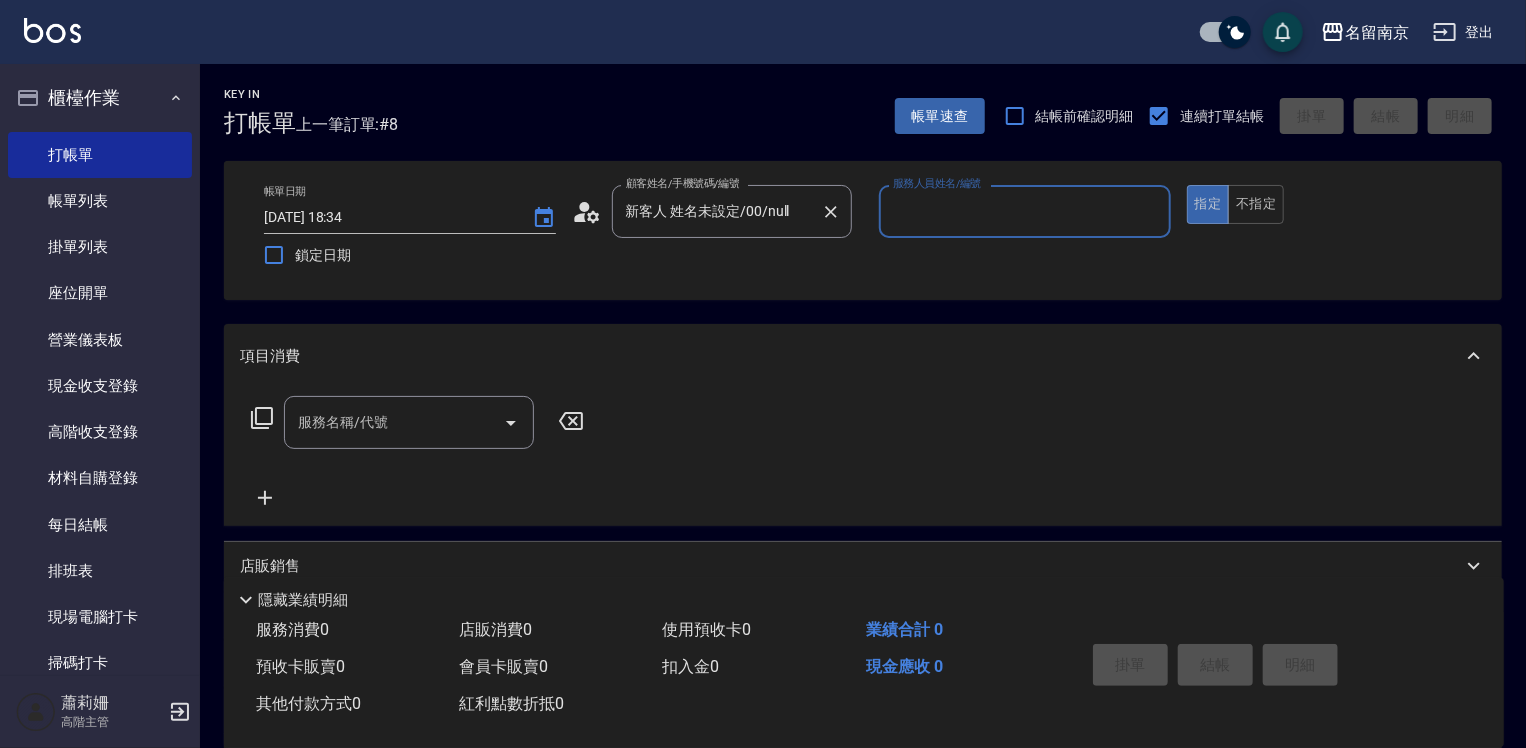 type on "3" 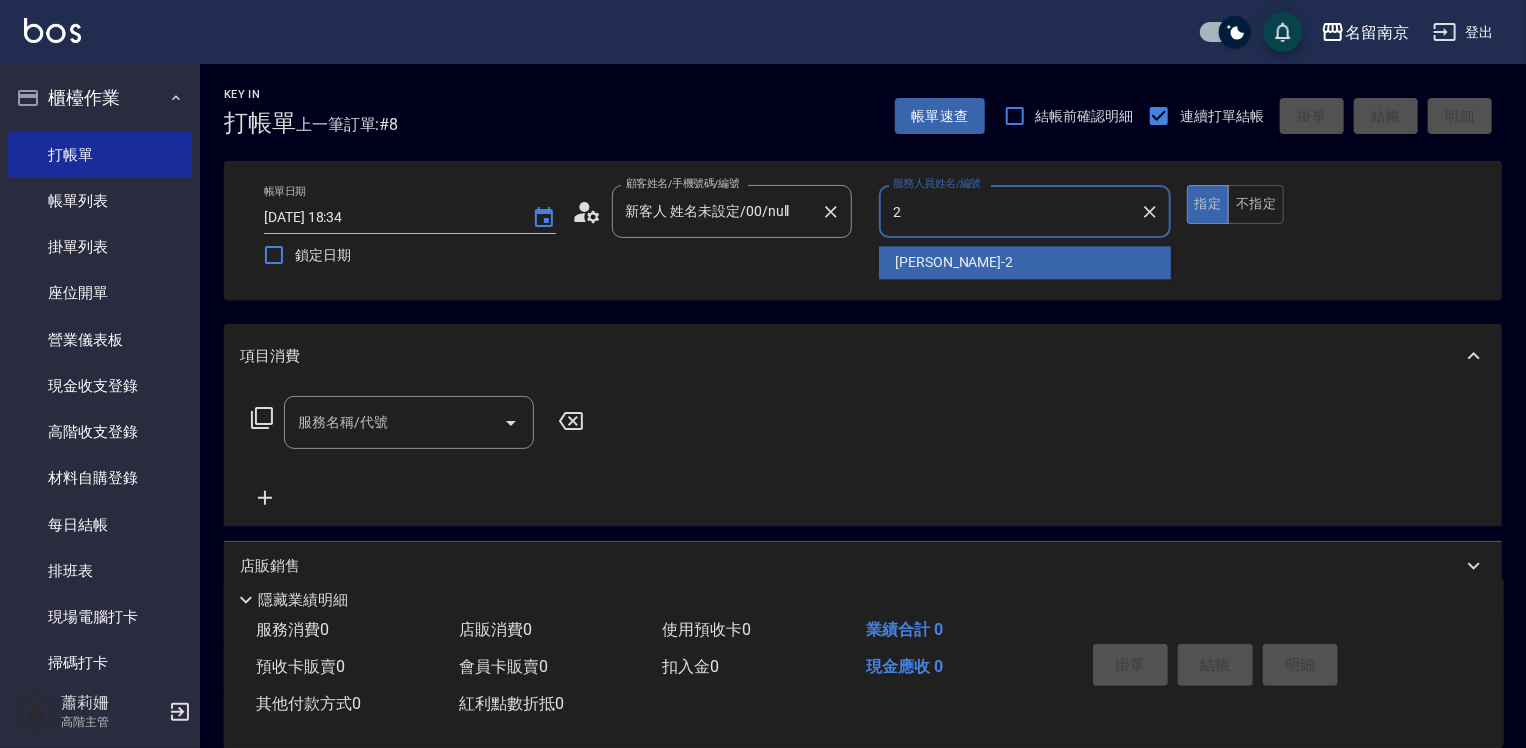 type on "Jenny-2" 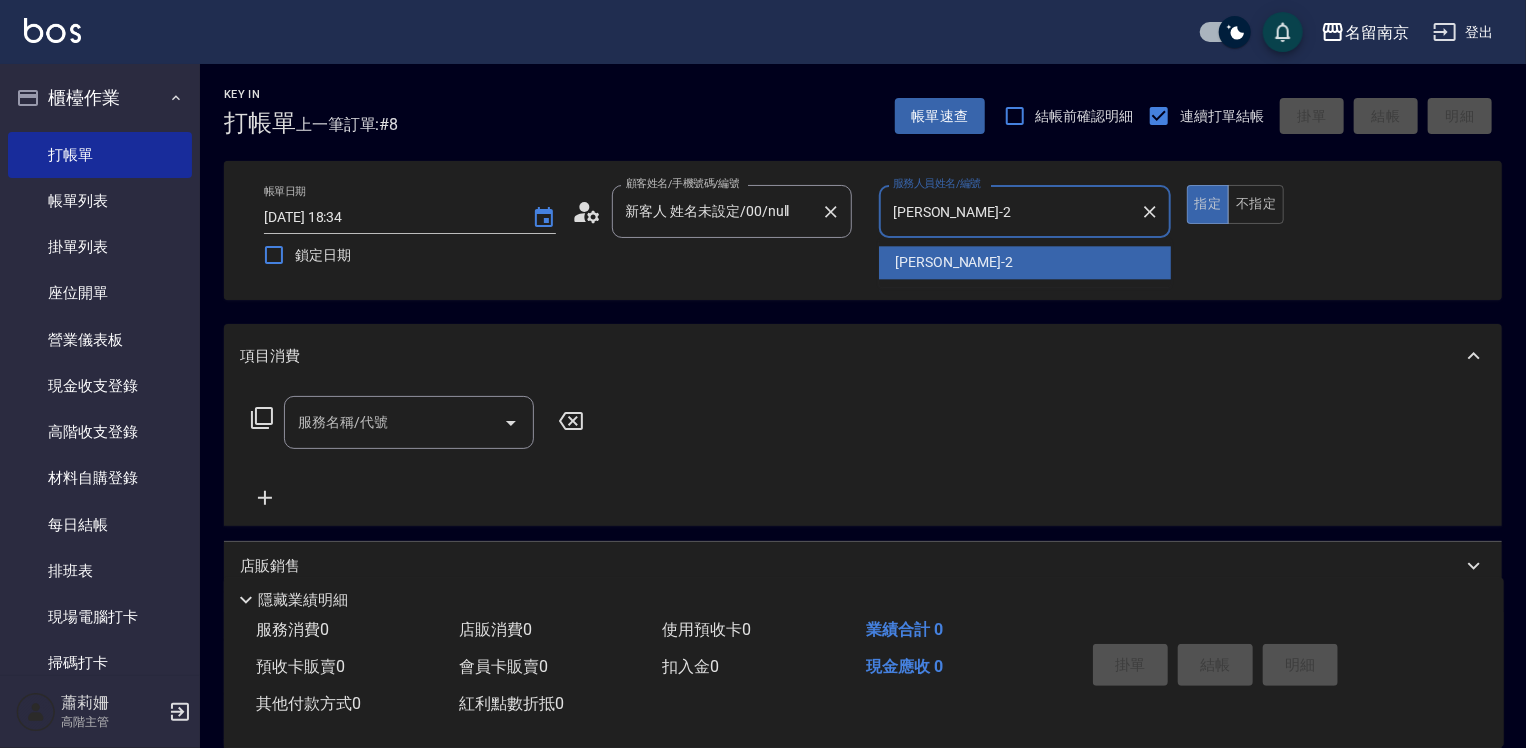 type on "true" 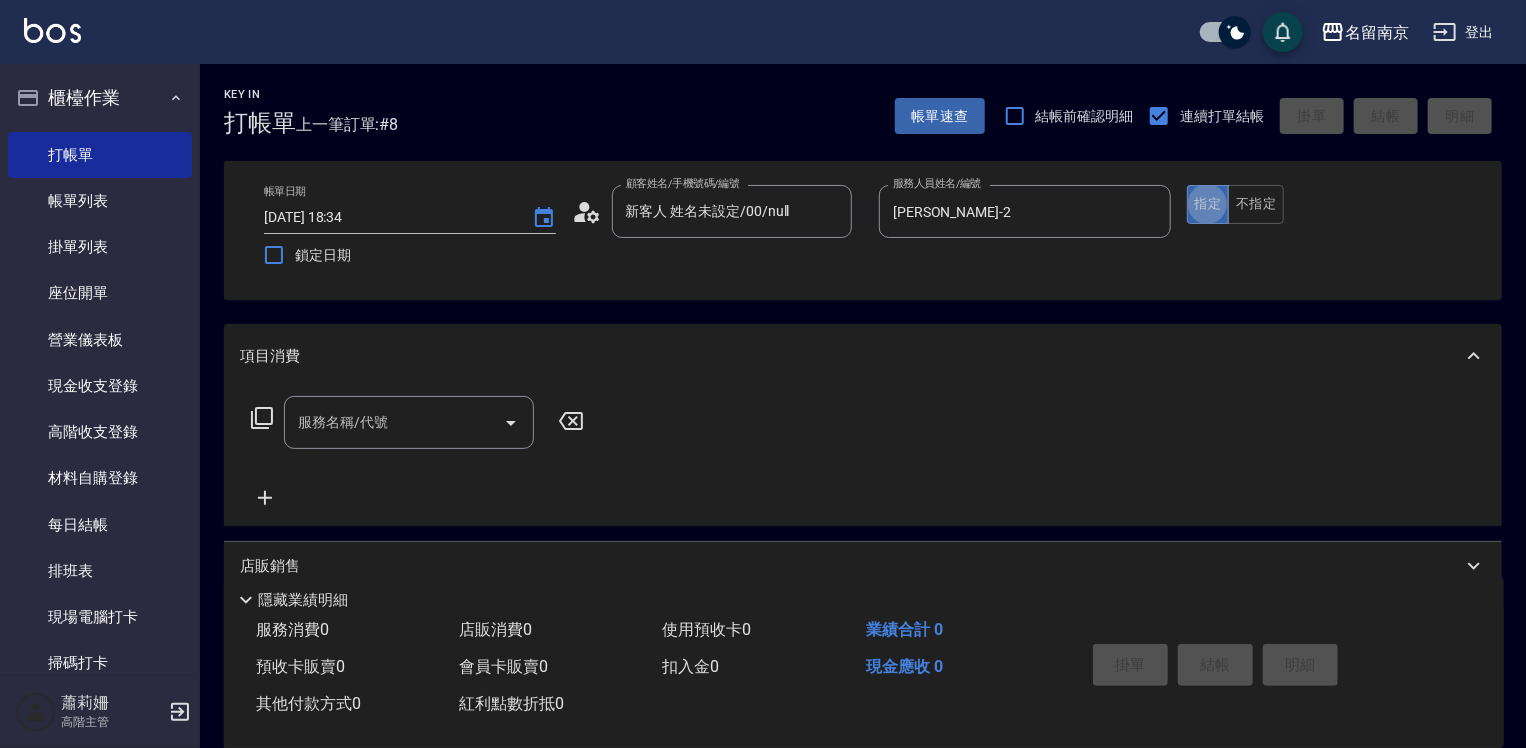click on "服務名稱/代號" at bounding box center [394, 422] 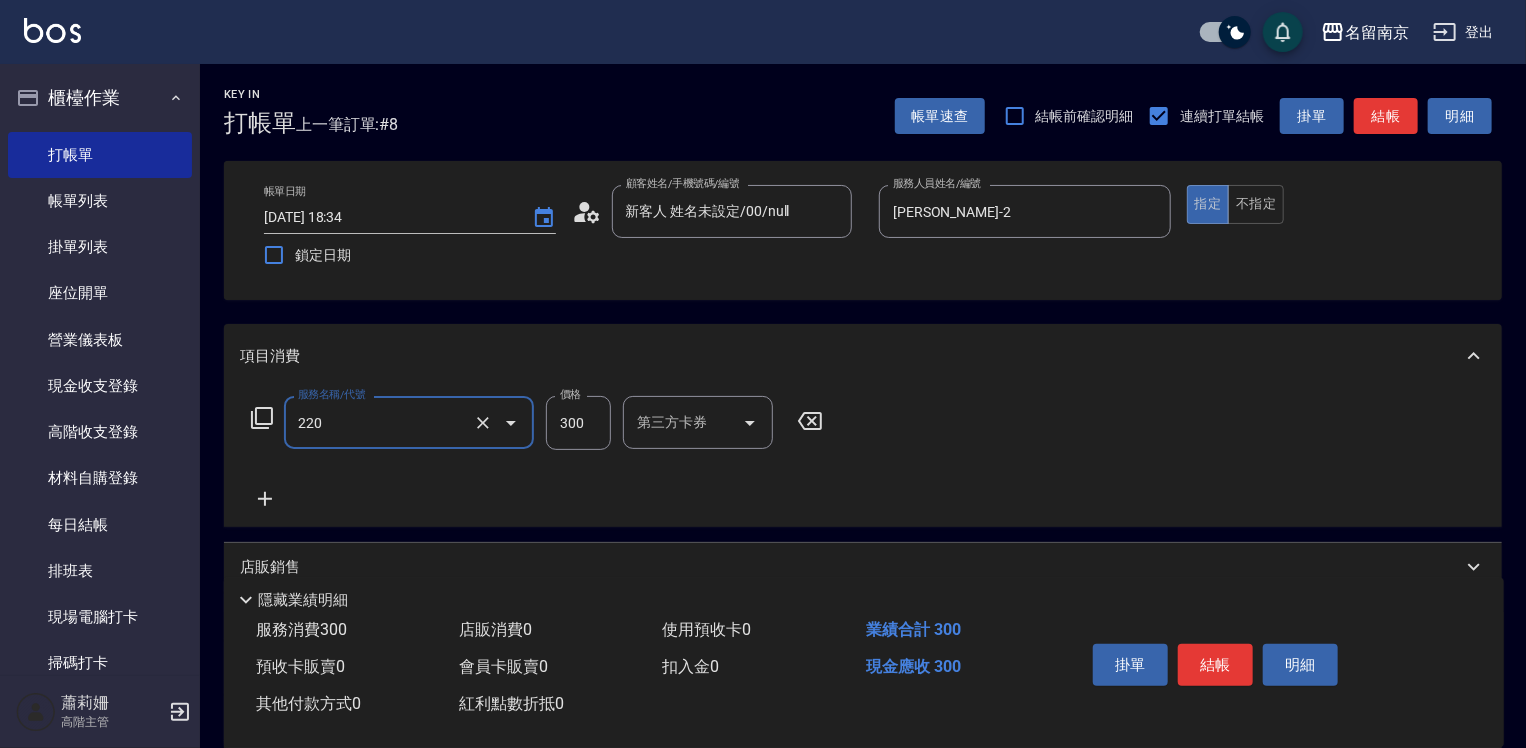 type on "洗髮(220)" 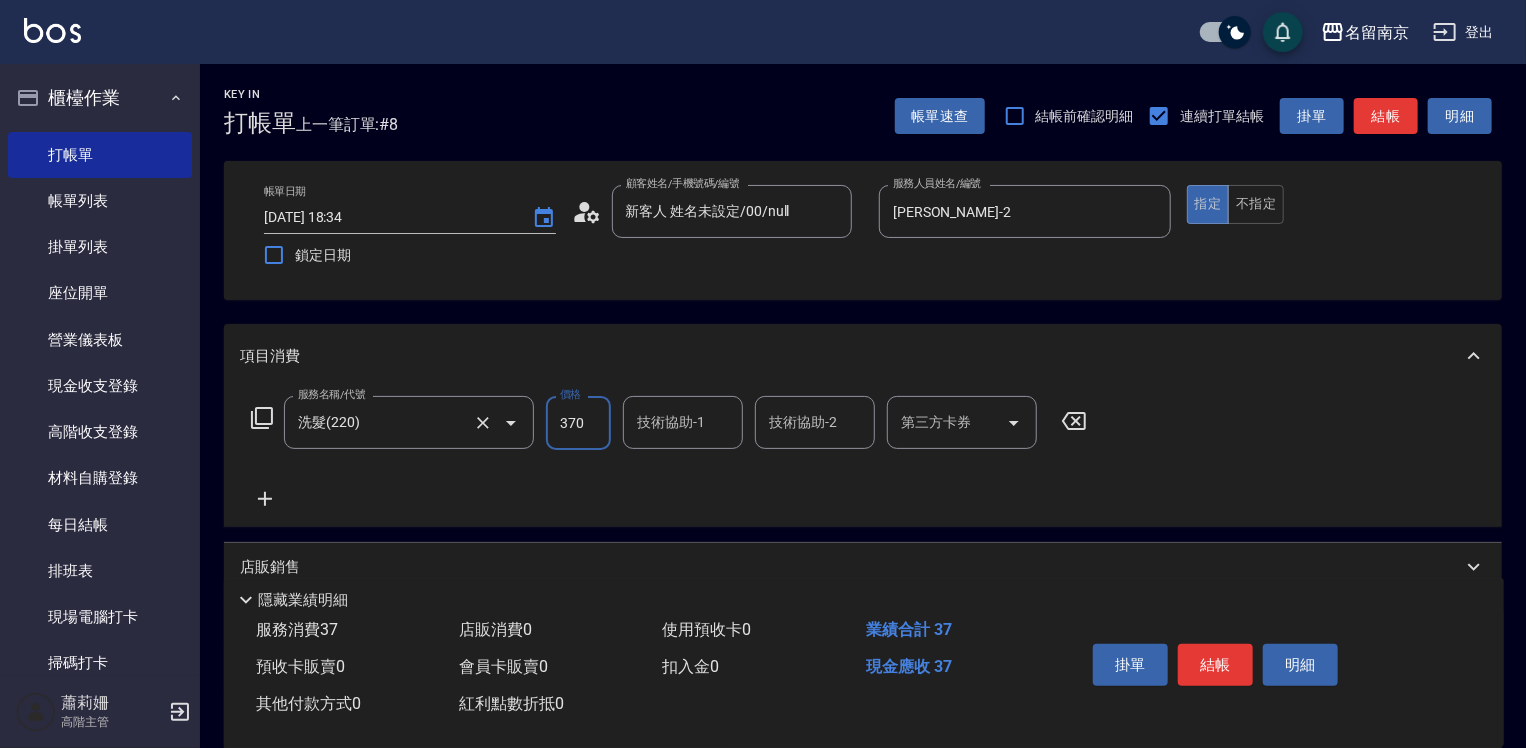 type on "370" 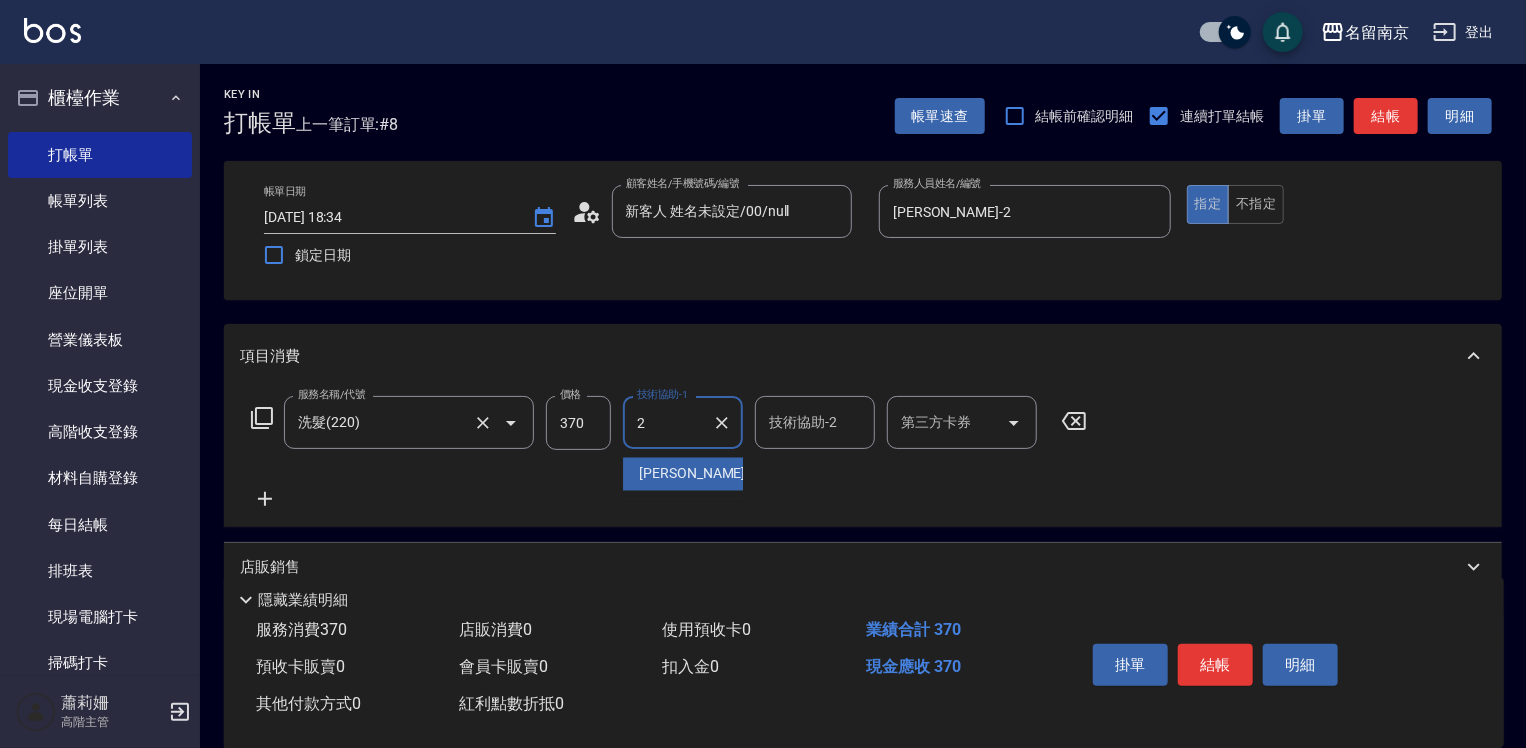 type on "Jenny-2" 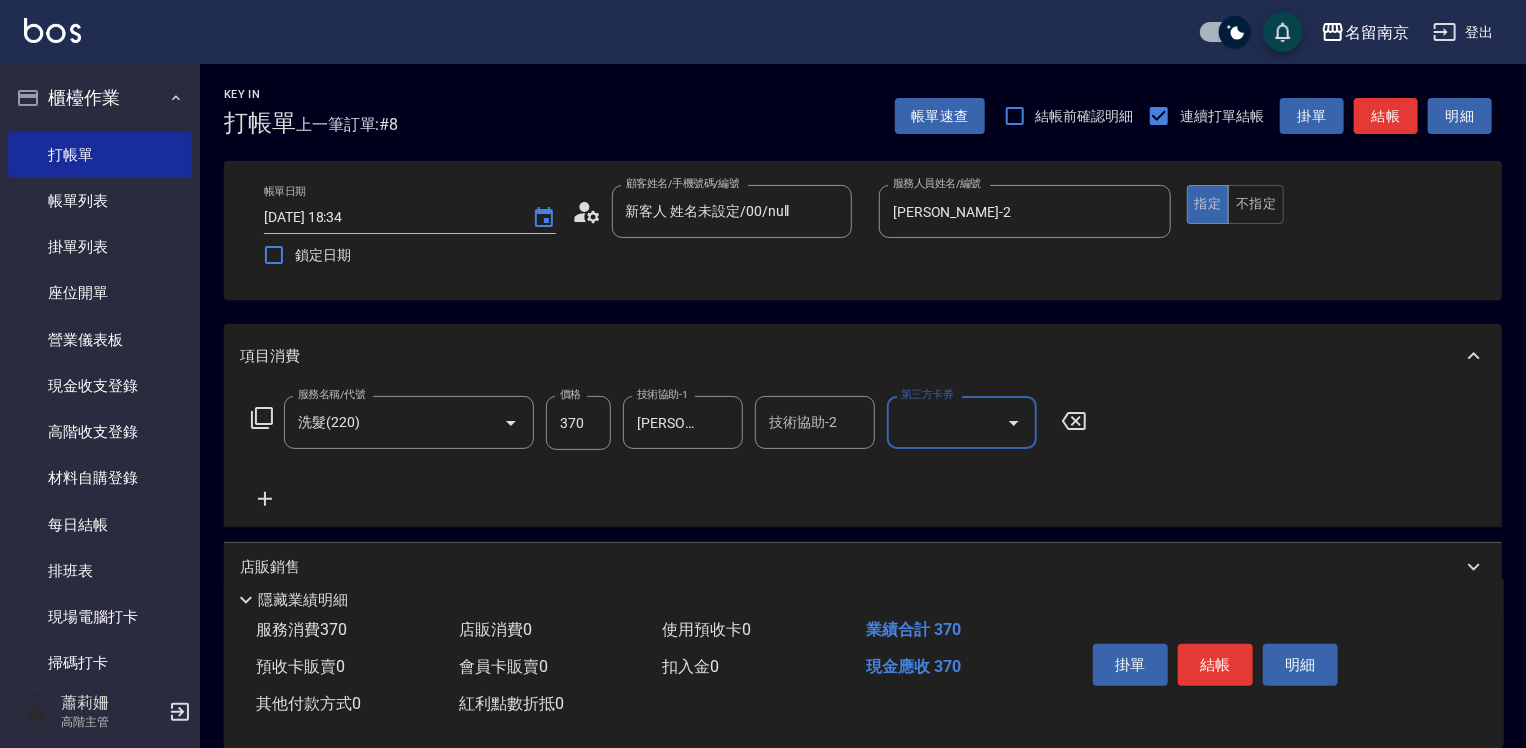 click on "結帳" at bounding box center (1215, 665) 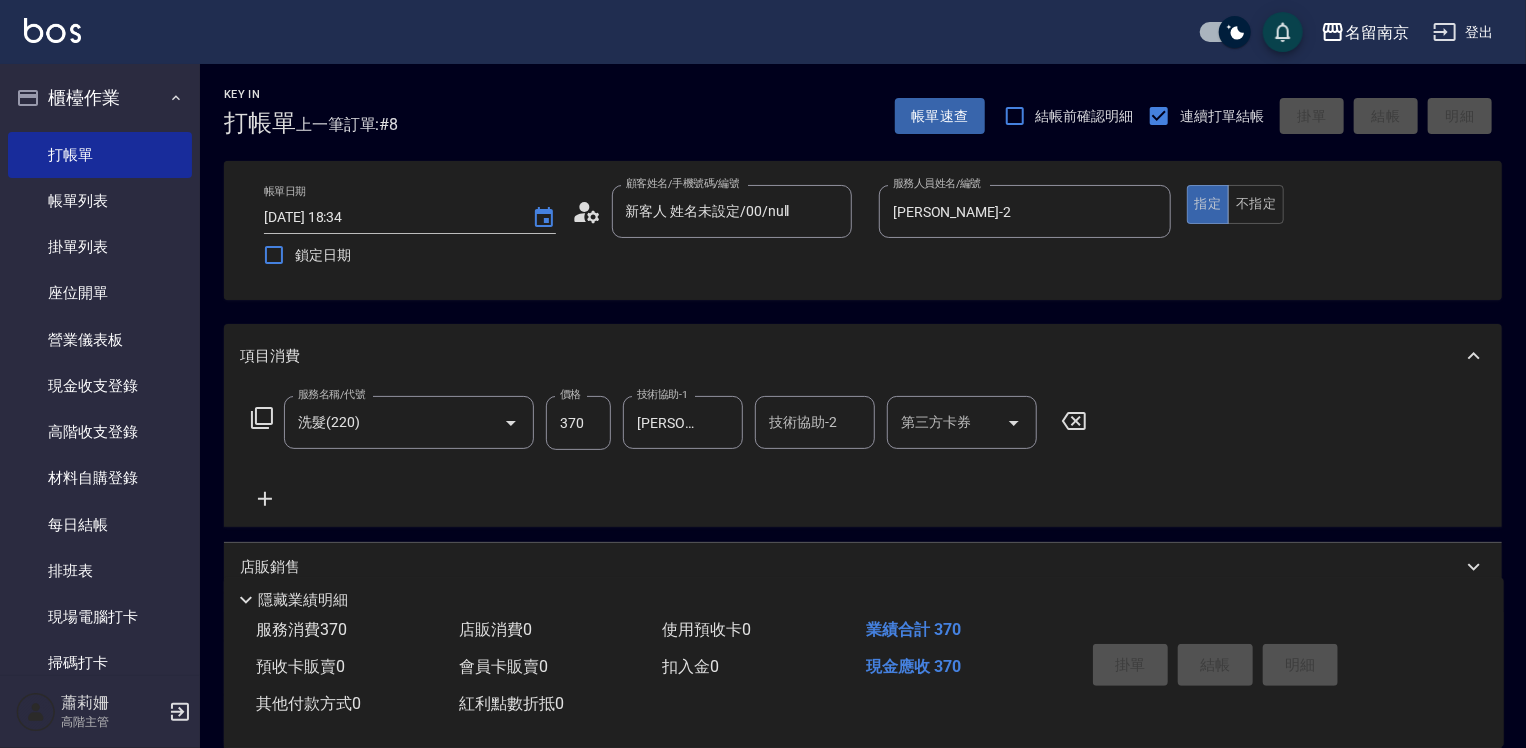 type on "2025/07/14 18:40" 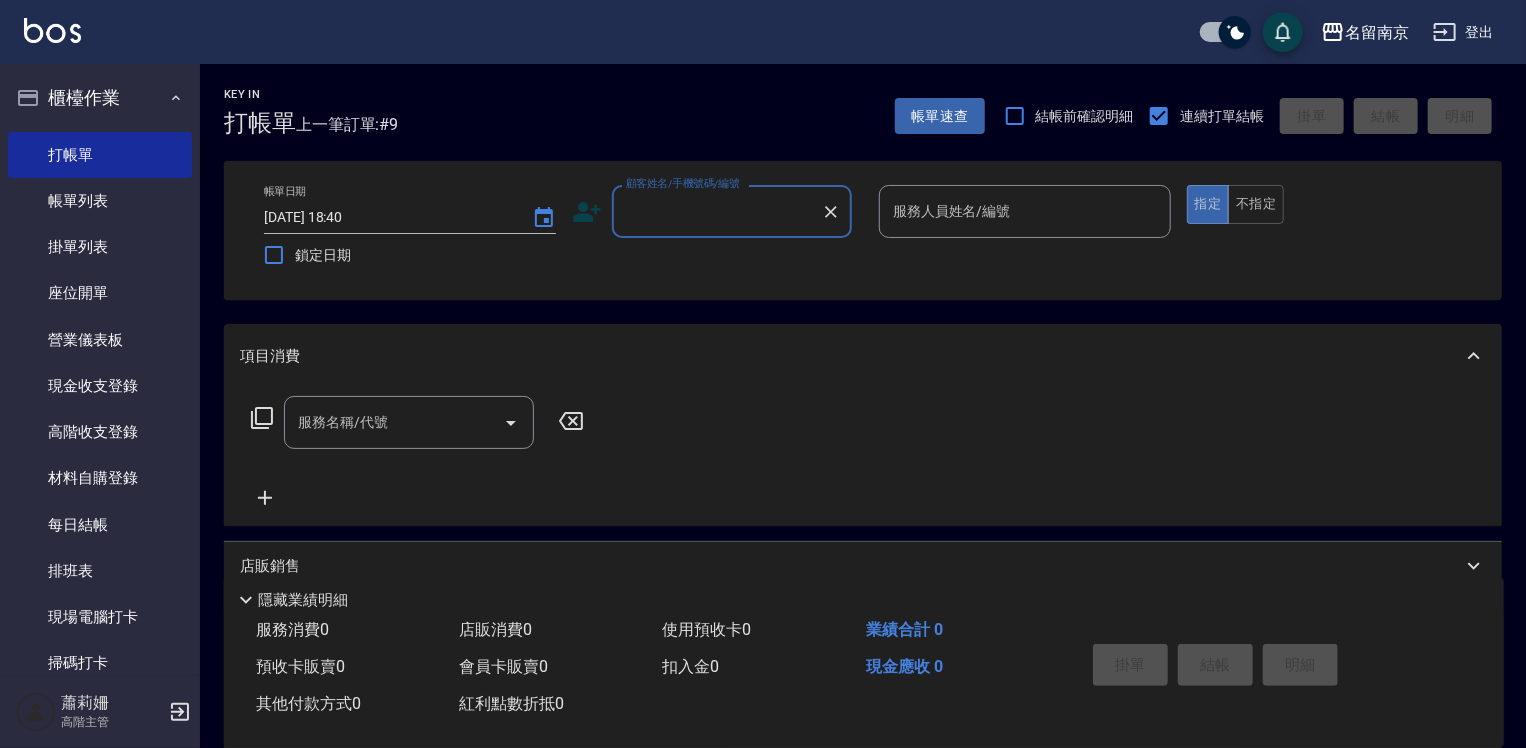 click on "顧客姓名/手機號碼/編號" at bounding box center (717, 211) 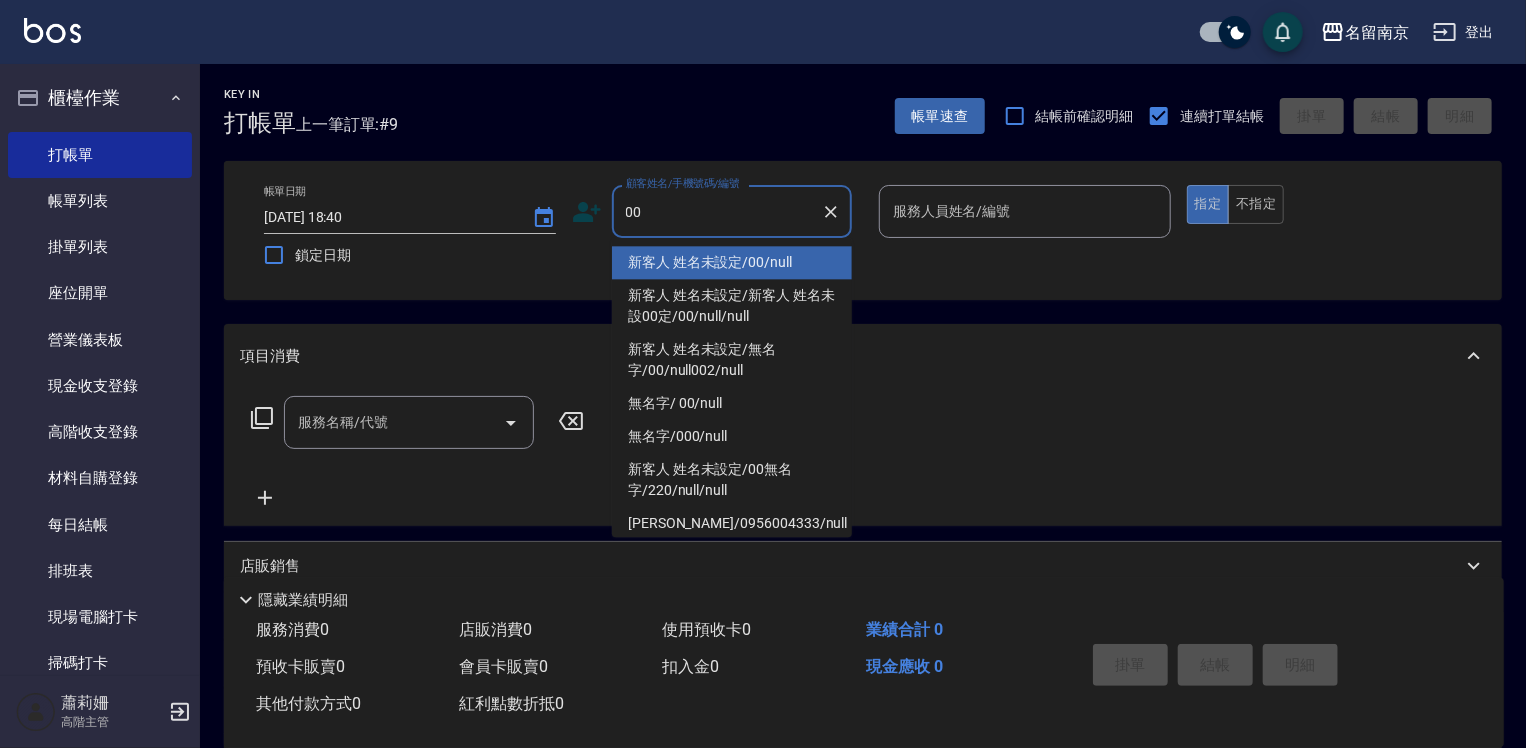 type on "新客人 姓名未設定/00/null" 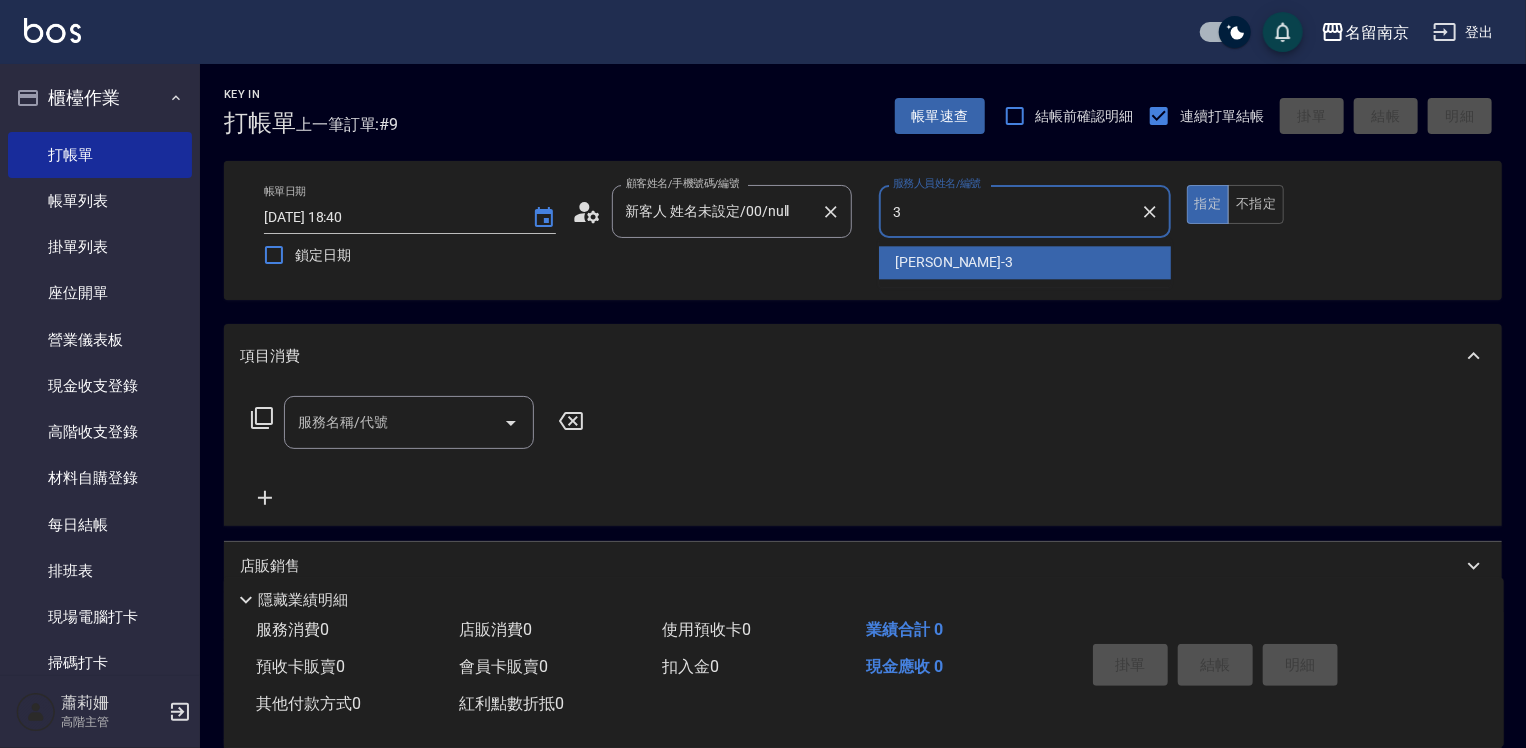 type on "Karen-3" 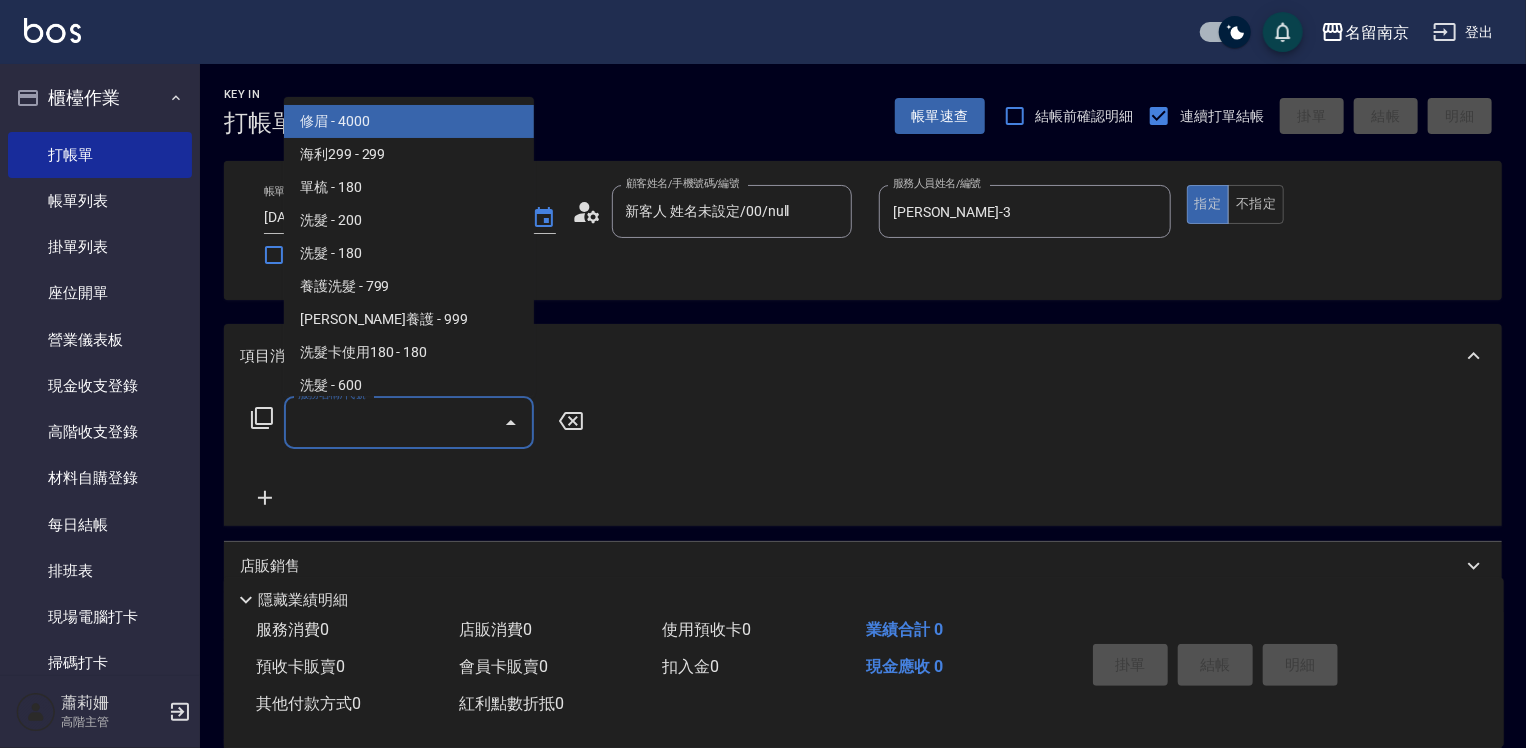 click on "服務名稱/代號" at bounding box center [394, 422] 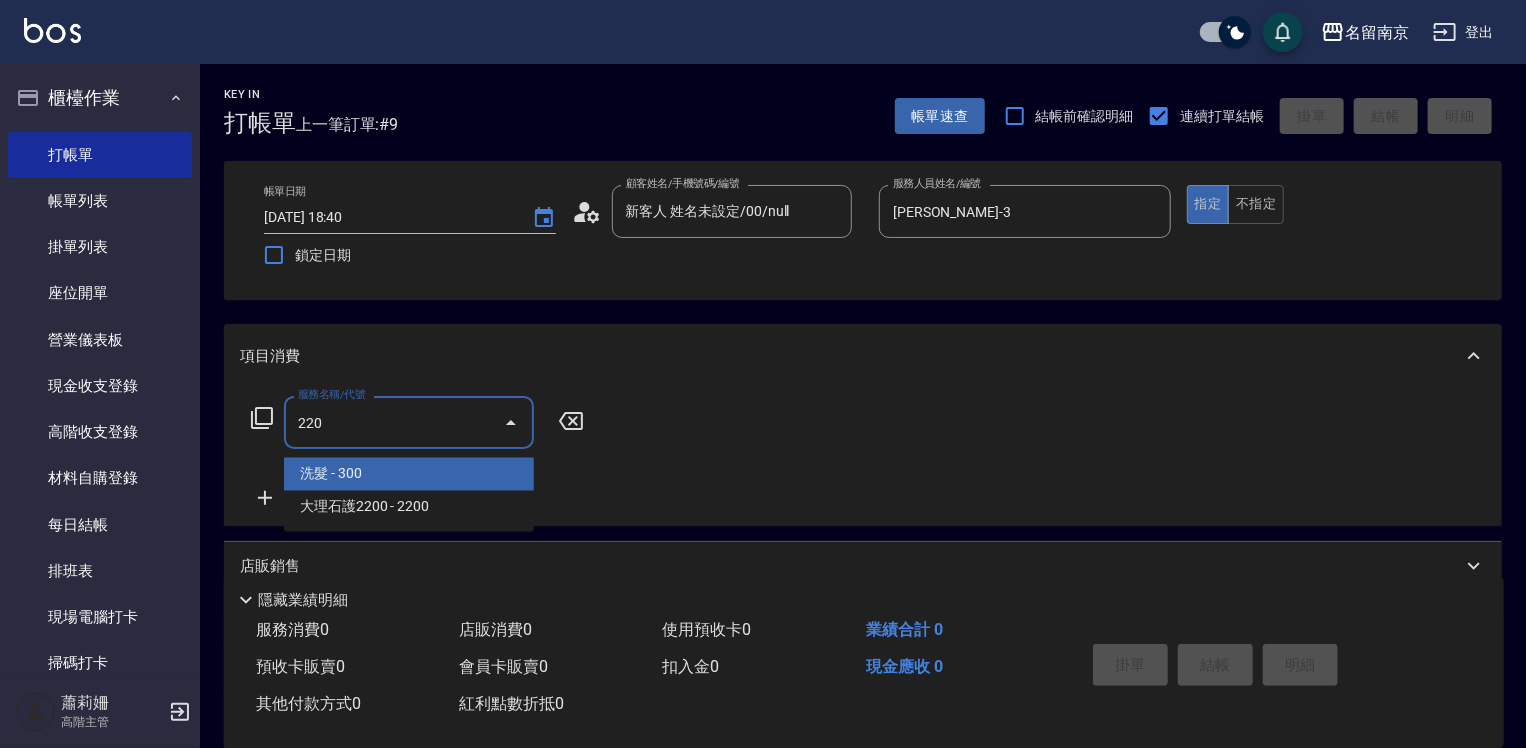 type on "洗髮(220)" 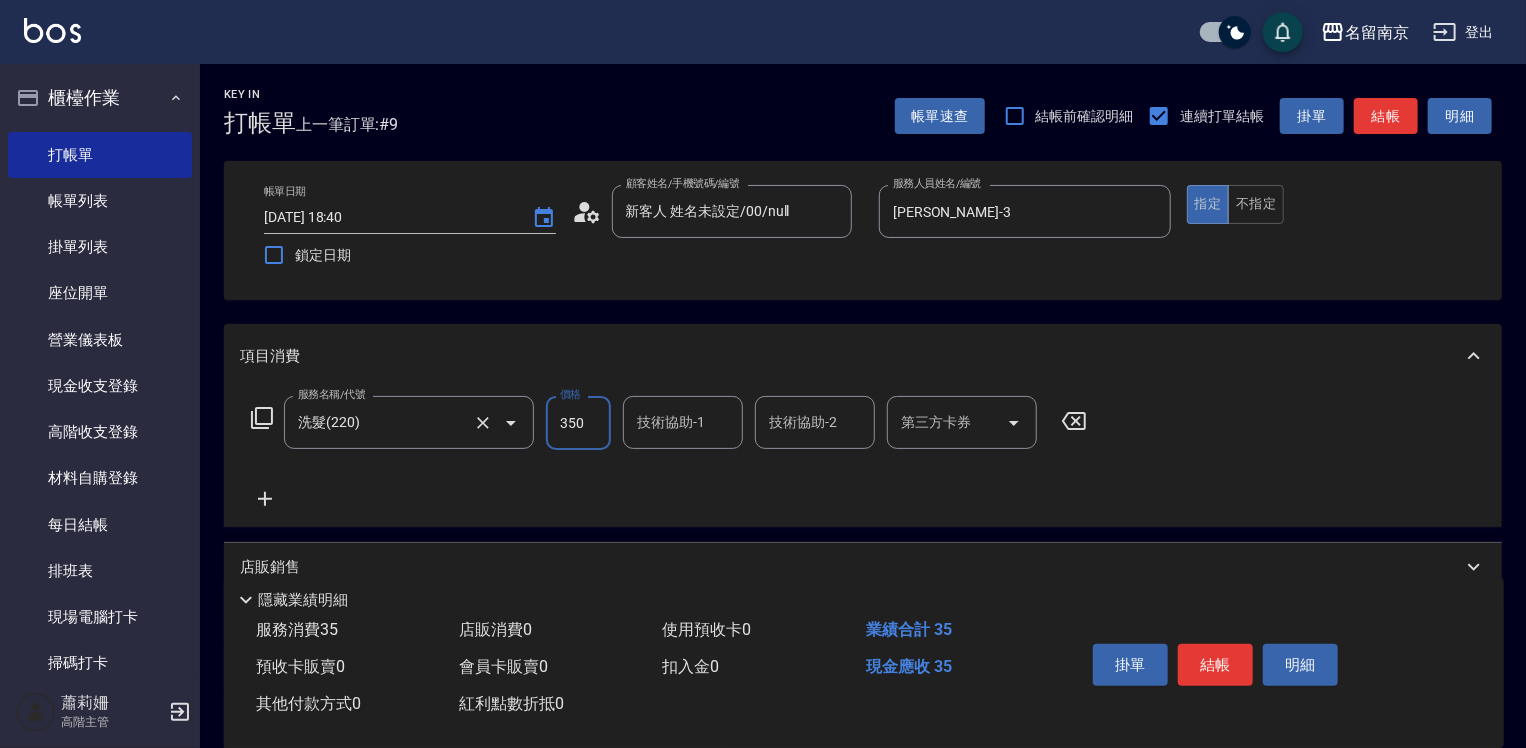 type on "350" 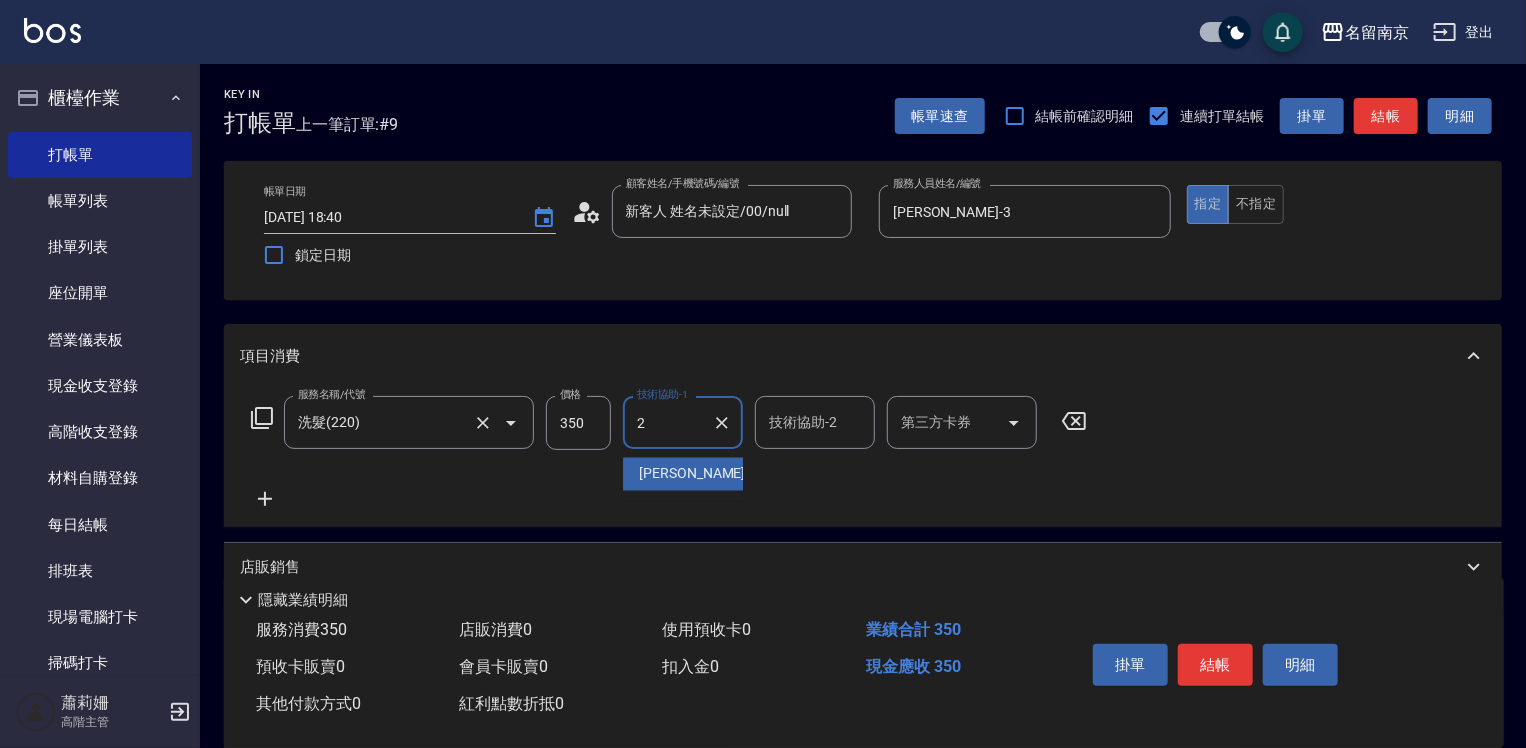 type on "Jenny-2" 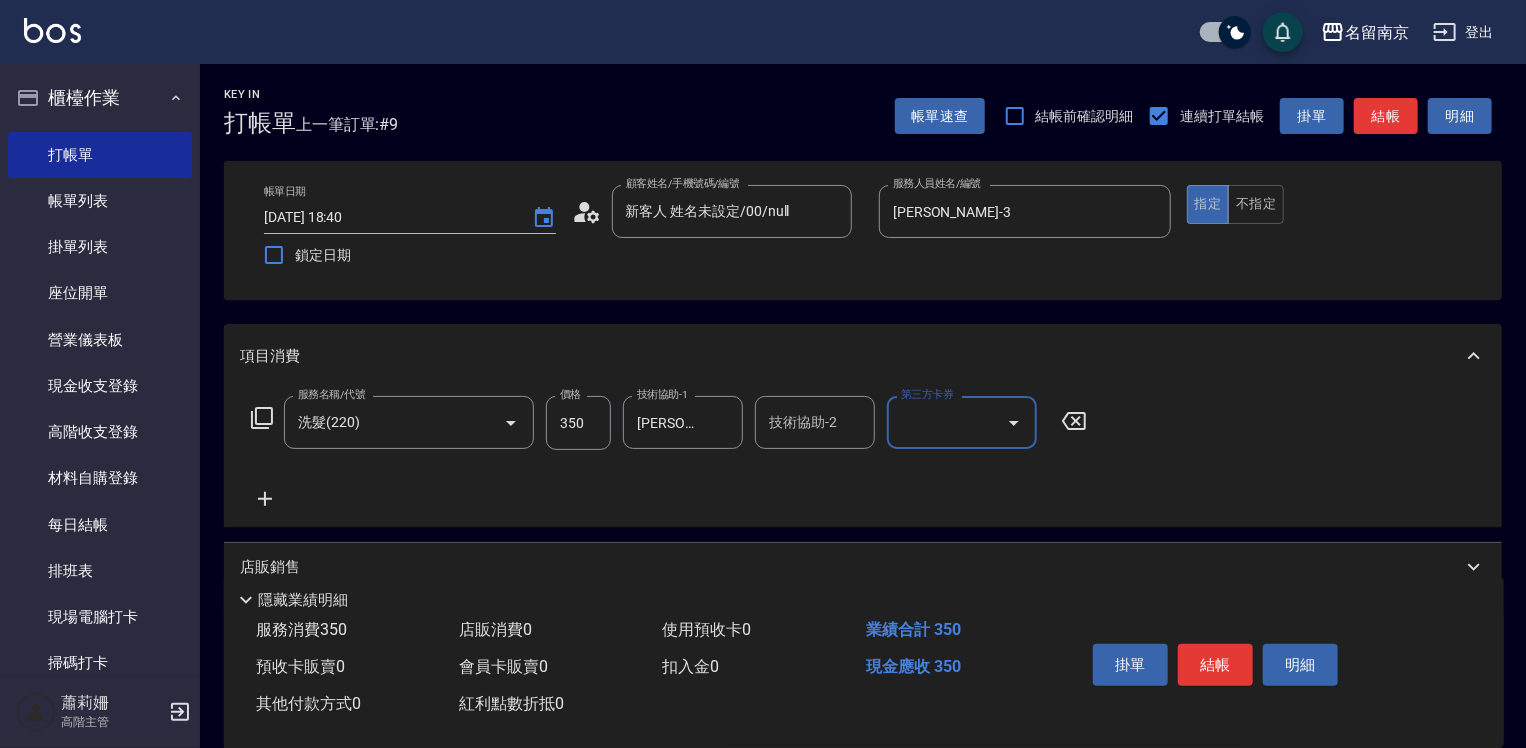 click 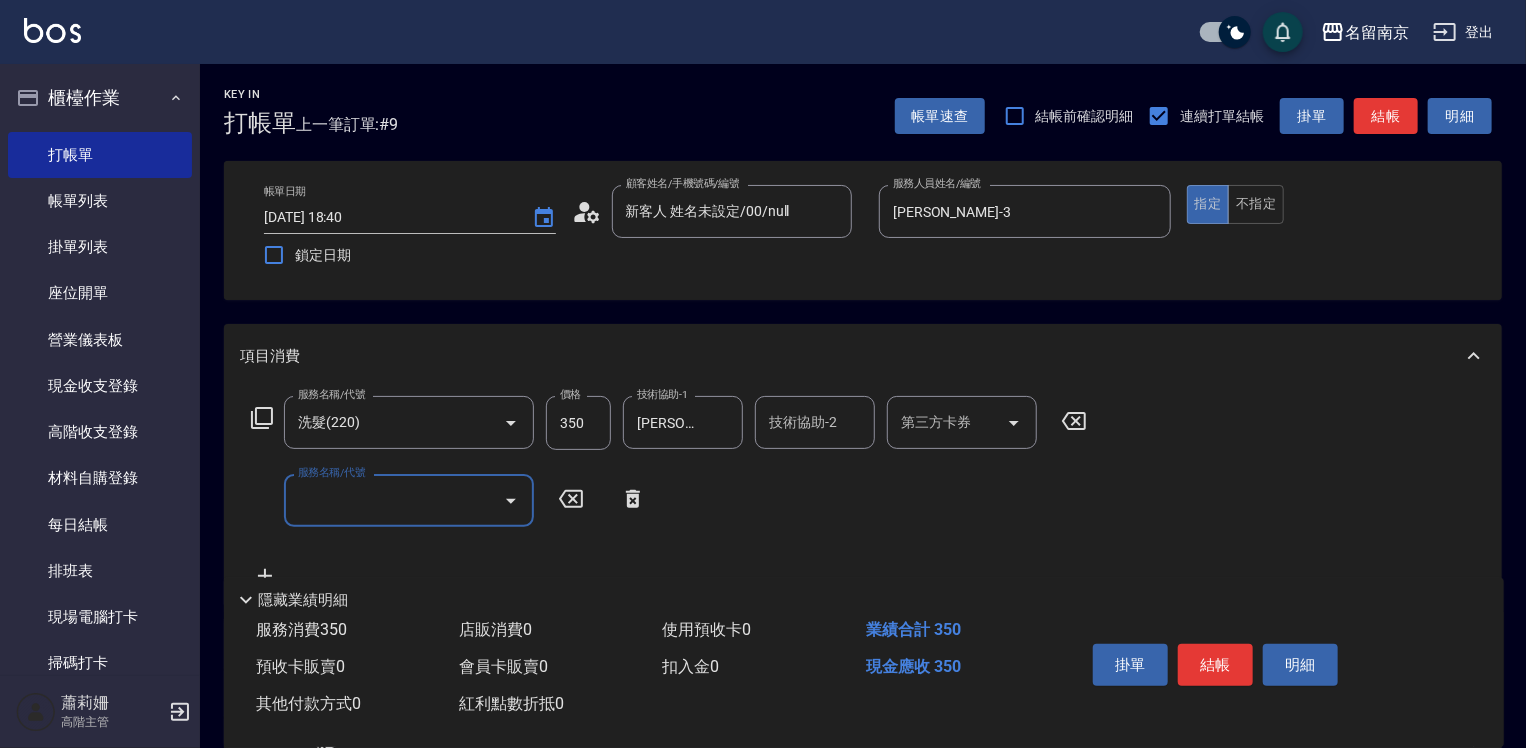 drag, startPoint x: 249, startPoint y: 500, endPoint x: 260, endPoint y: 499, distance: 11.045361 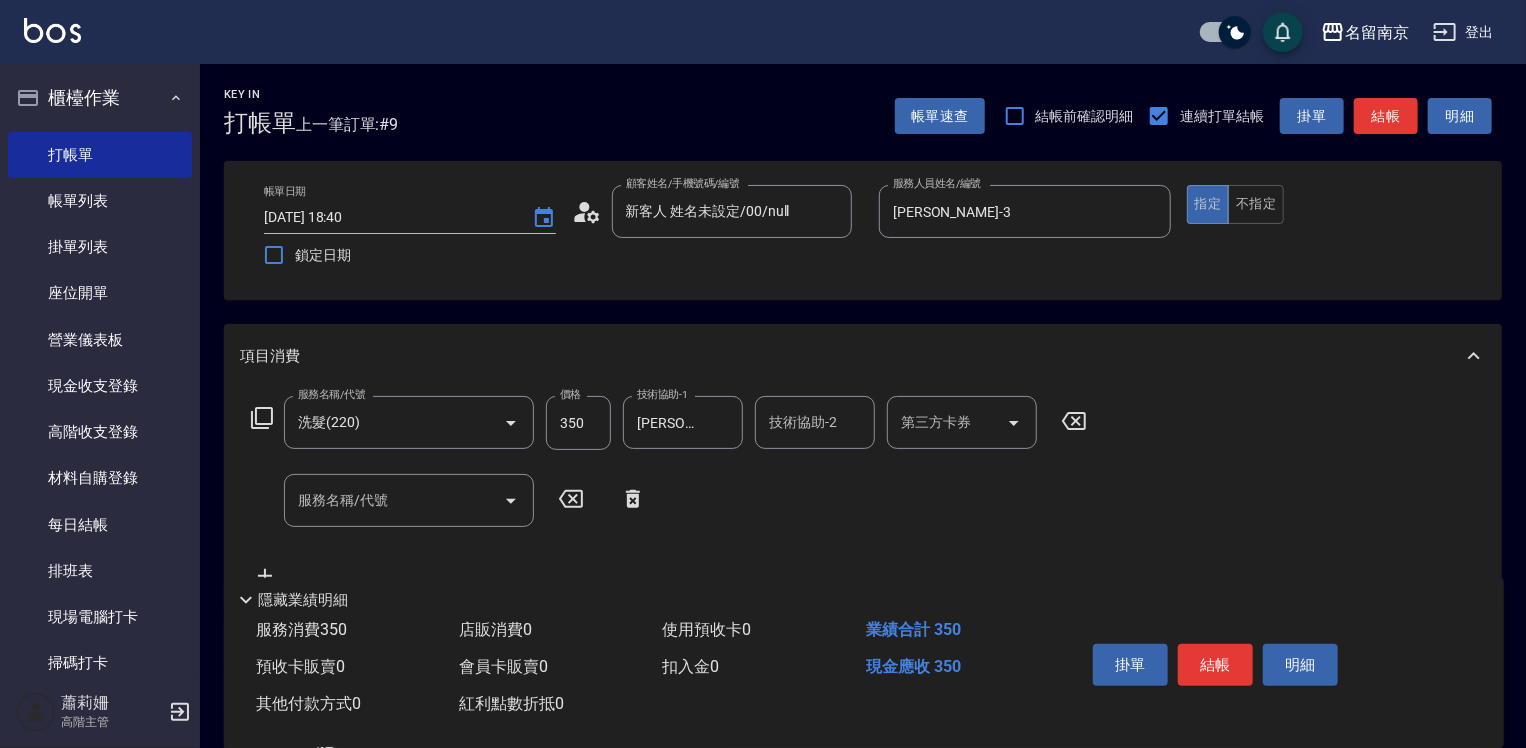 click on "服務名稱/代號" at bounding box center [394, 500] 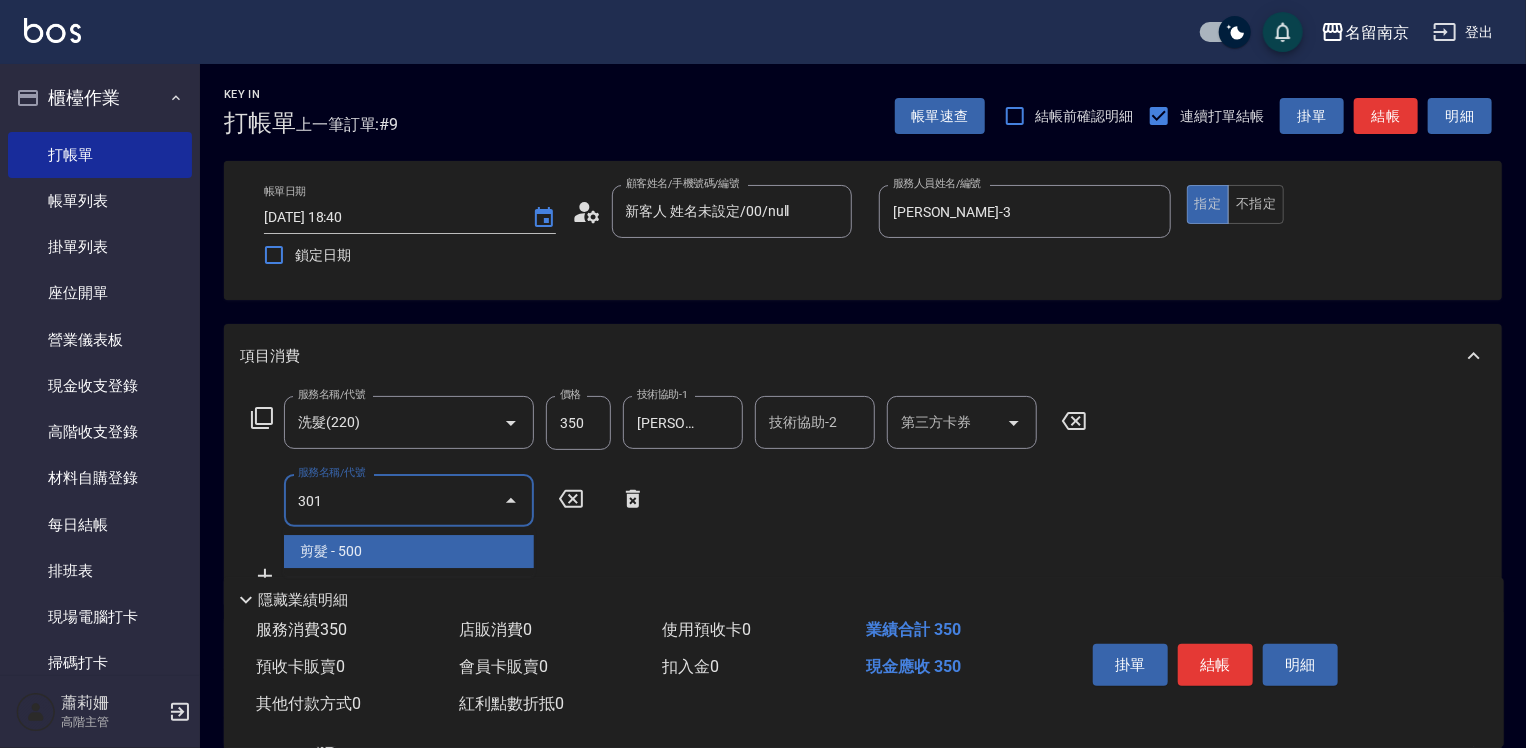 type on "剪髮(301)" 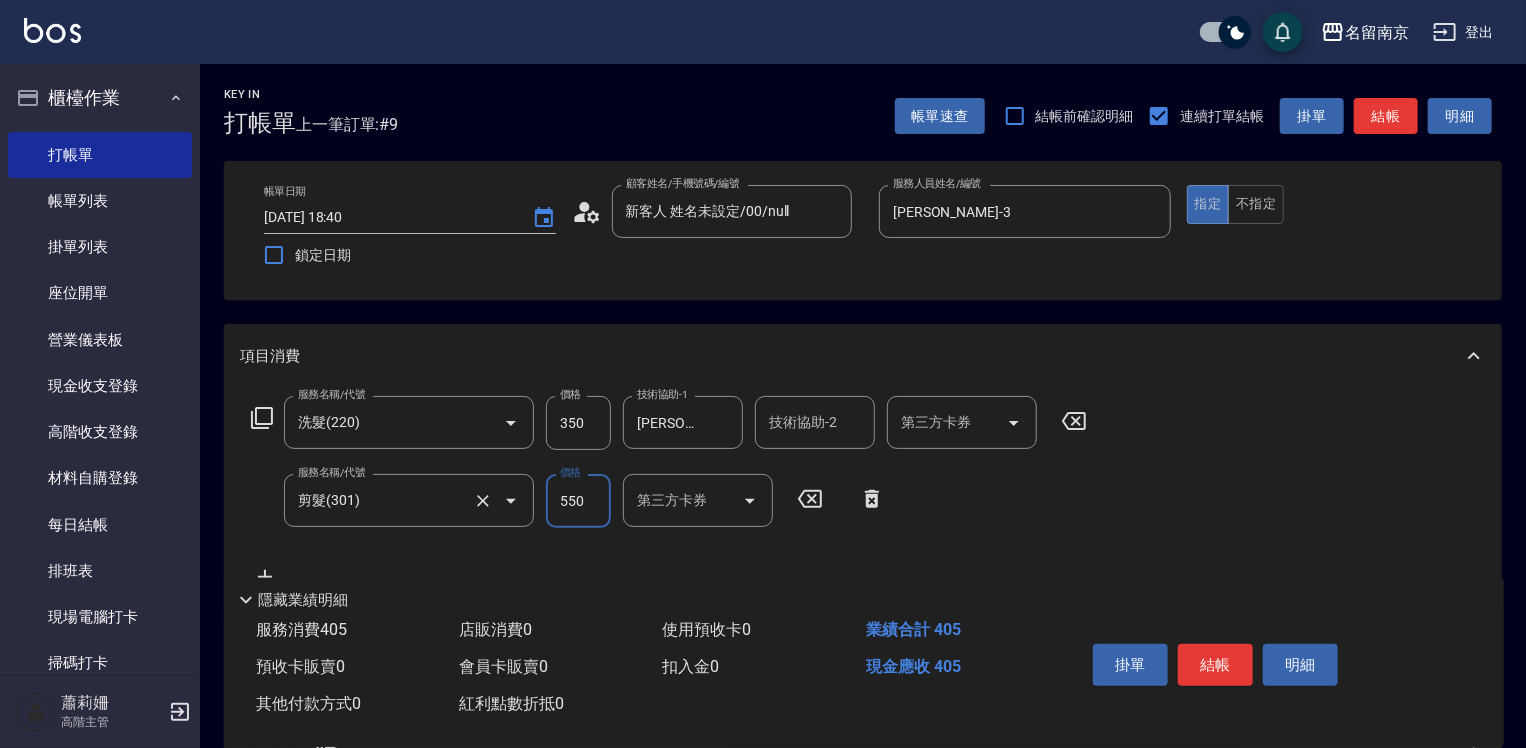 type on "550" 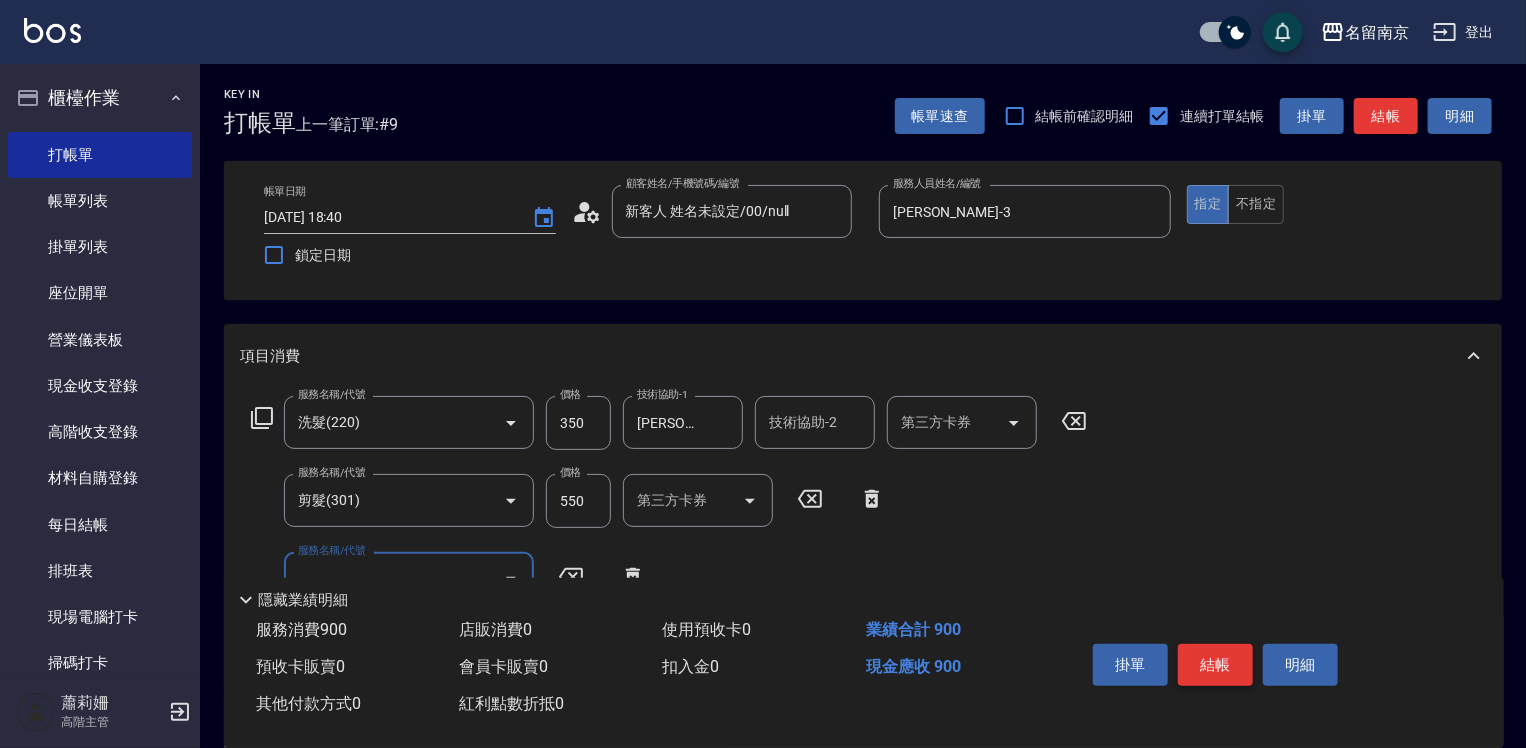 click on "結帳" at bounding box center (1215, 665) 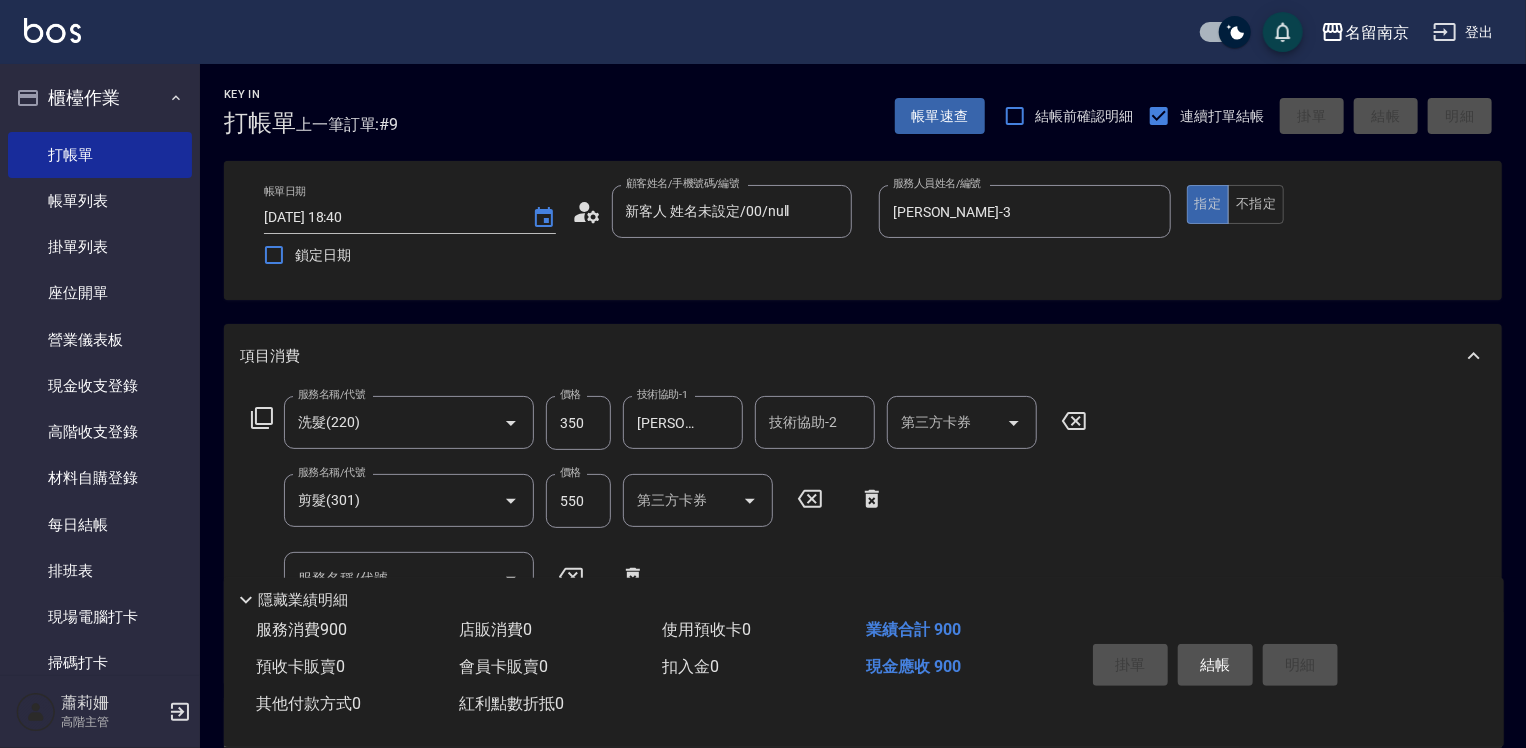 type 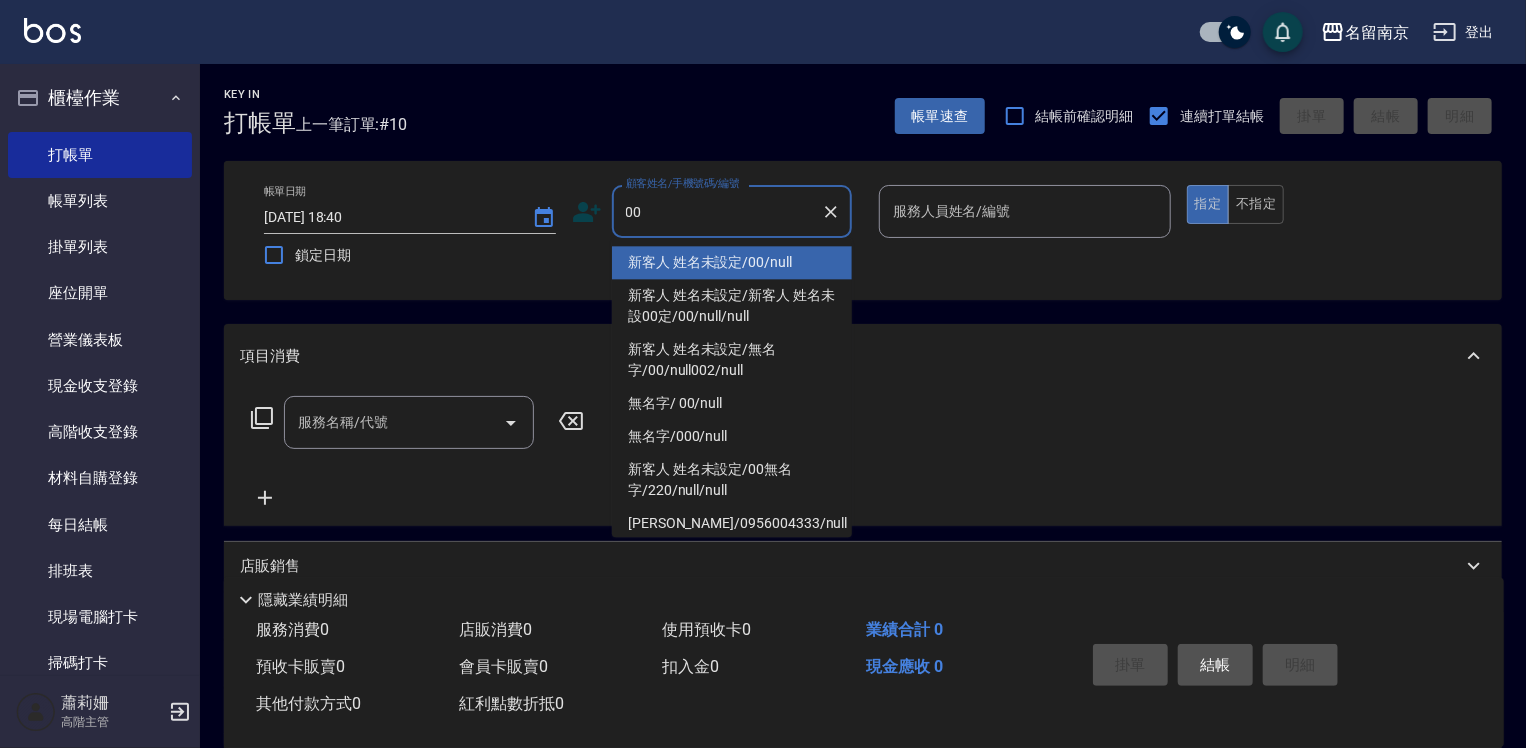 type on "新客人 姓名未設定/00/null" 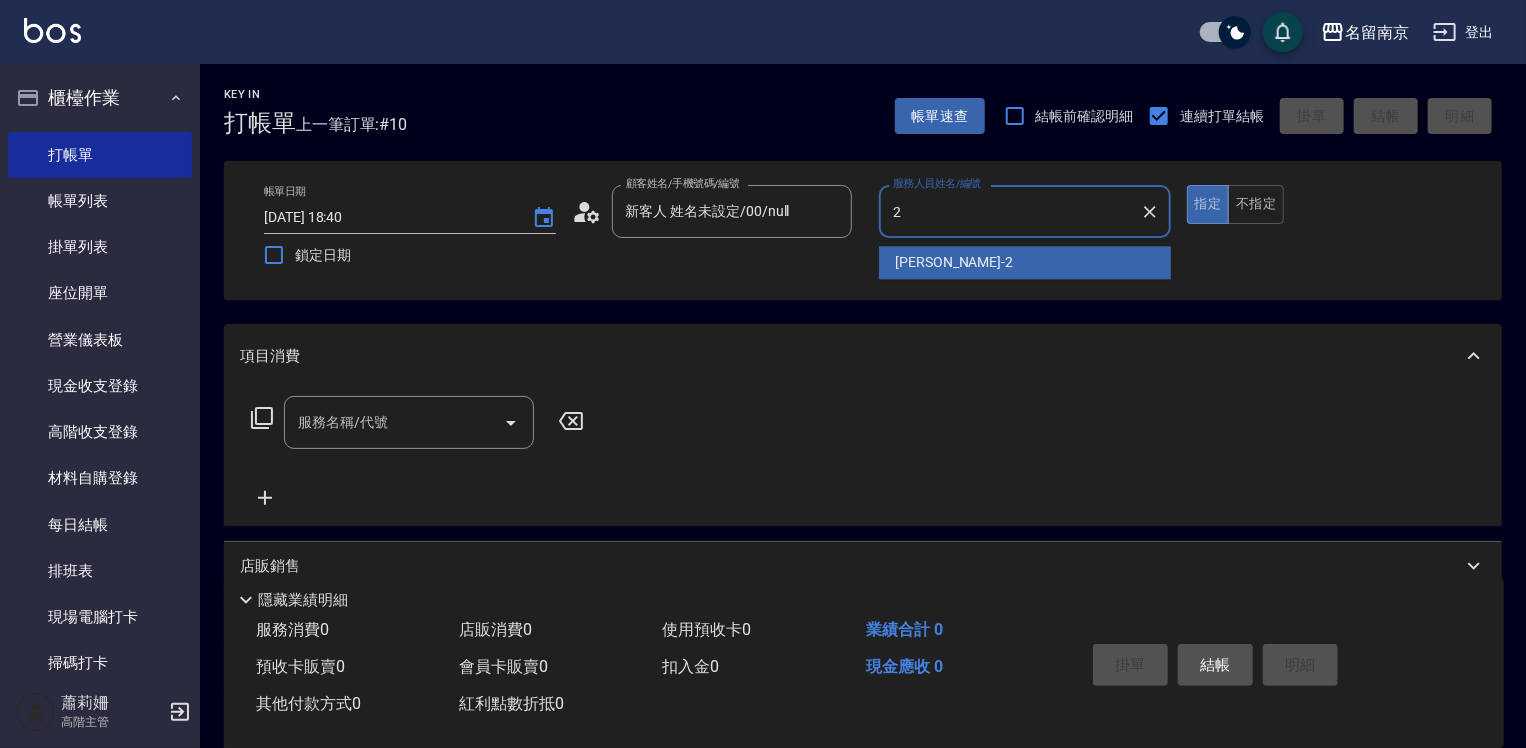 type on "Jenny-2" 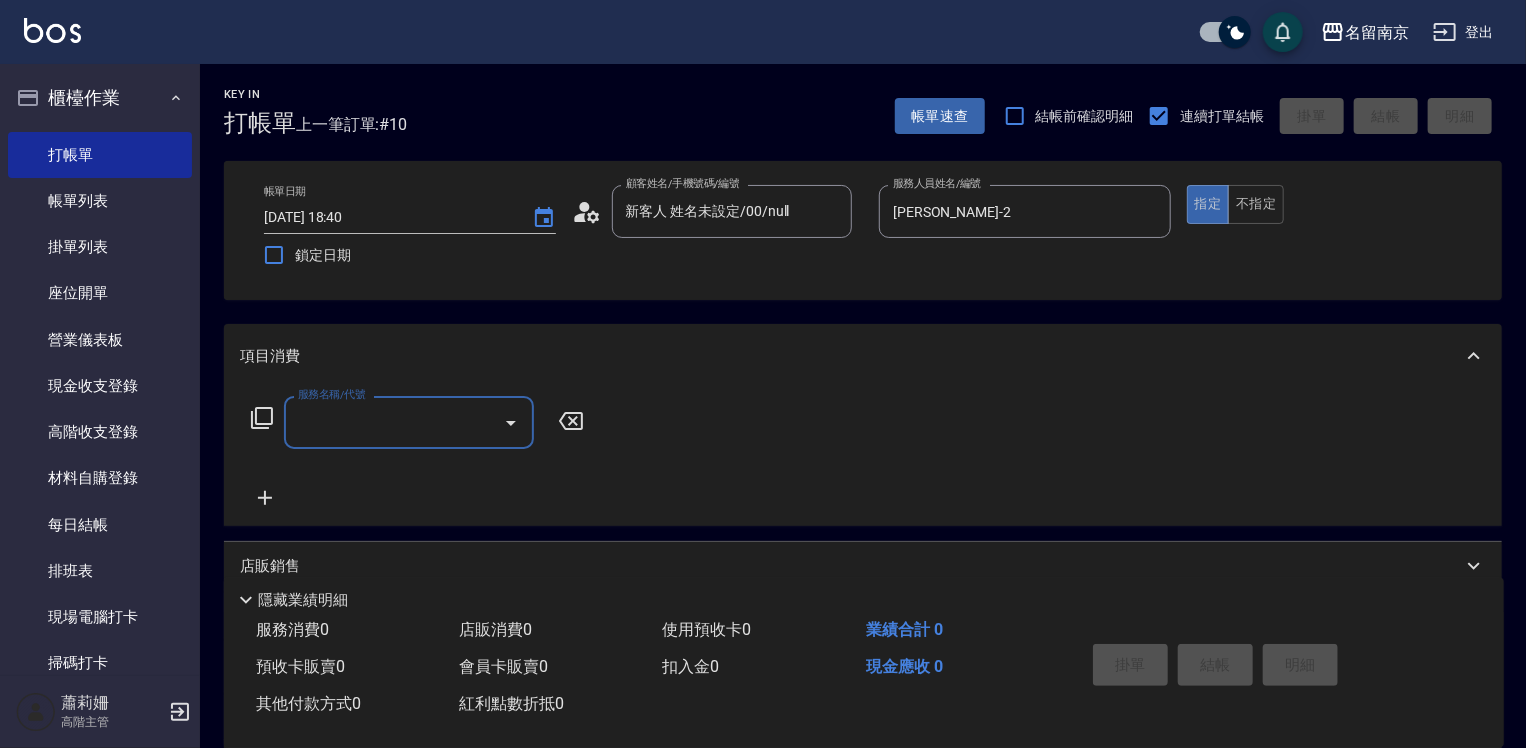 click on "服務名稱/代號" at bounding box center (394, 422) 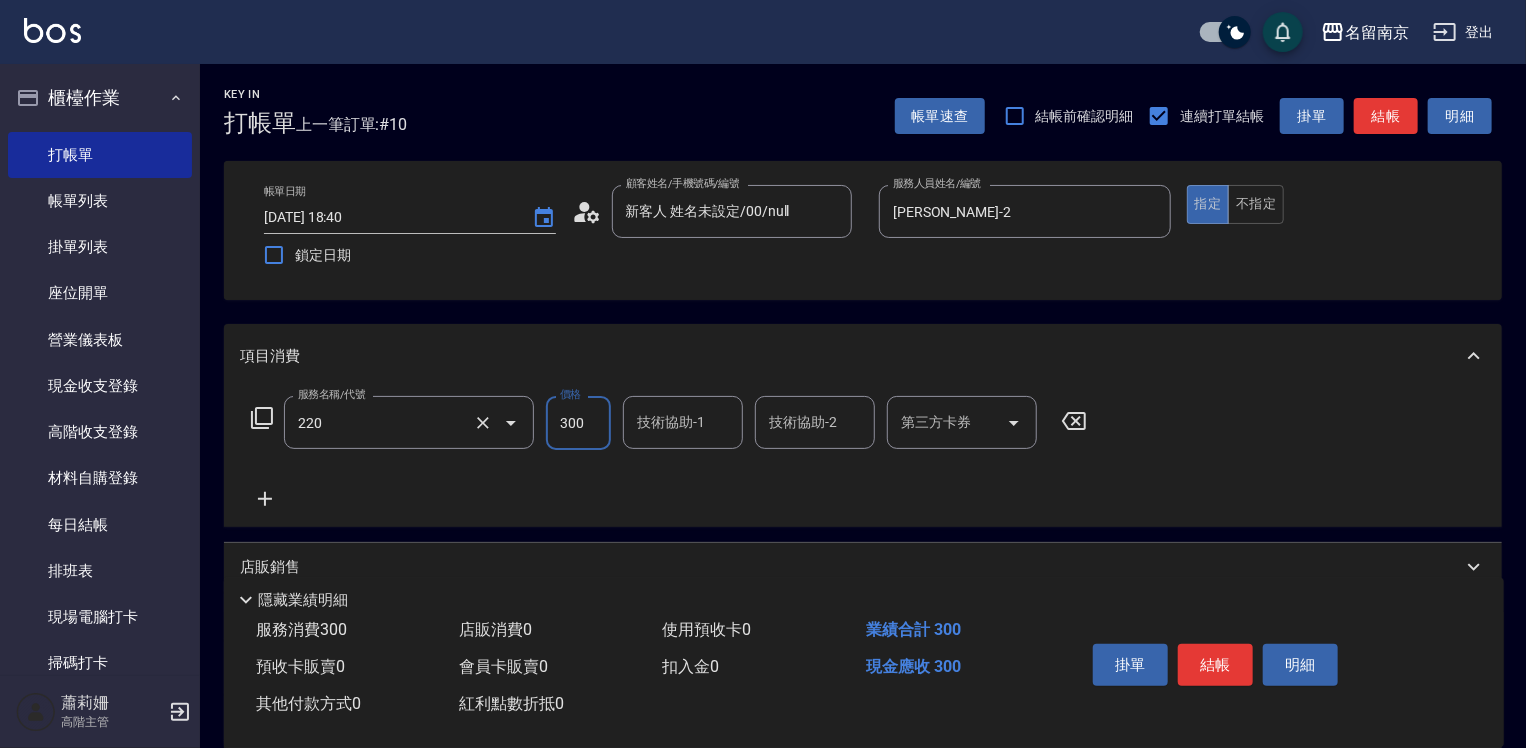 type on "洗髮(220)" 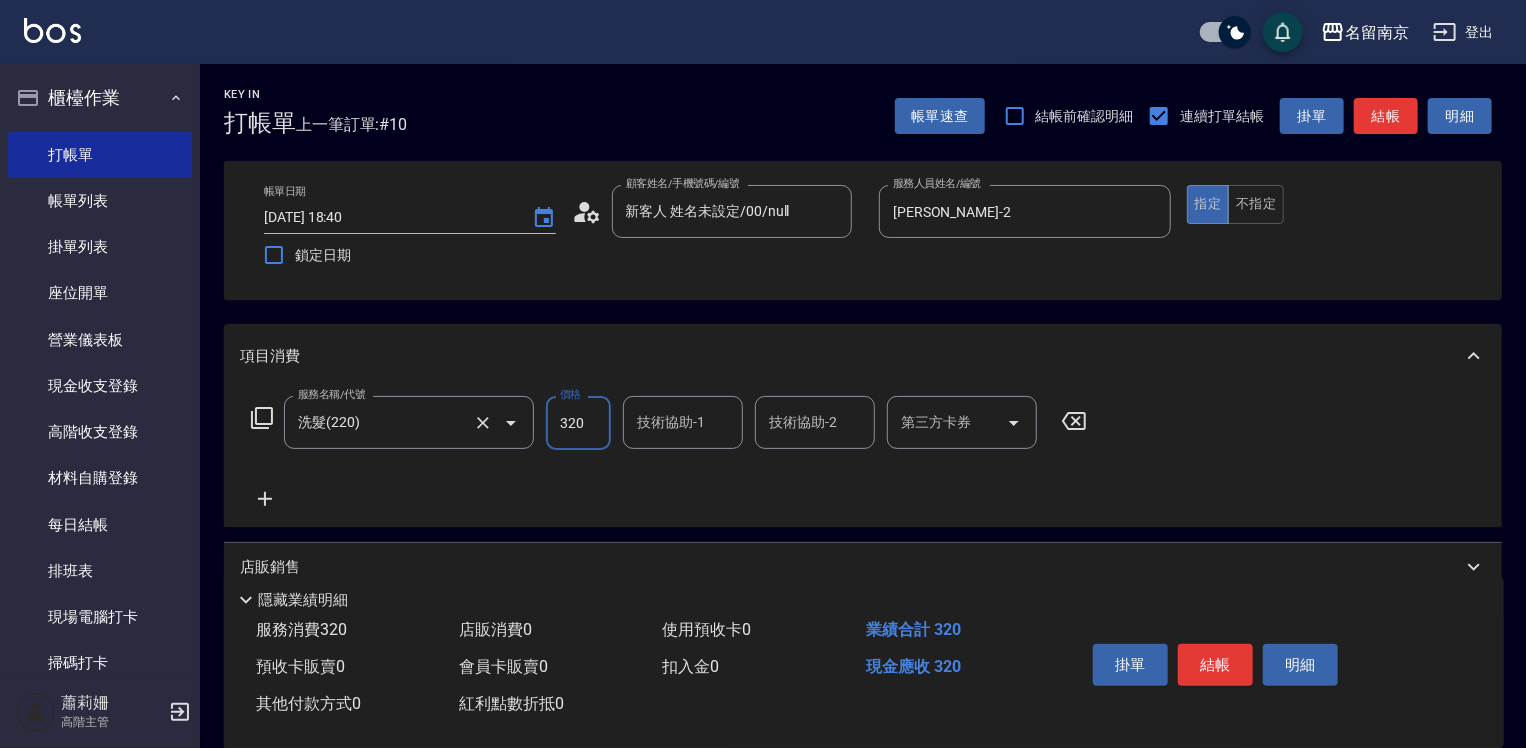 type on "320" 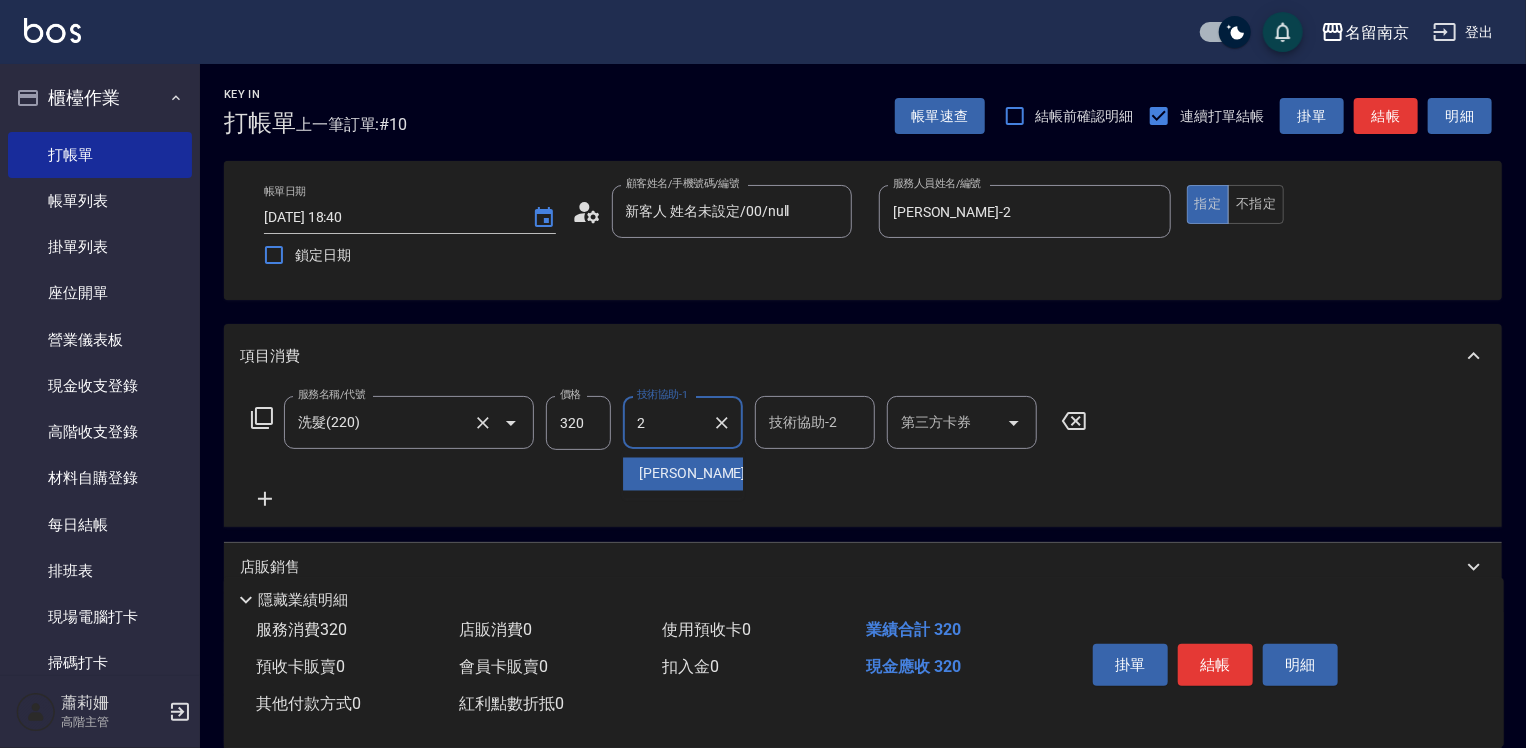 type on "Jenny-2" 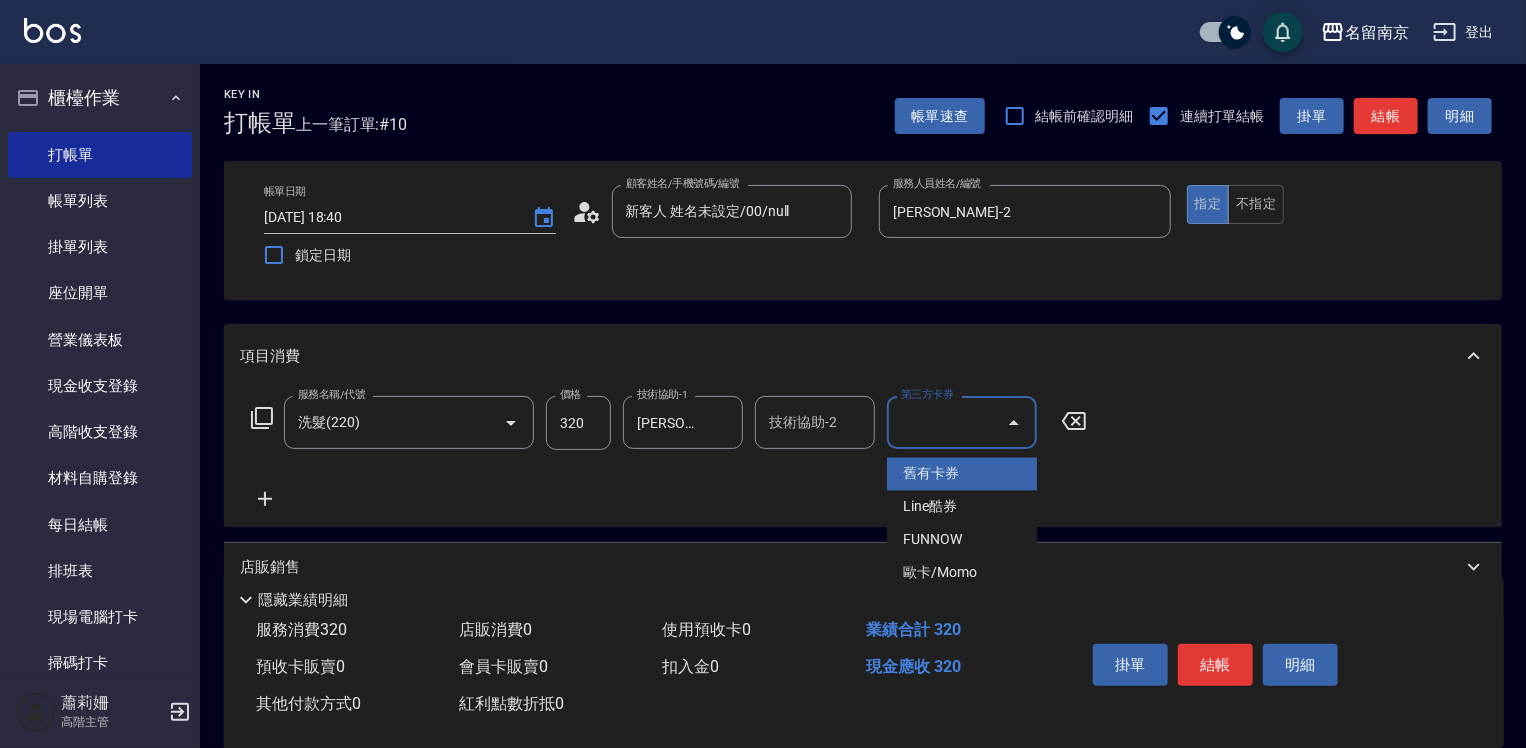click on "第三方卡券" at bounding box center [947, 422] 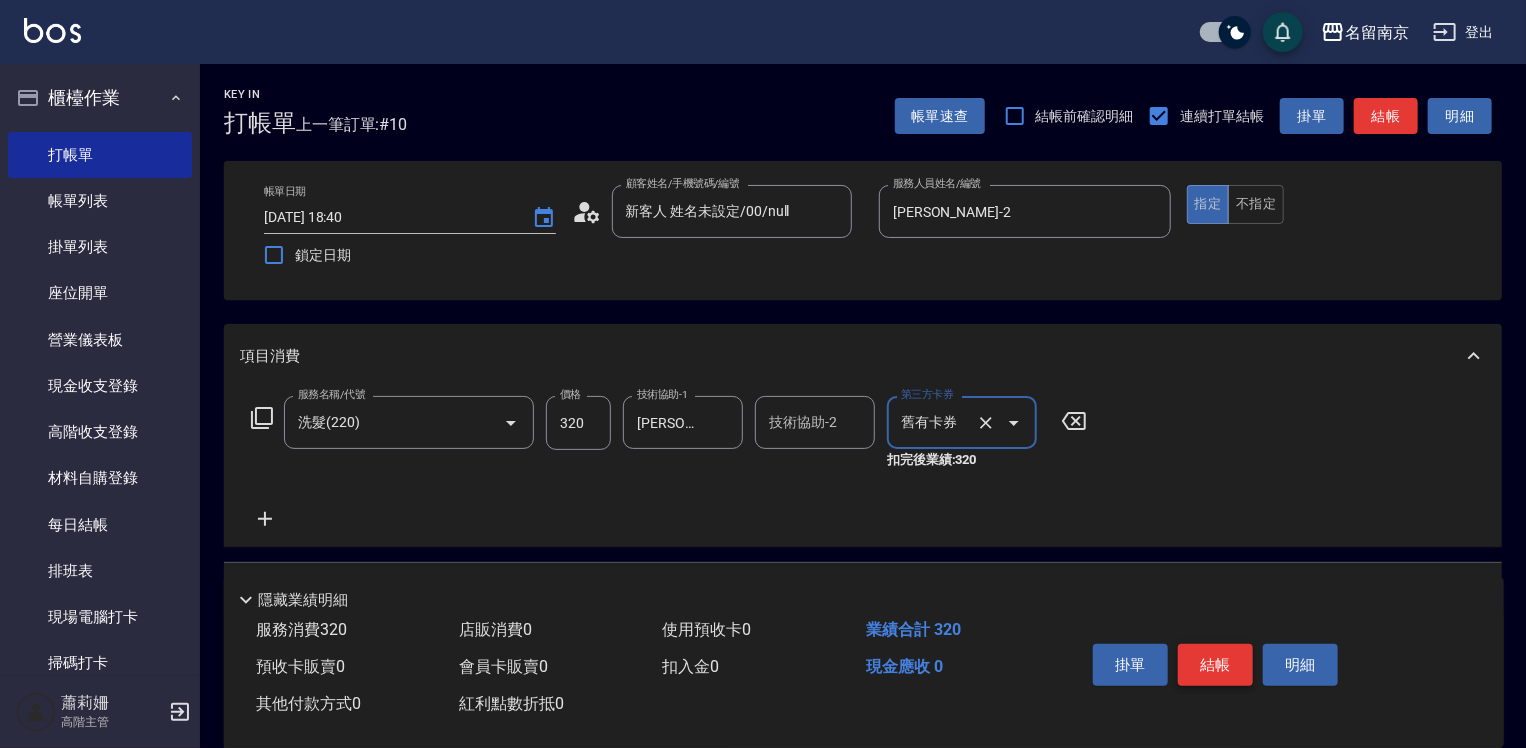 click on "結帳" at bounding box center (1215, 665) 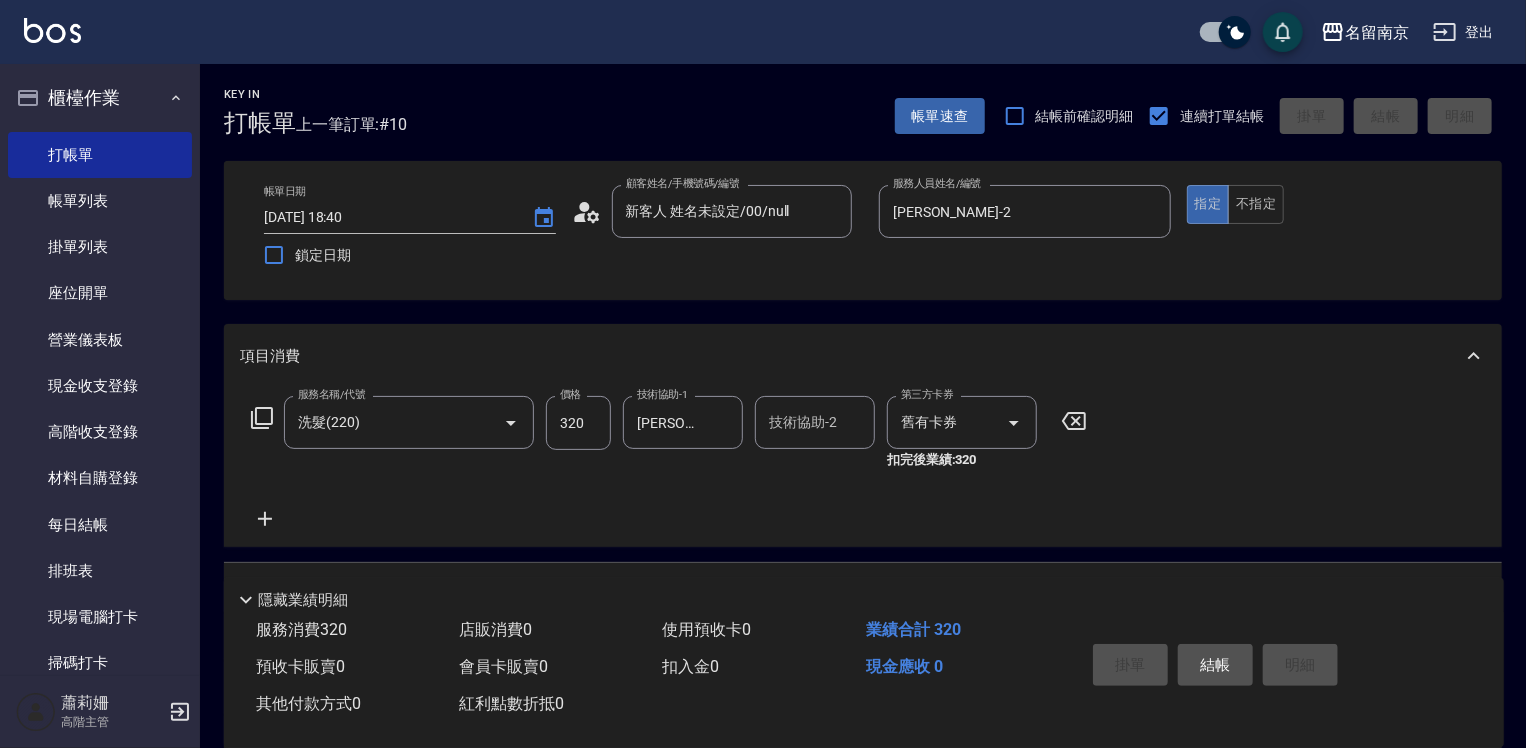type on "2025/07/14 18:41" 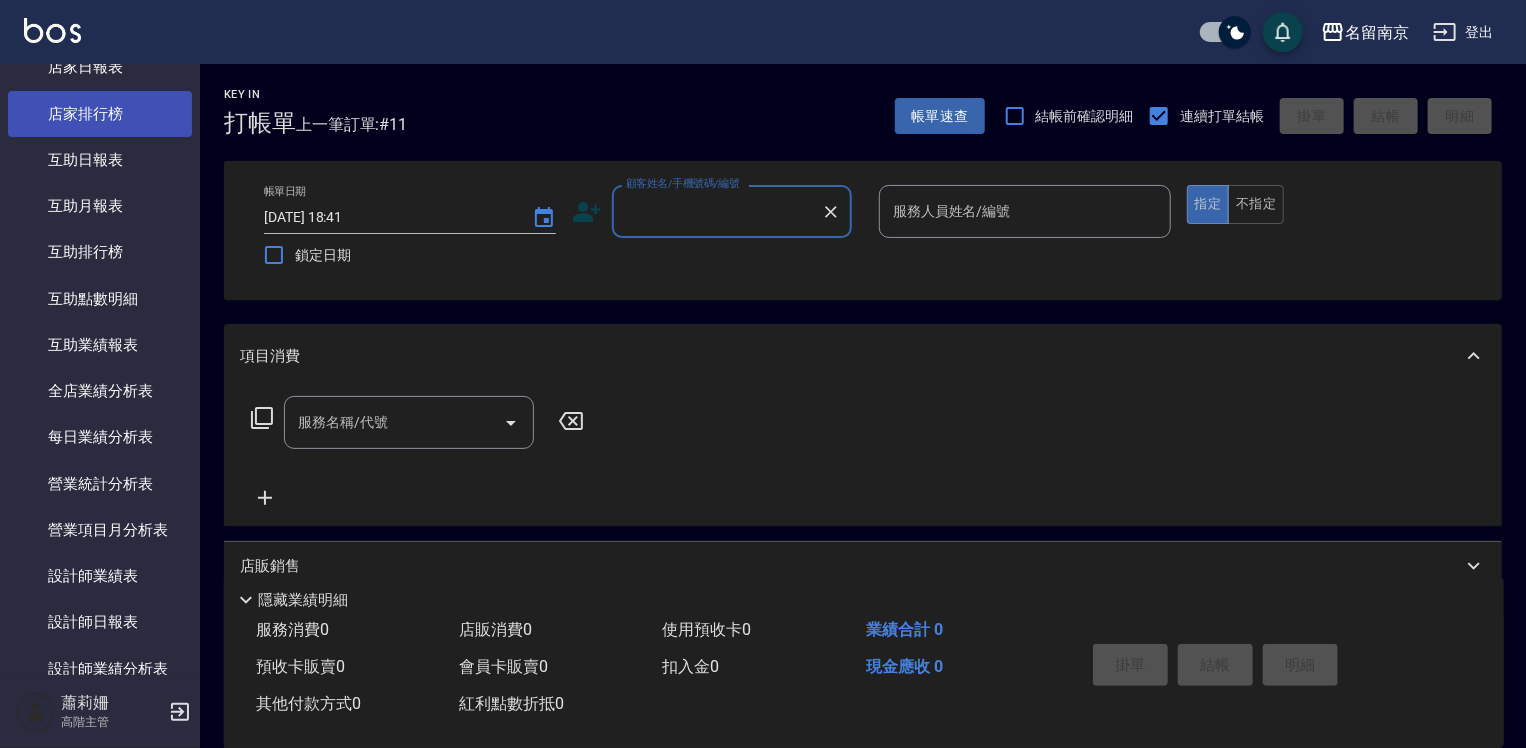 scroll, scrollTop: 1000, scrollLeft: 0, axis: vertical 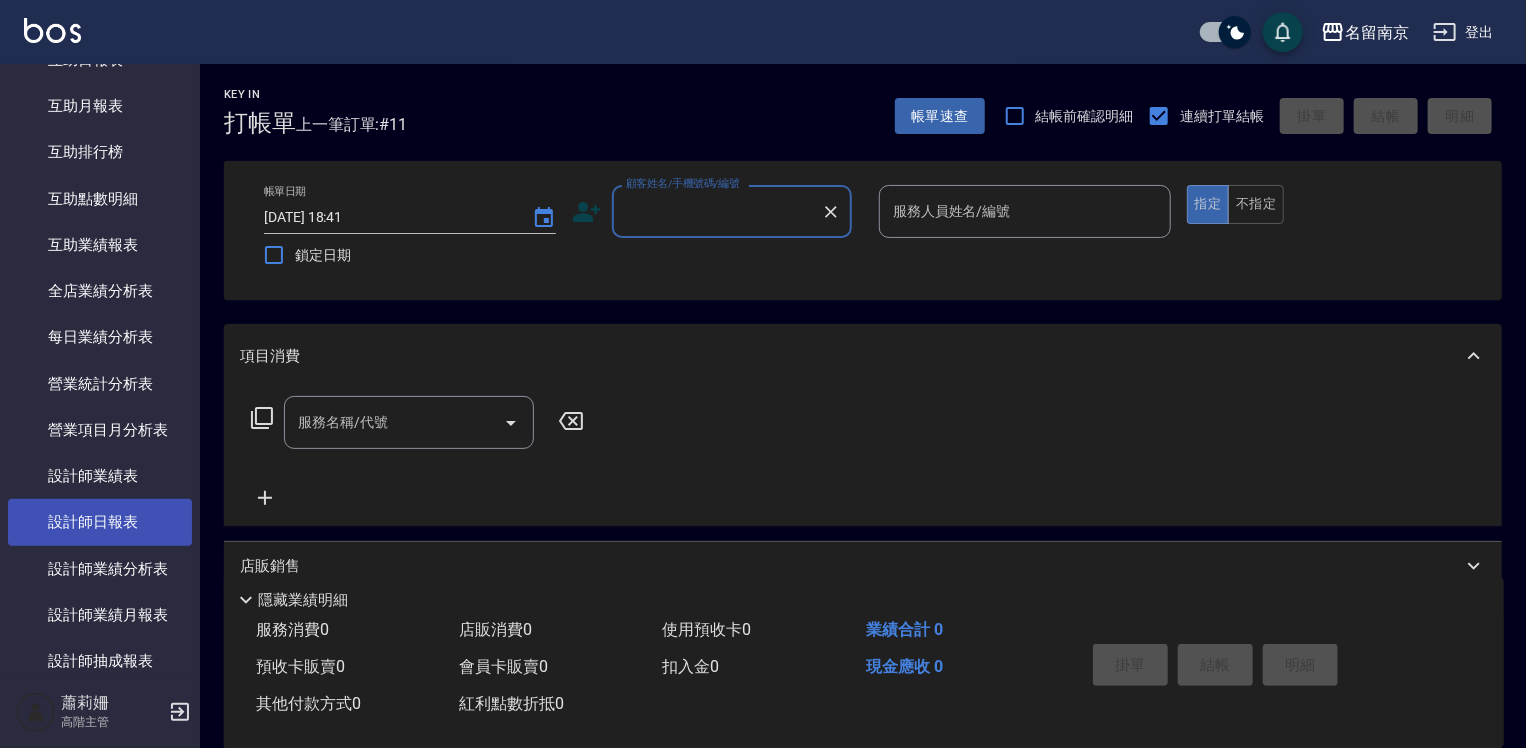 click on "設計師日報表" at bounding box center (100, 522) 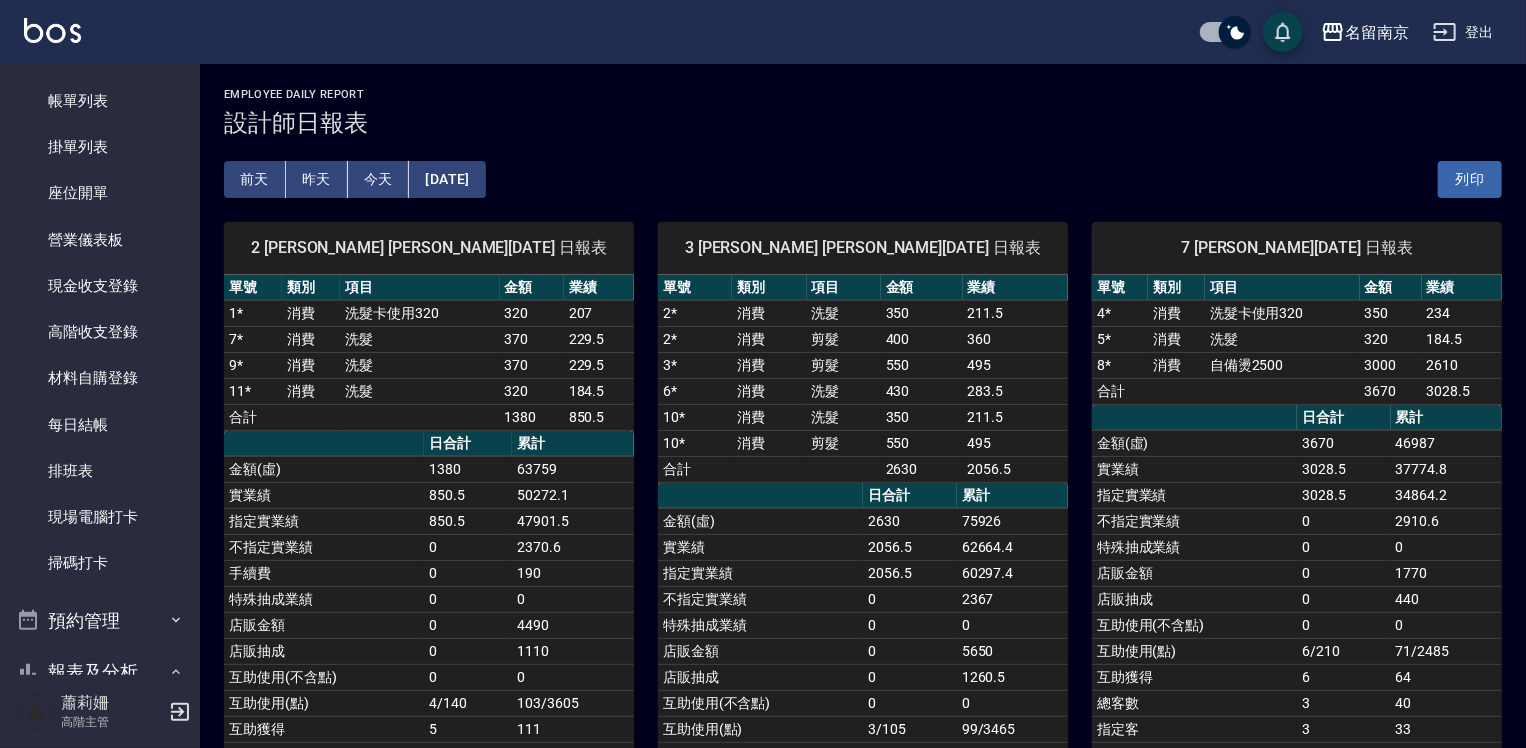 scroll, scrollTop: 0, scrollLeft: 0, axis: both 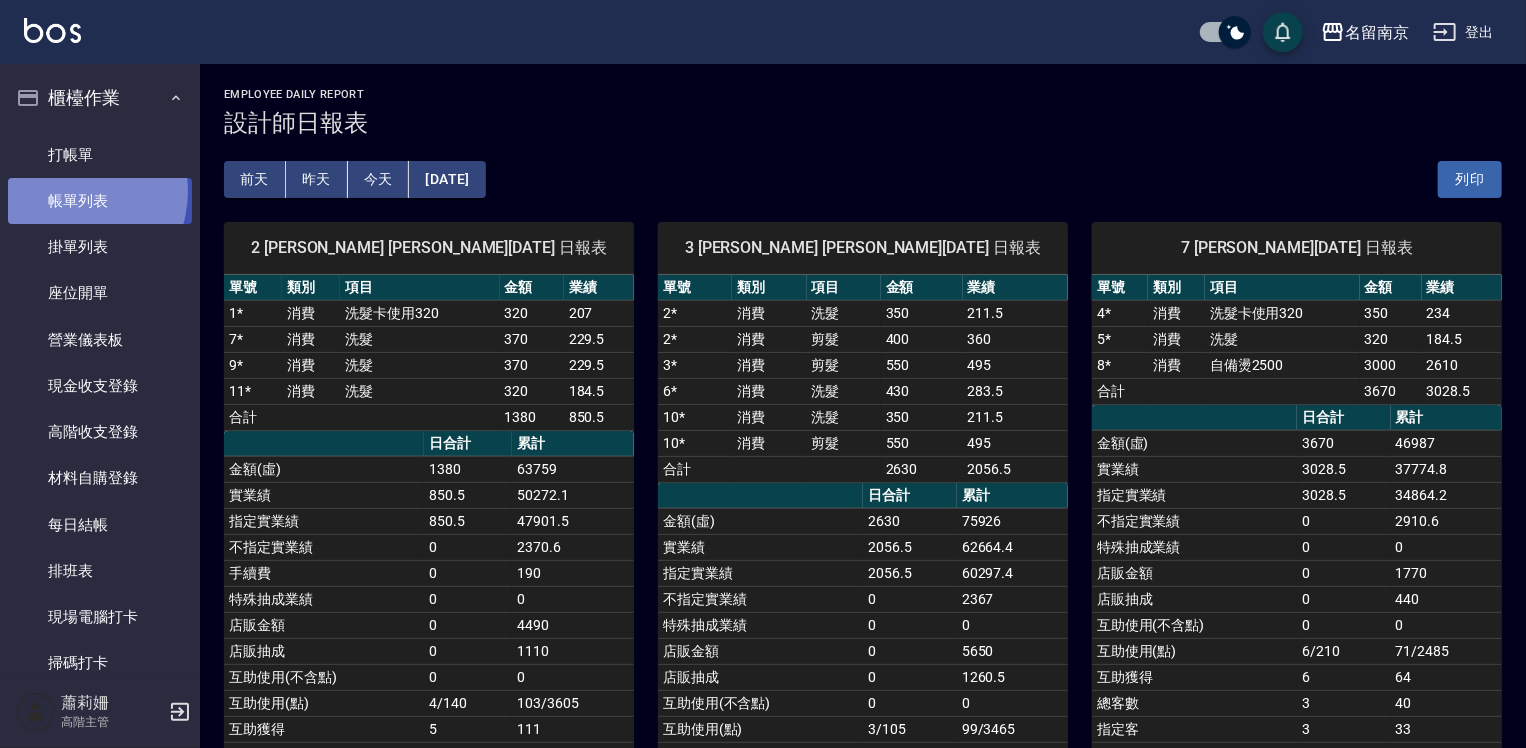 click on "帳單列表" at bounding box center [100, 201] 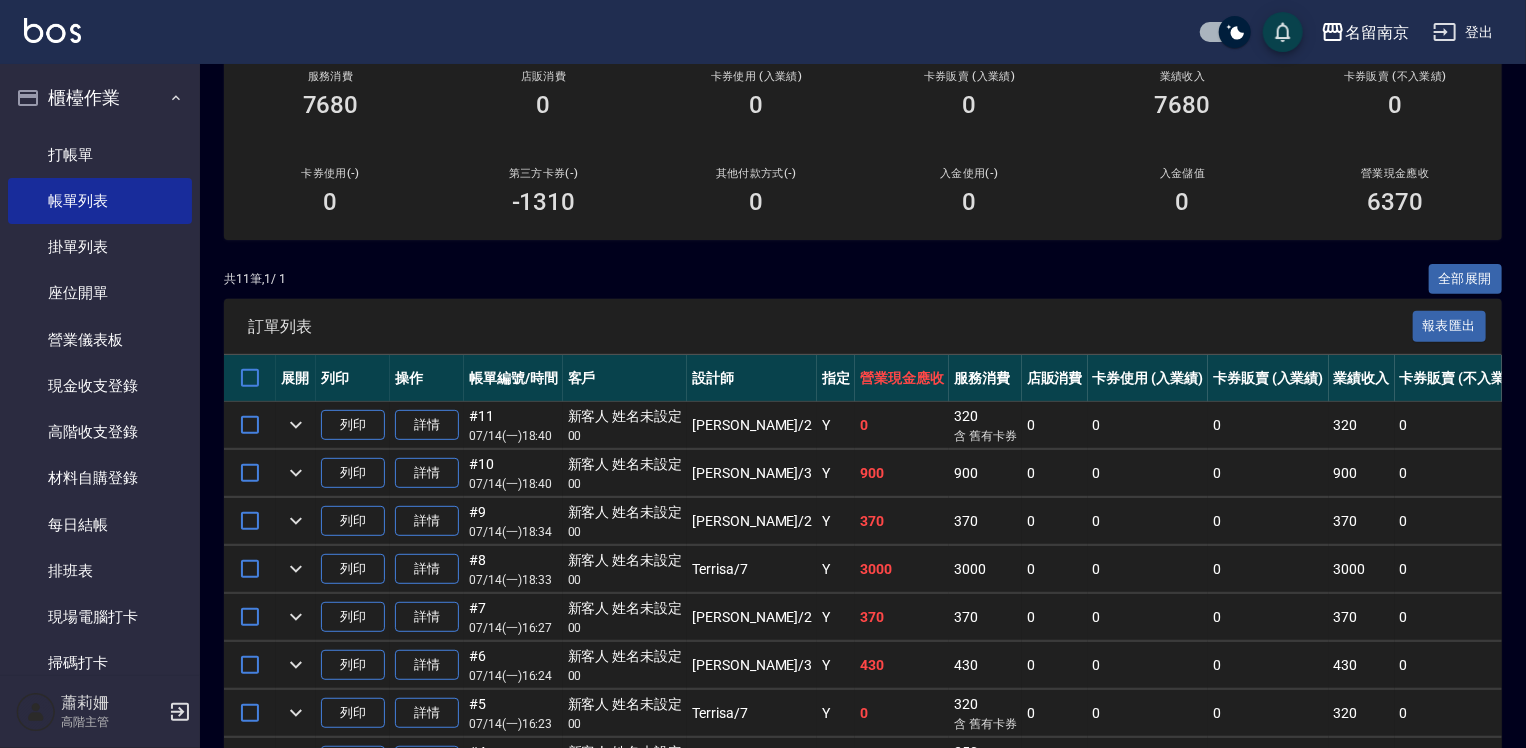 scroll, scrollTop: 400, scrollLeft: 0, axis: vertical 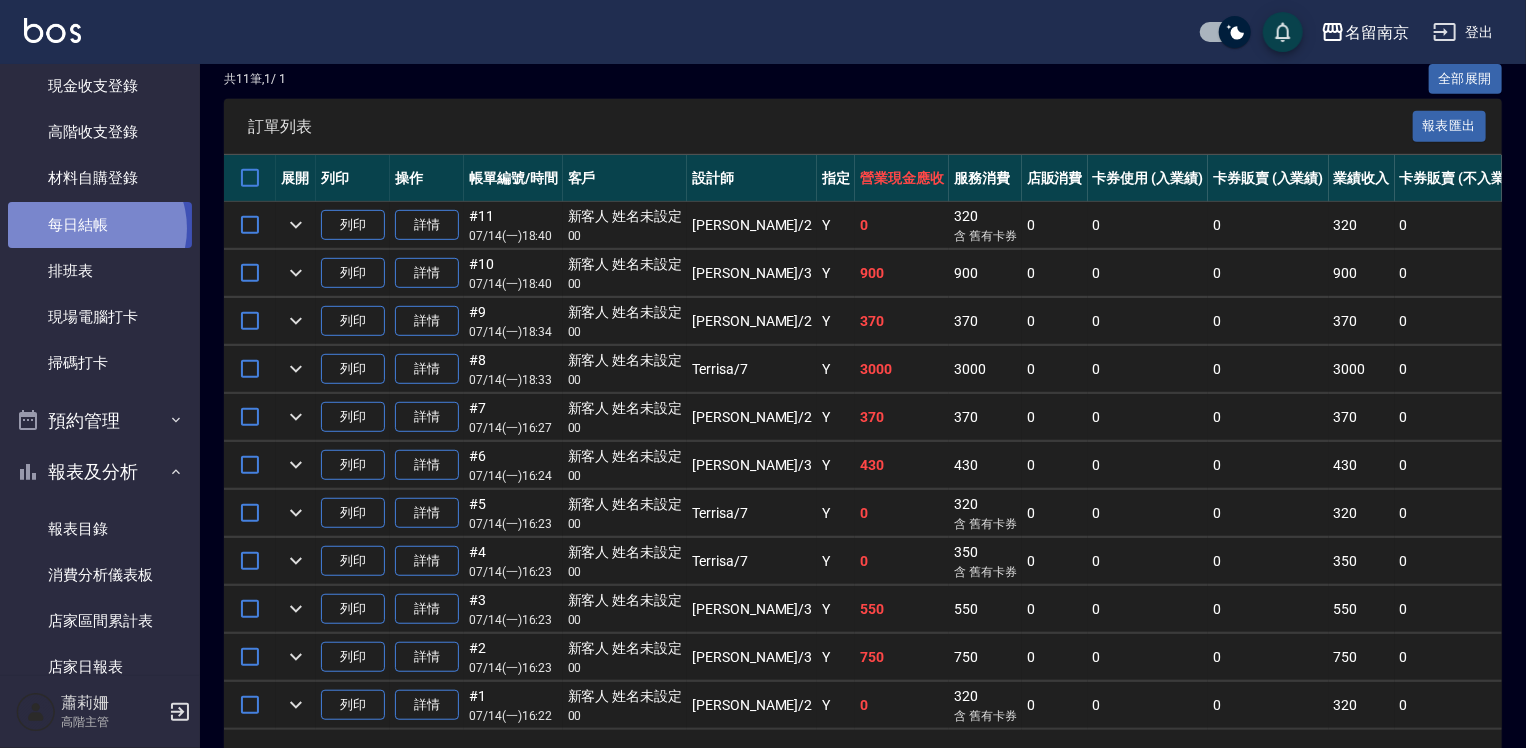 click on "每日結帳" at bounding box center (100, 225) 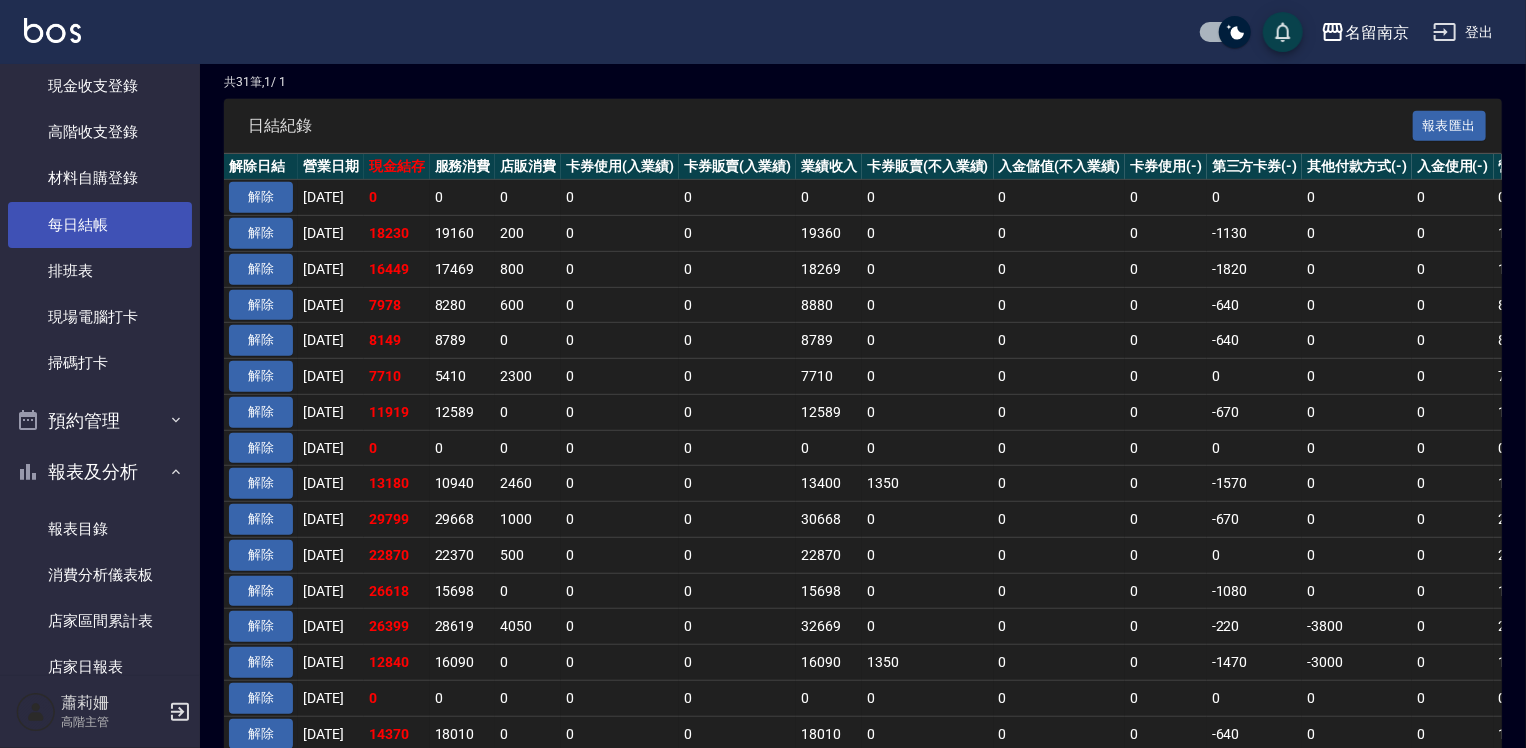 scroll, scrollTop: 0, scrollLeft: 0, axis: both 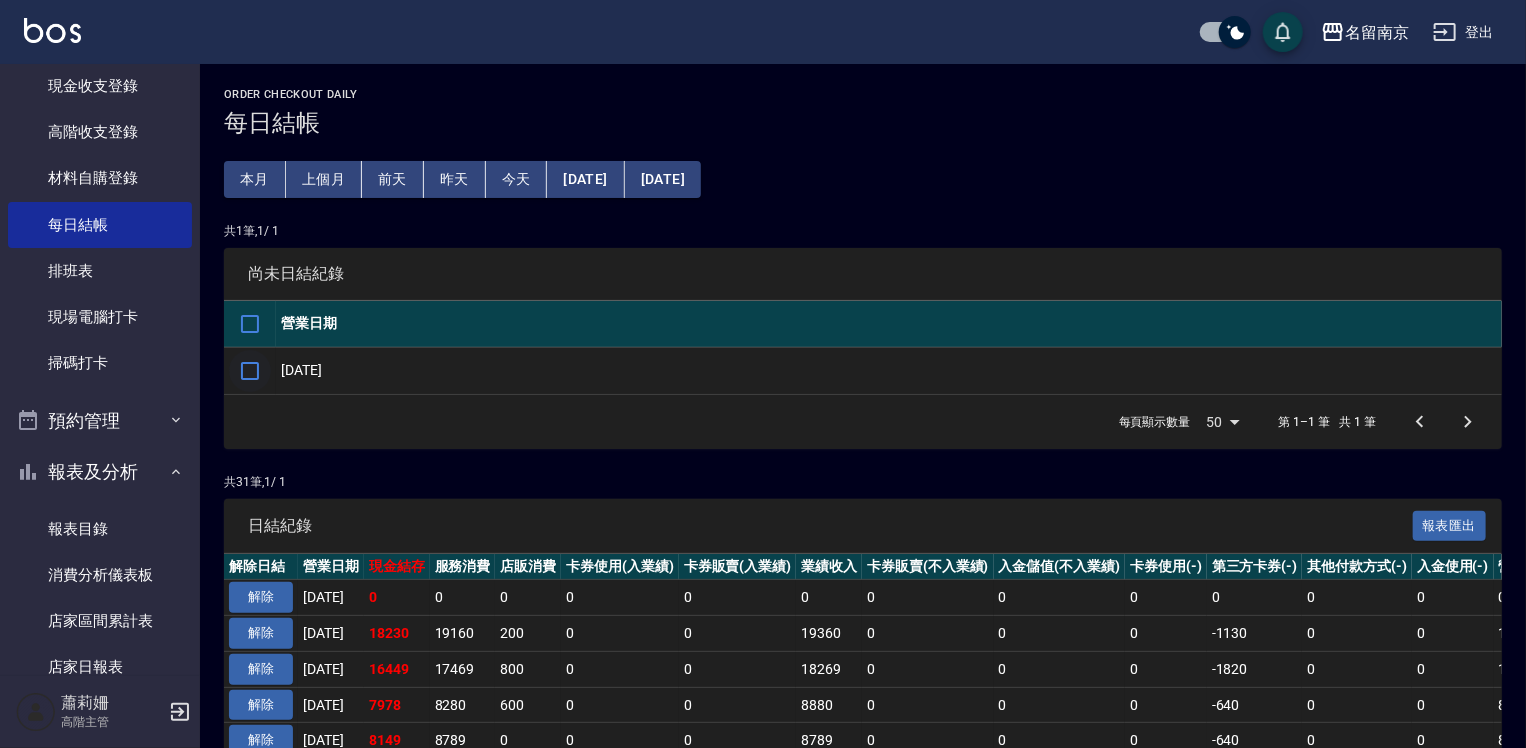 click at bounding box center [250, 371] 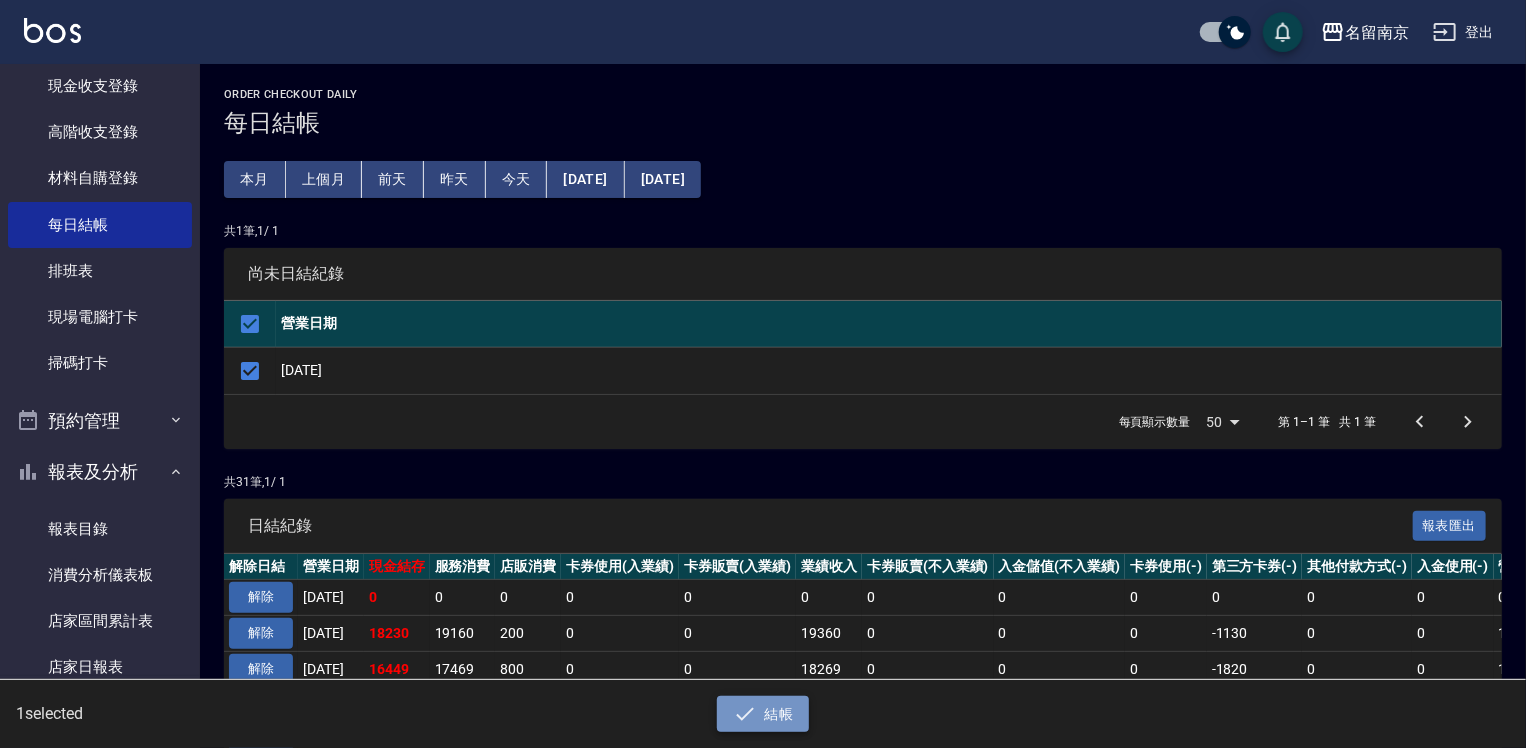 click on "結帳" at bounding box center (763, 714) 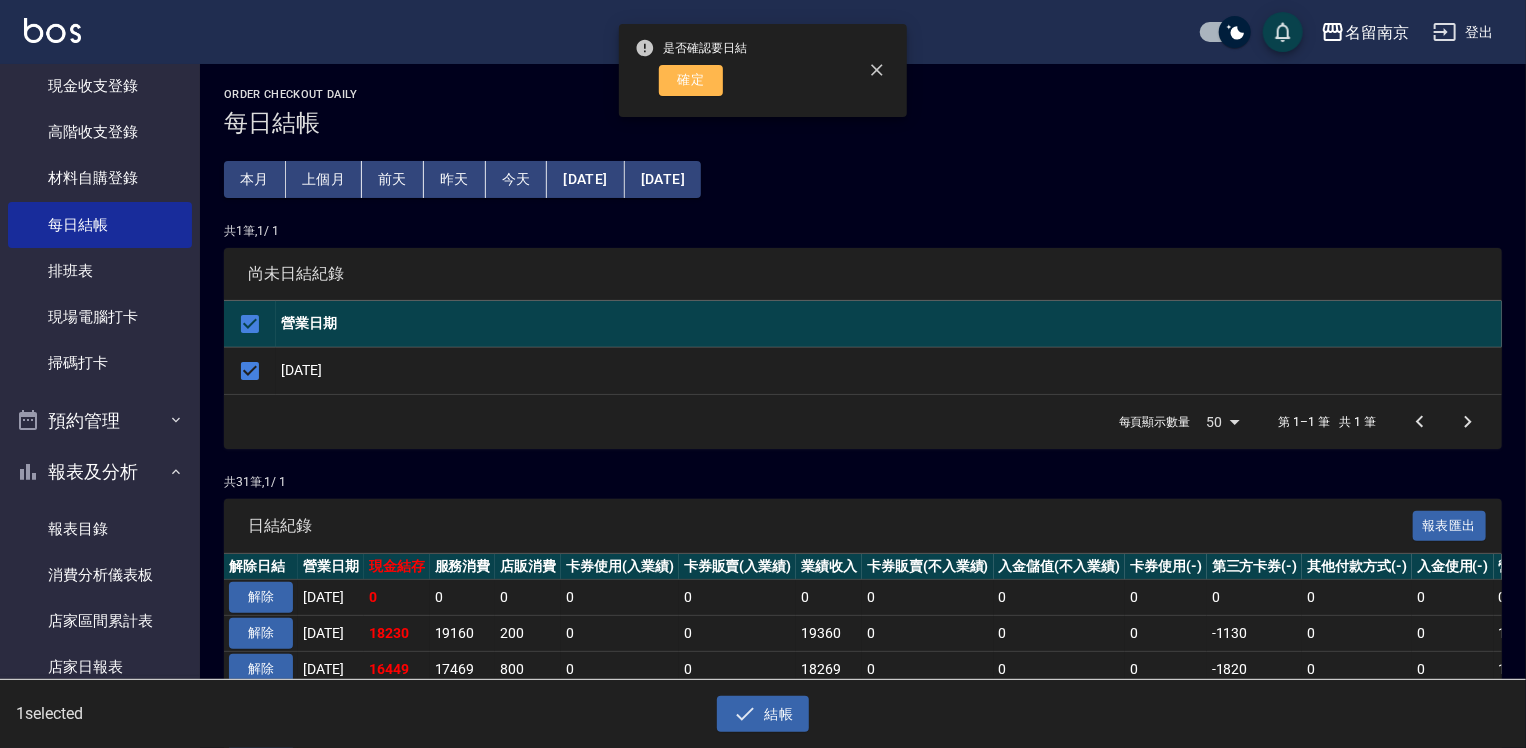 click on "確定" at bounding box center (691, 80) 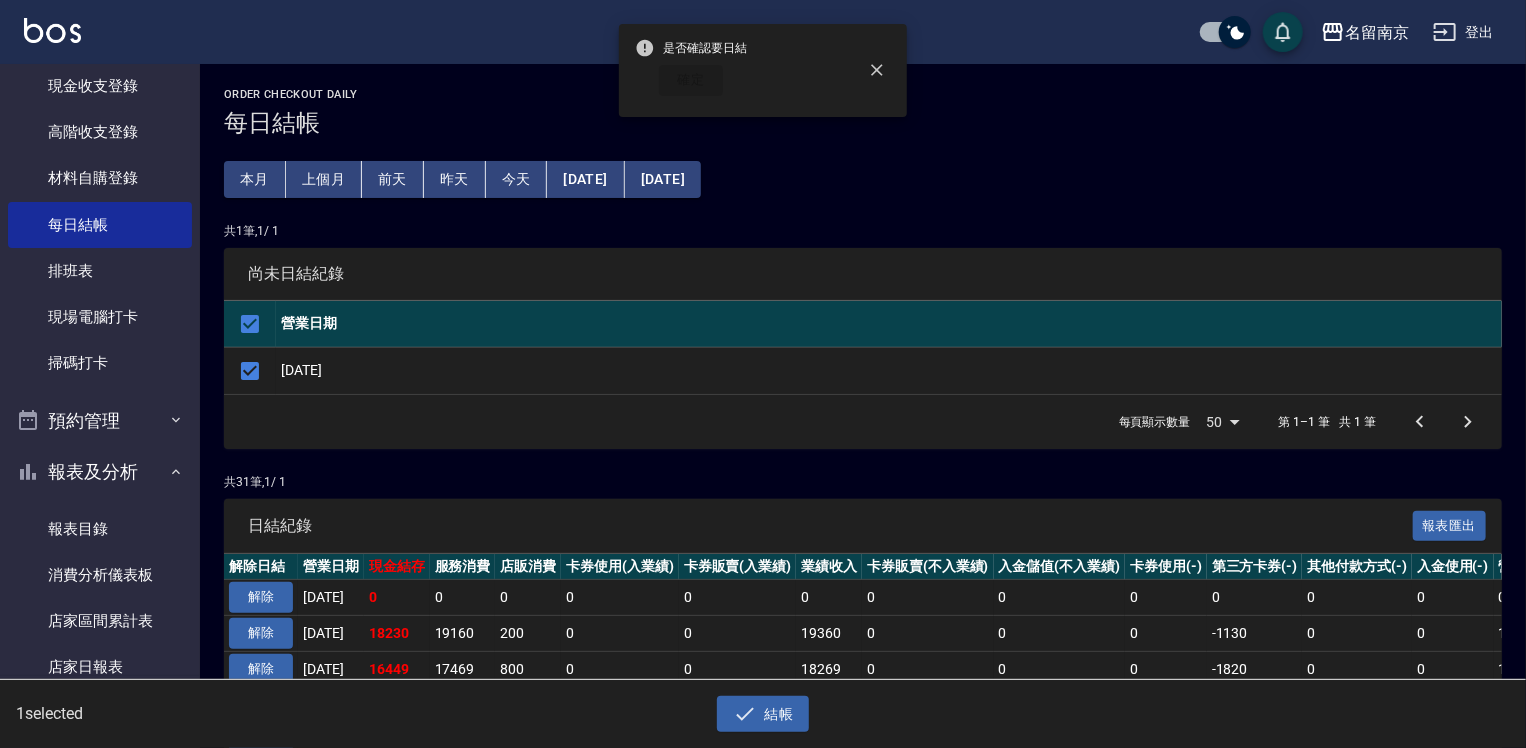 checkbox on "false" 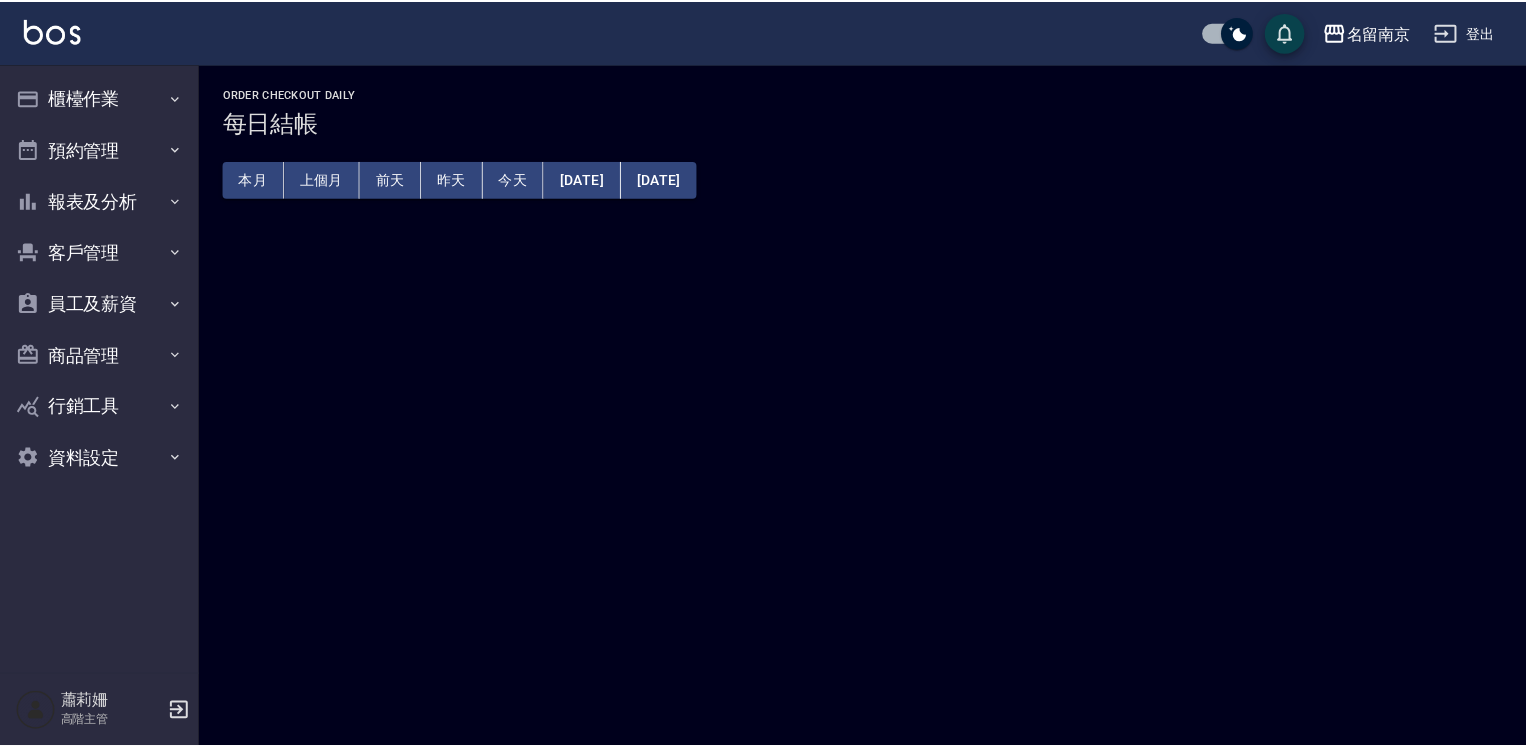scroll, scrollTop: 0, scrollLeft: 0, axis: both 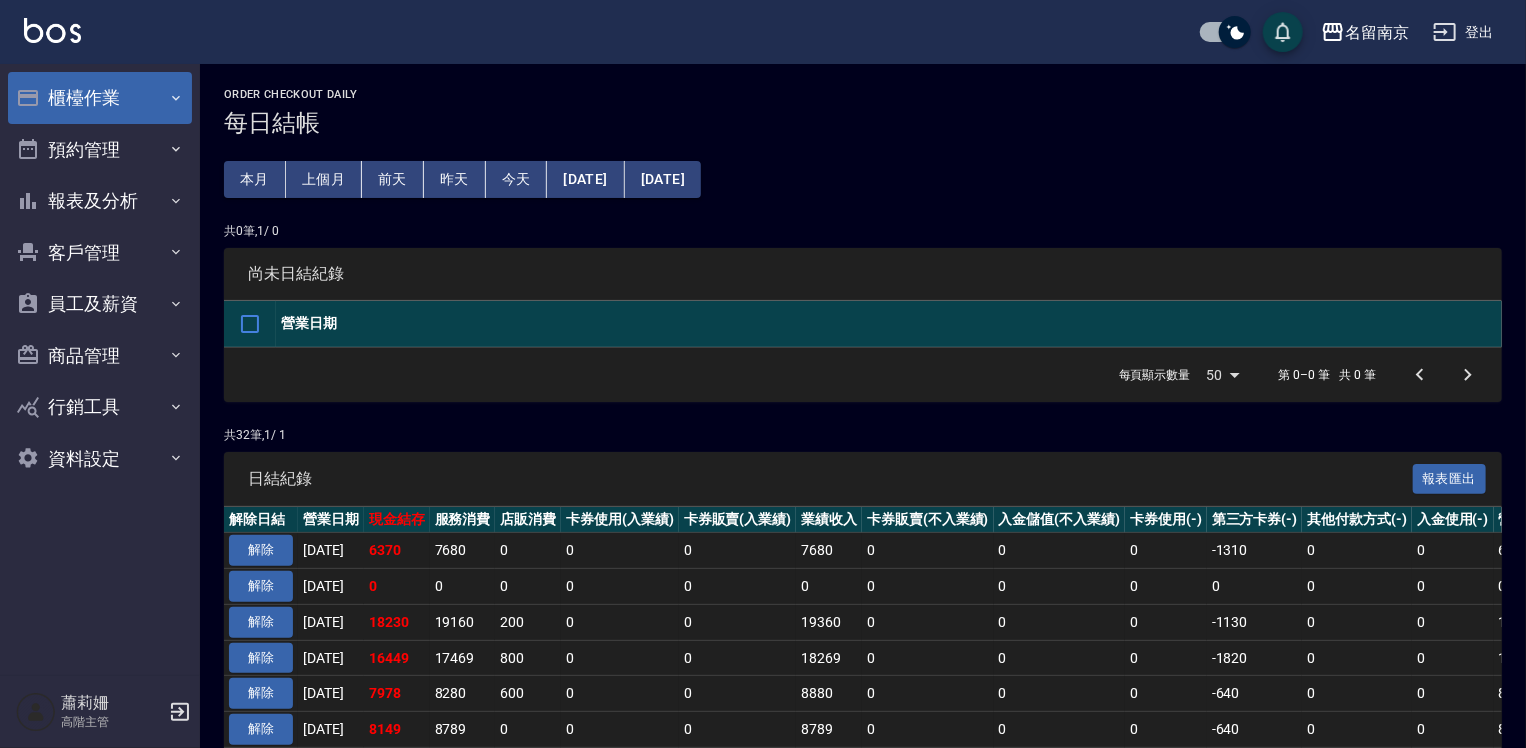 click on "櫃檯作業" at bounding box center (100, 98) 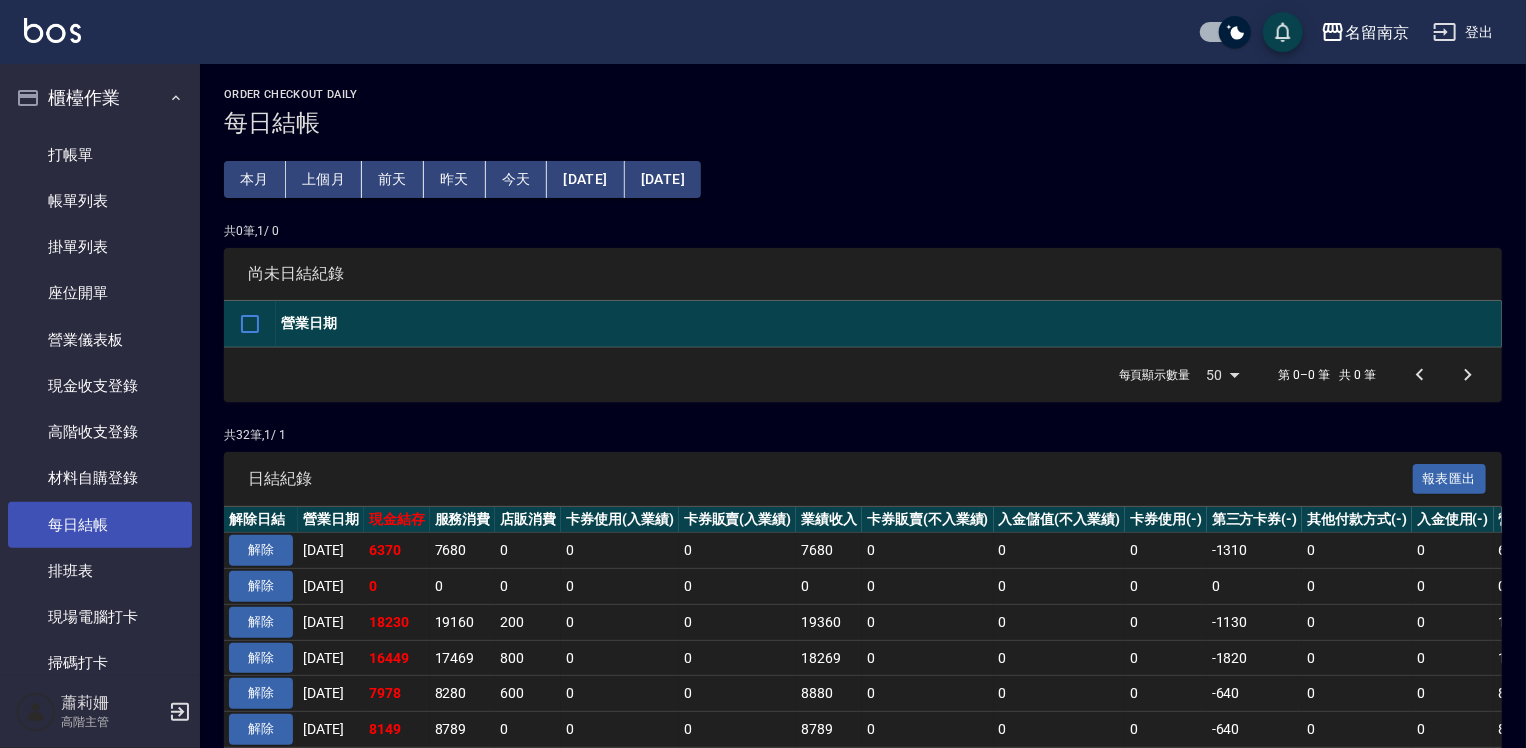 scroll, scrollTop: 200, scrollLeft: 0, axis: vertical 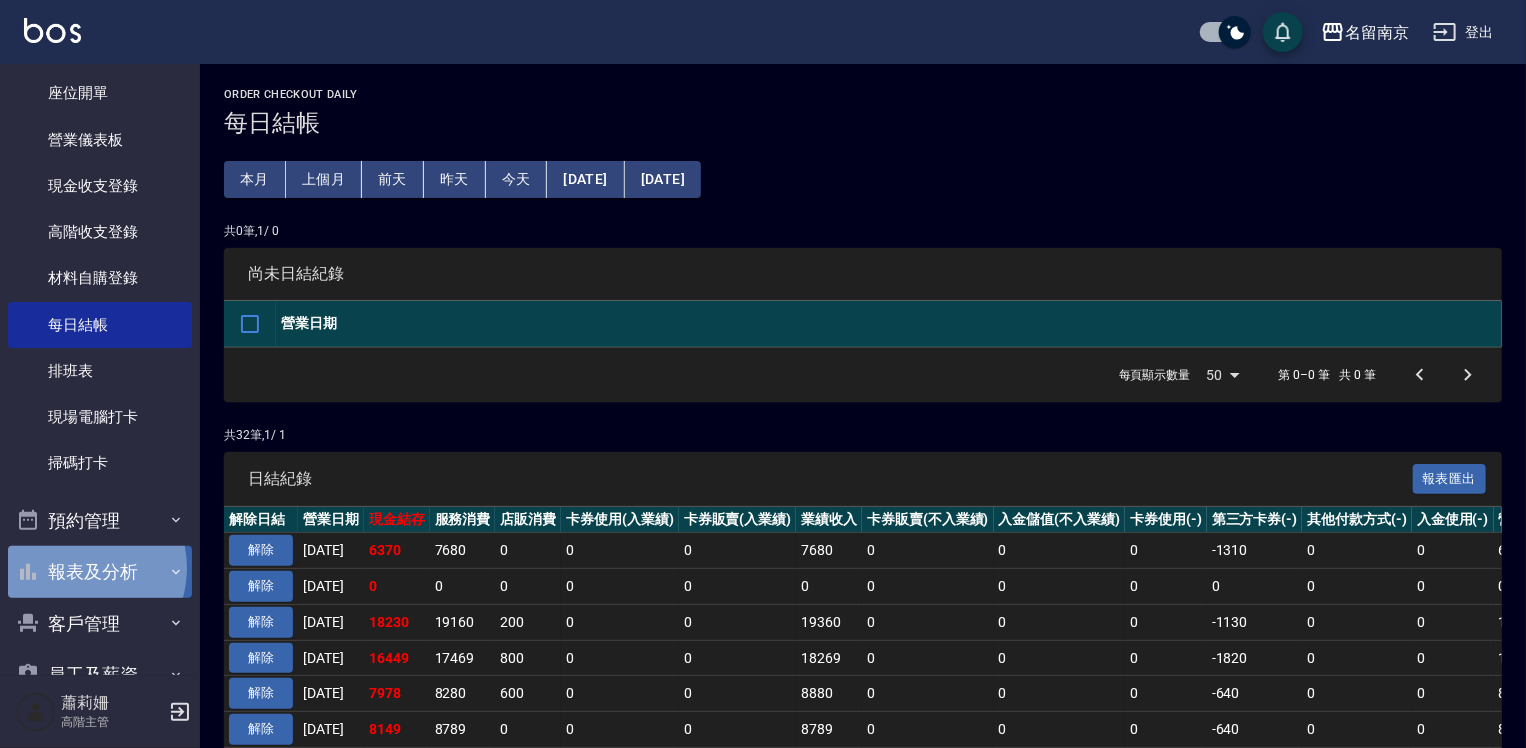 click on "報表及分析" at bounding box center (100, 572) 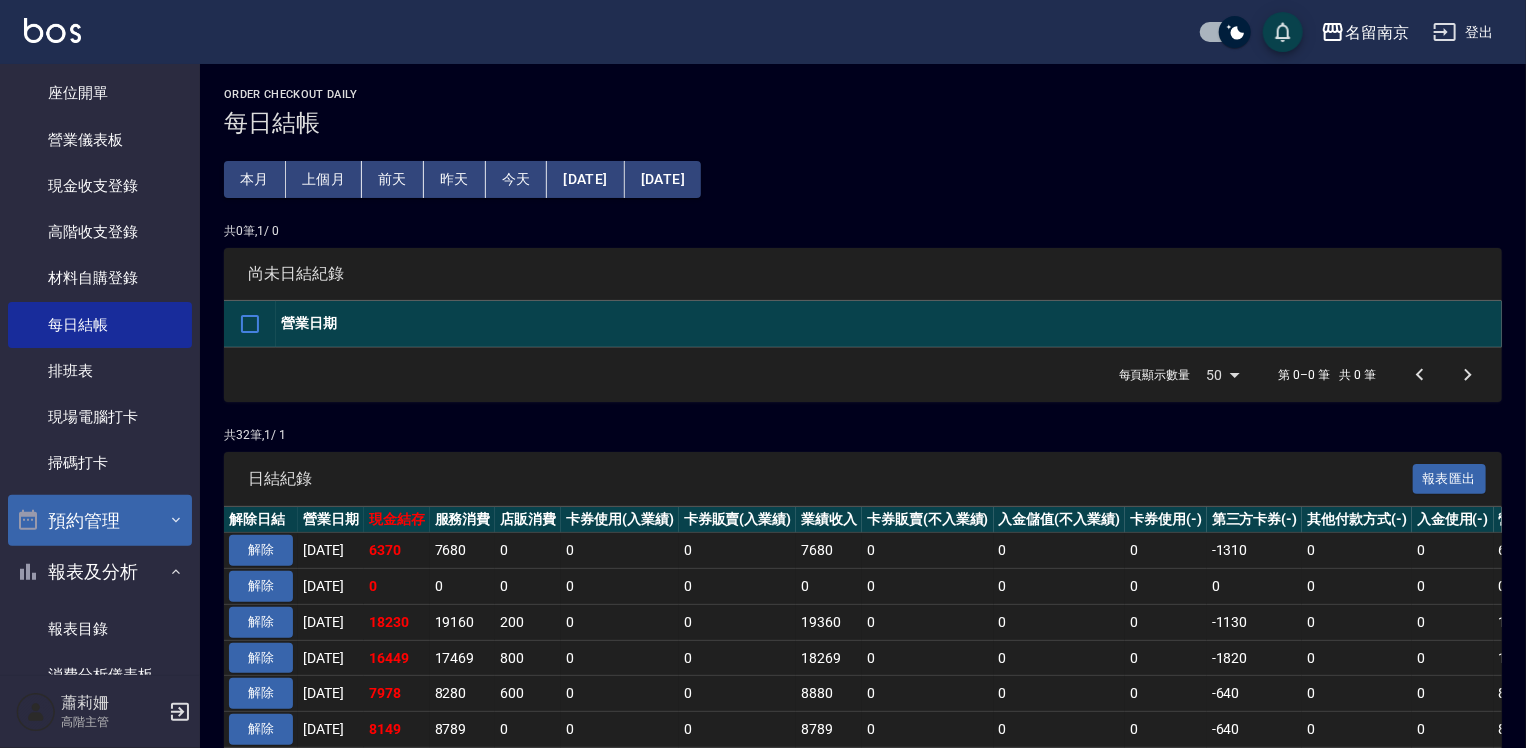scroll, scrollTop: 300, scrollLeft: 0, axis: vertical 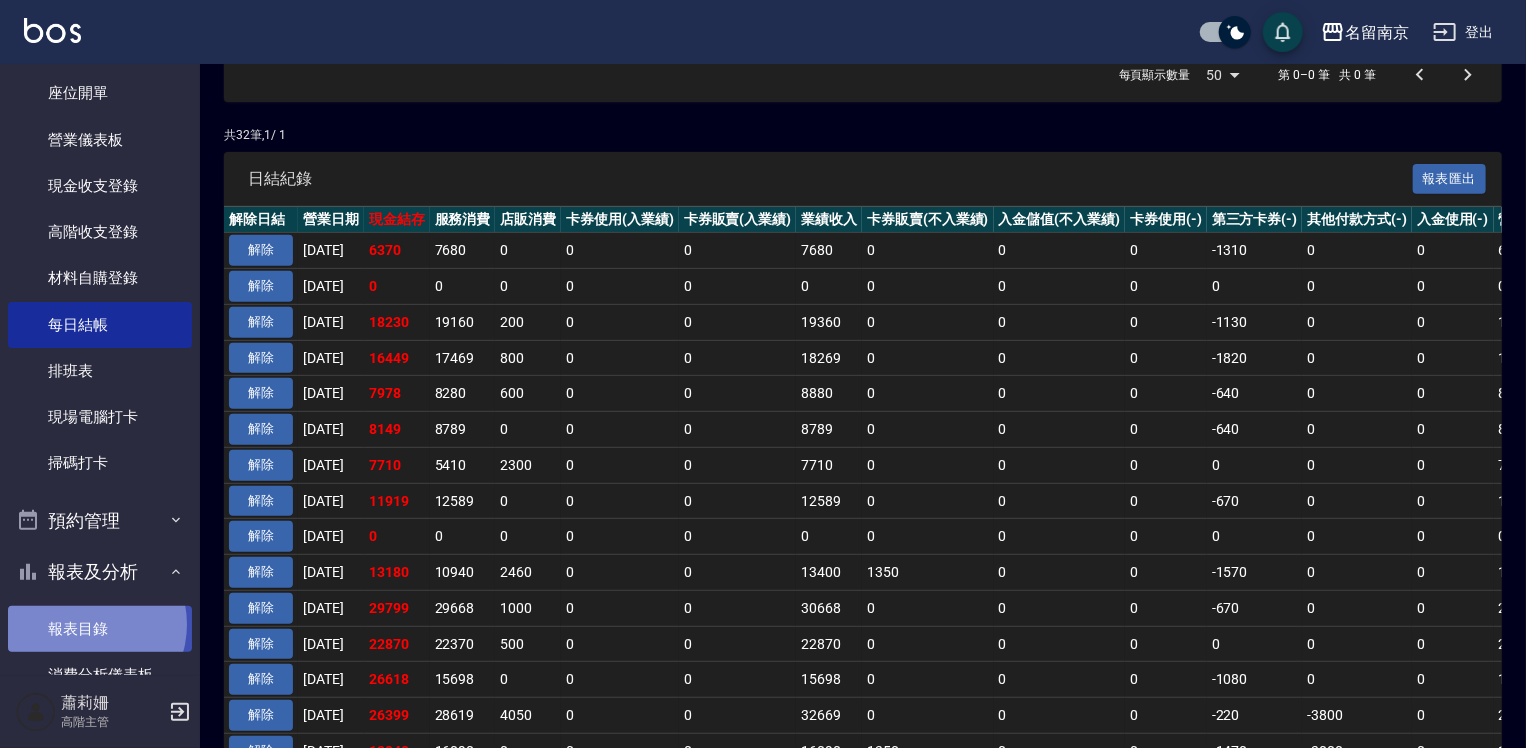 click on "報表目錄" at bounding box center [100, 629] 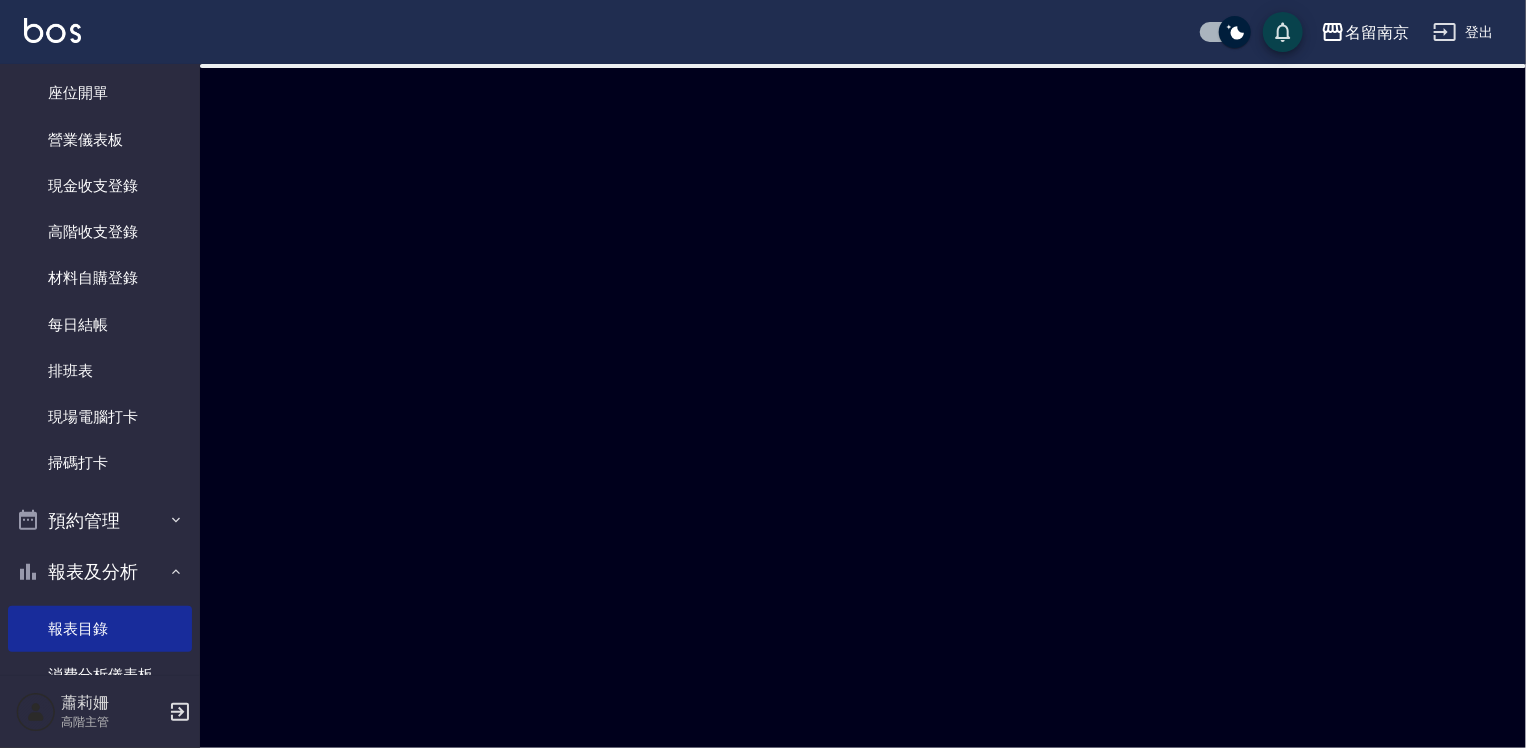 scroll, scrollTop: 0, scrollLeft: 0, axis: both 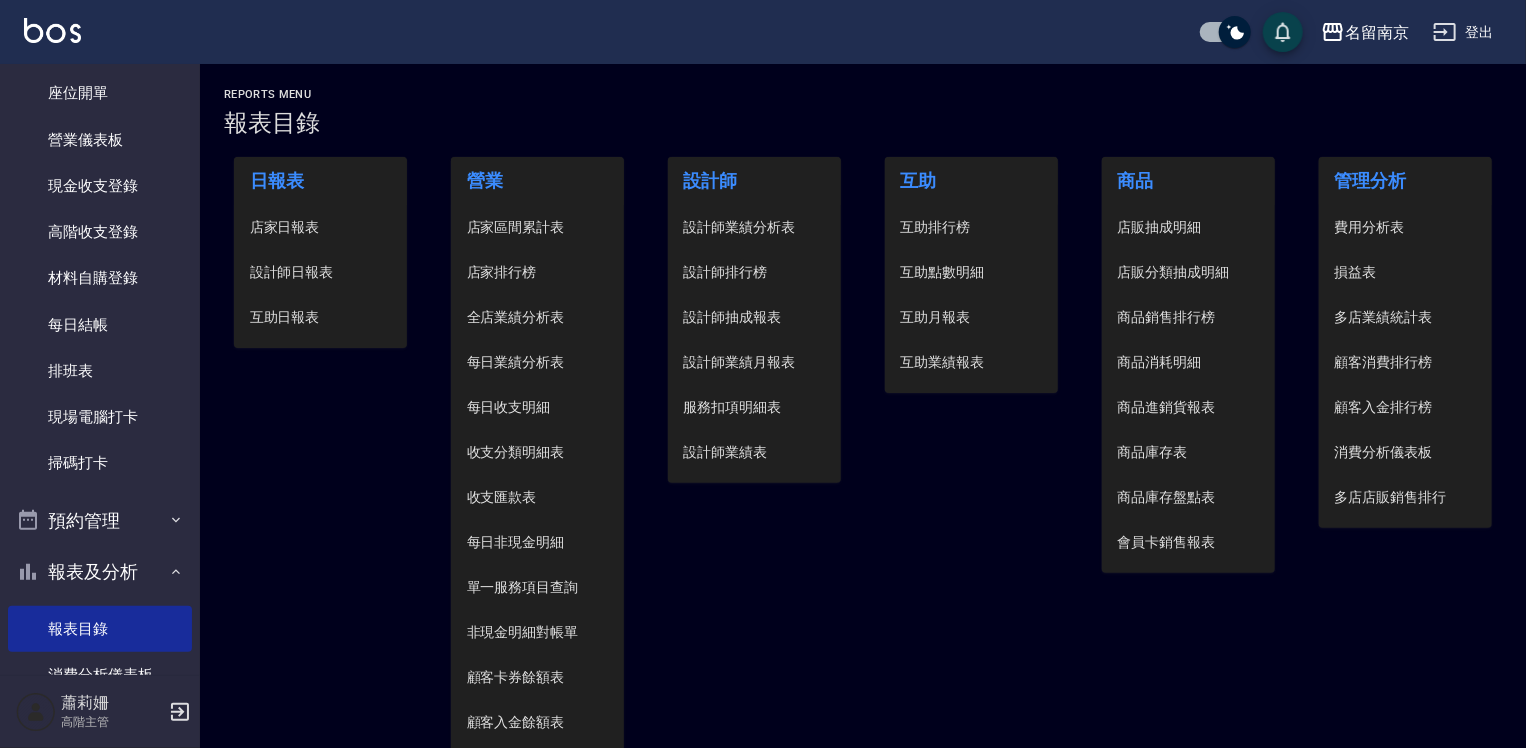 click on "設計師日報表" at bounding box center [321, 272] 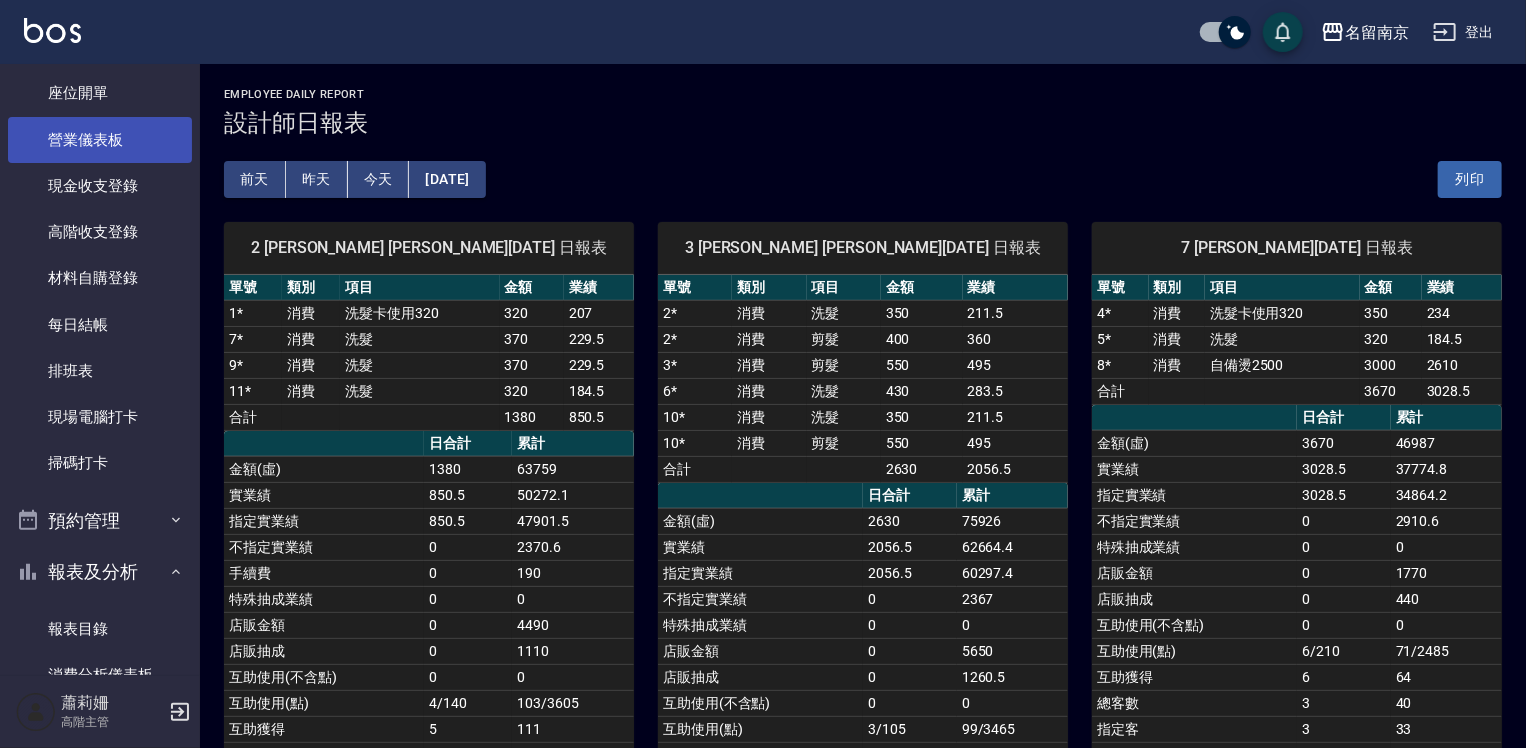 scroll, scrollTop: 0, scrollLeft: 0, axis: both 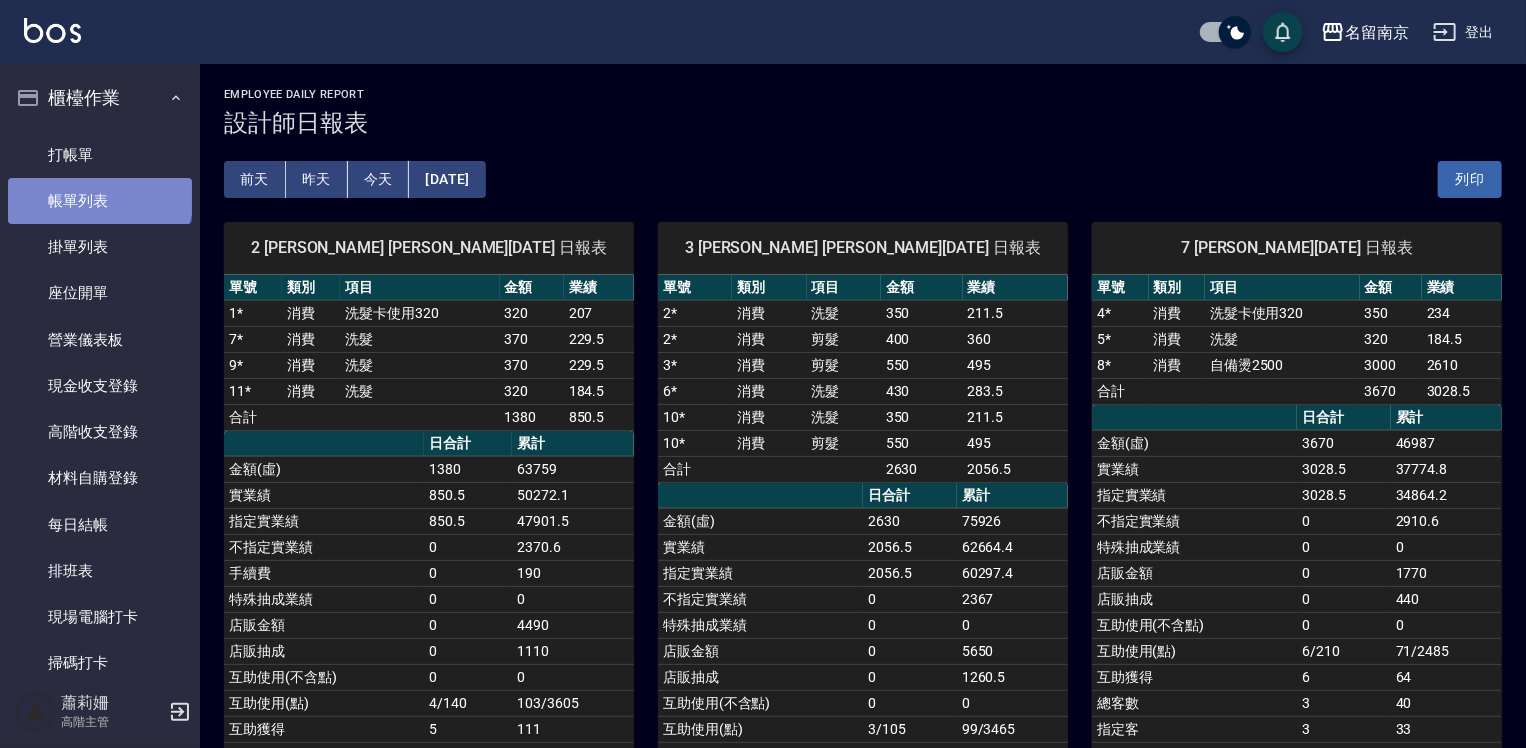 click on "帳單列表" at bounding box center (100, 201) 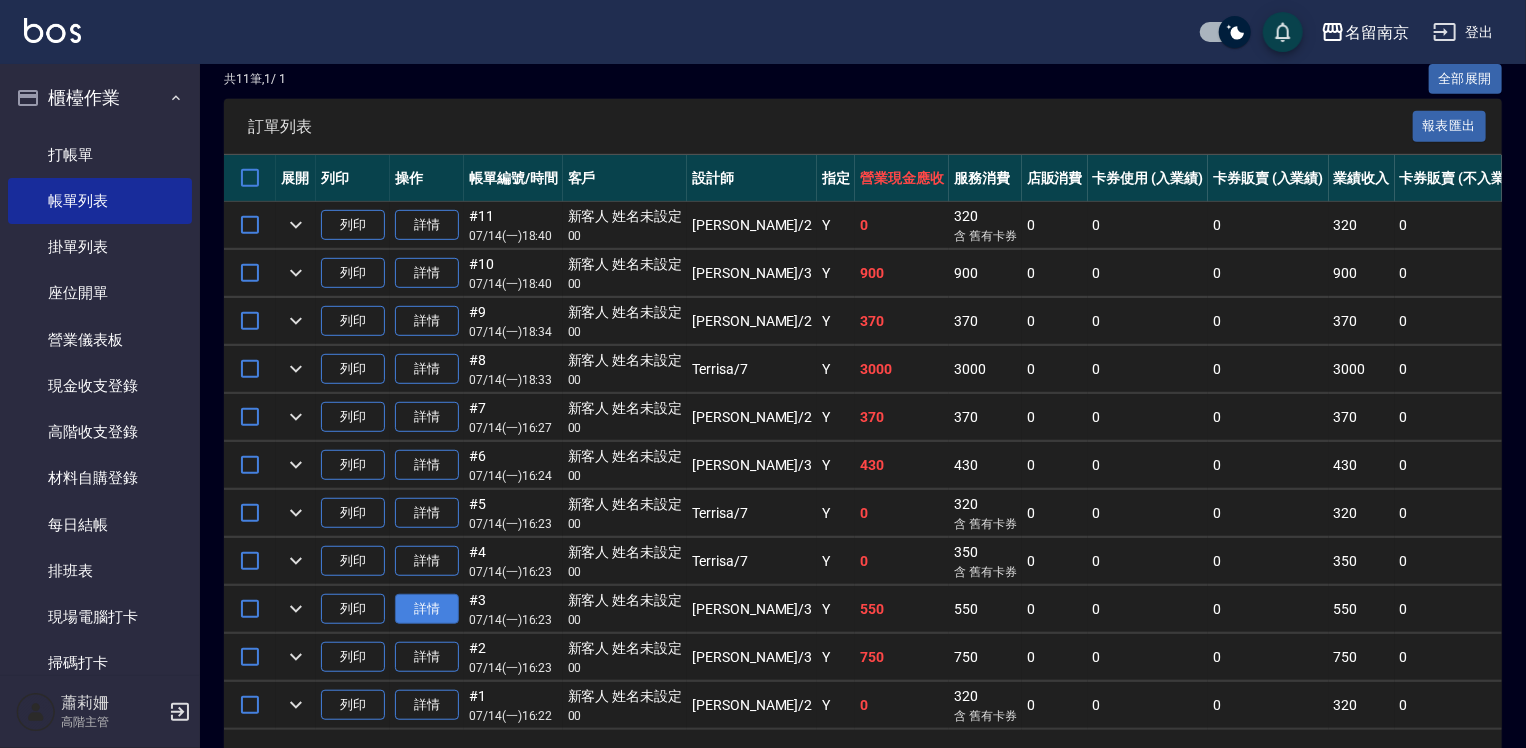 scroll, scrollTop: 500, scrollLeft: 0, axis: vertical 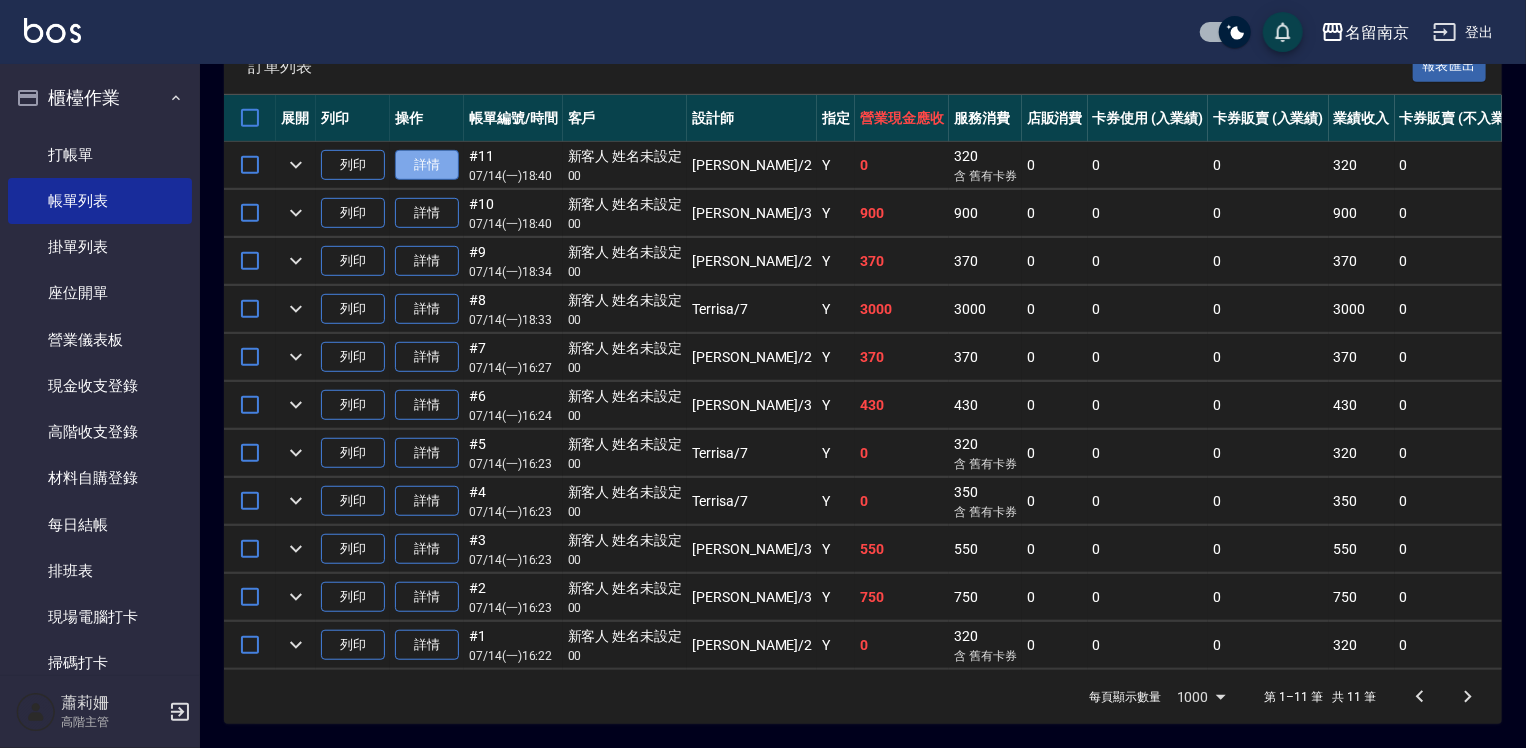 click on "詳情" at bounding box center [427, 165] 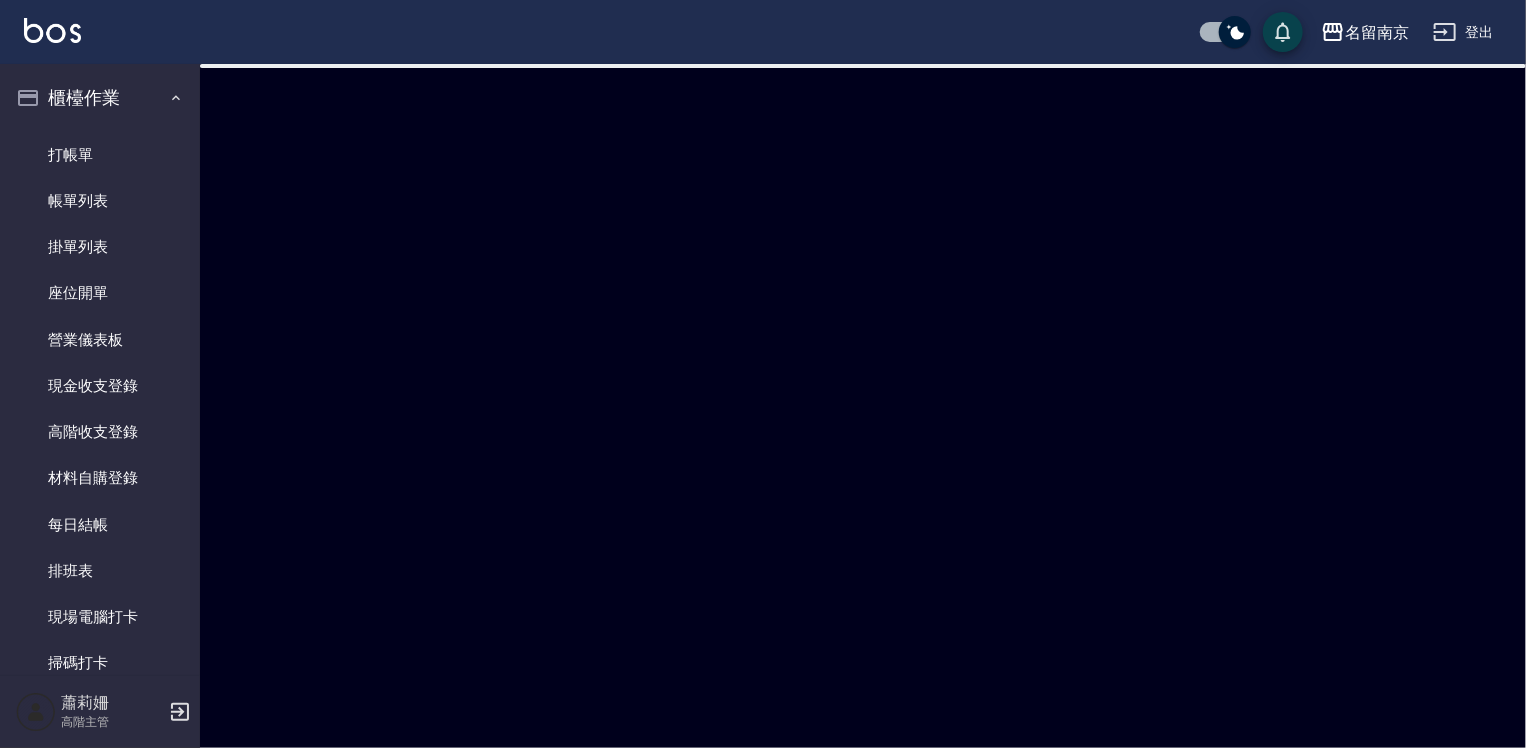 scroll, scrollTop: 0, scrollLeft: 0, axis: both 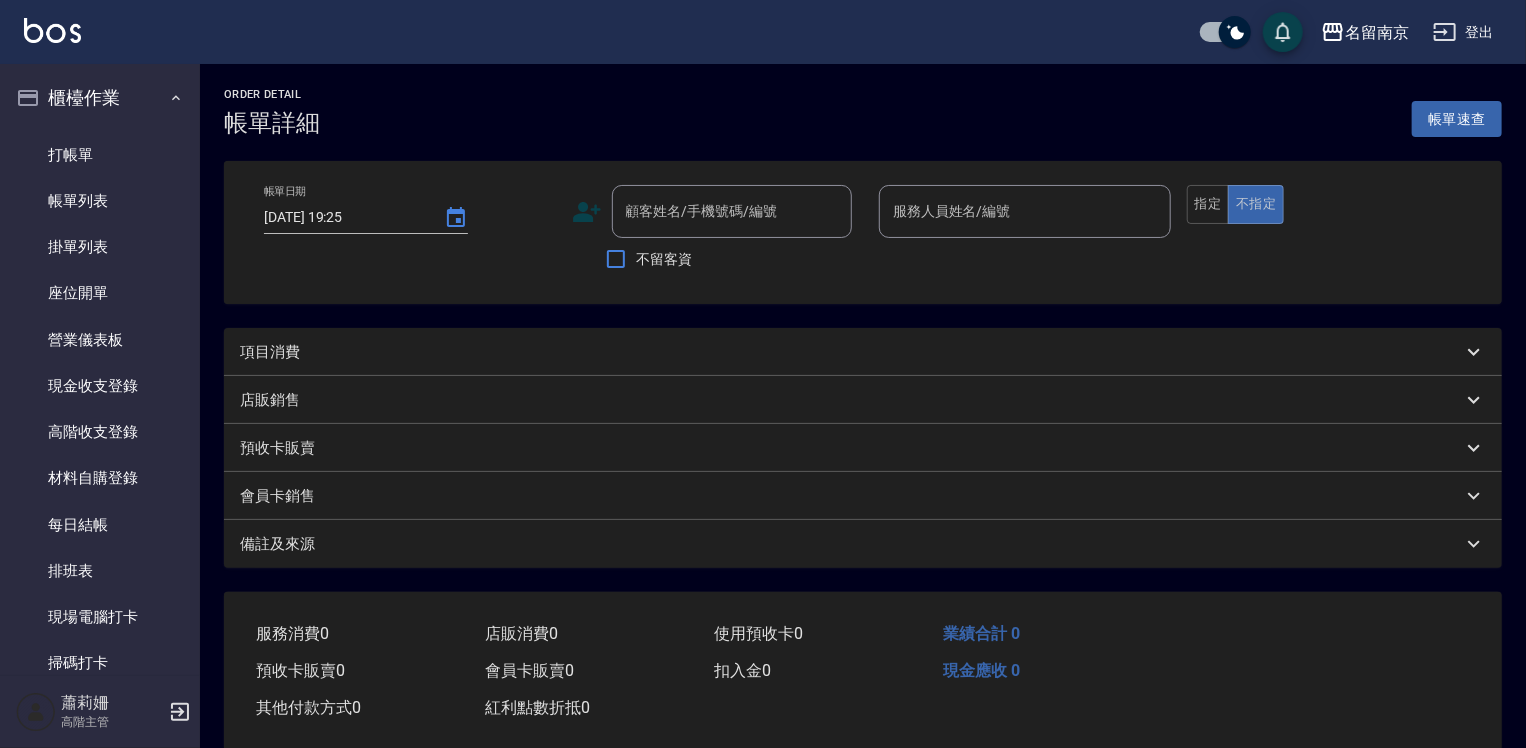 type on "[DATE] 18:40" 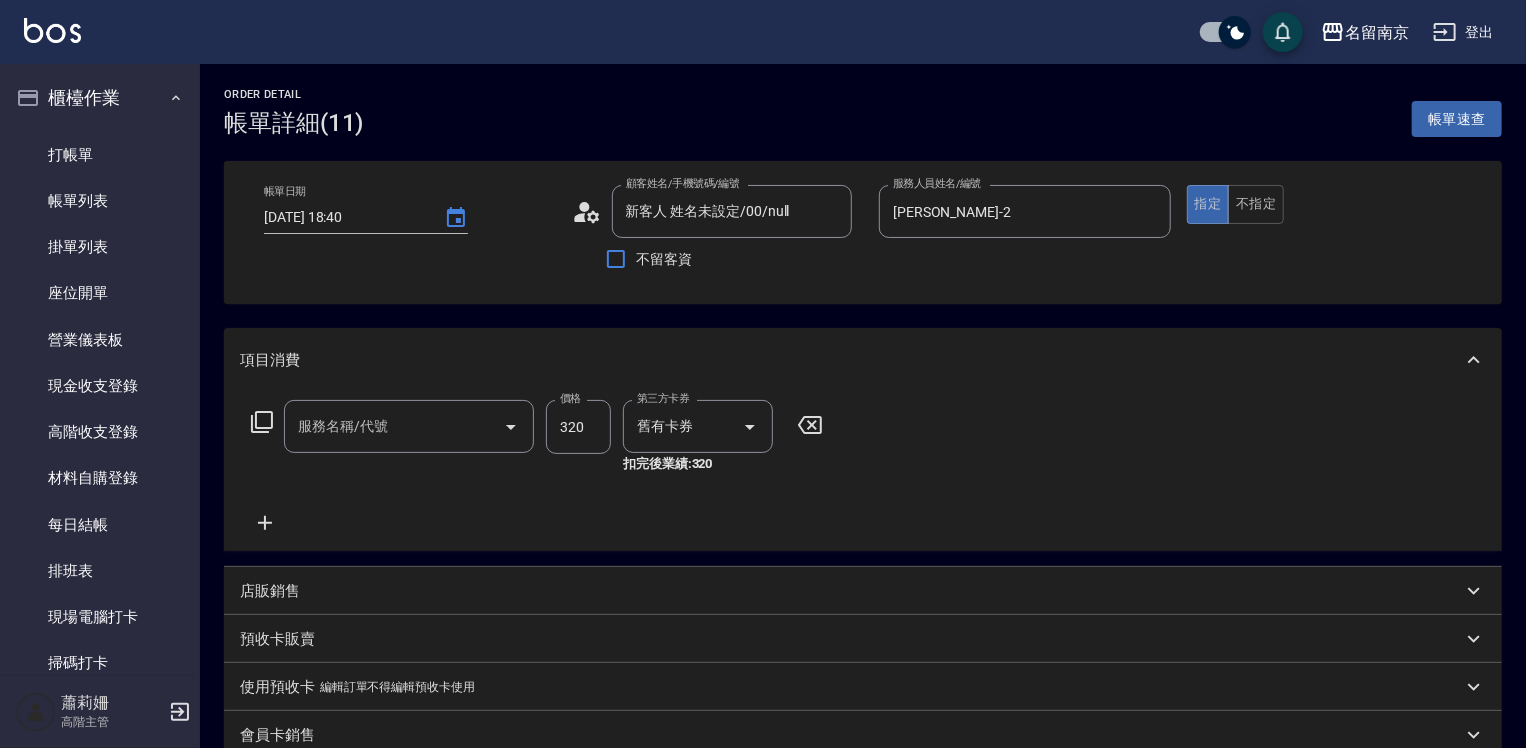 type on "新客人 姓名未設定/00/null" 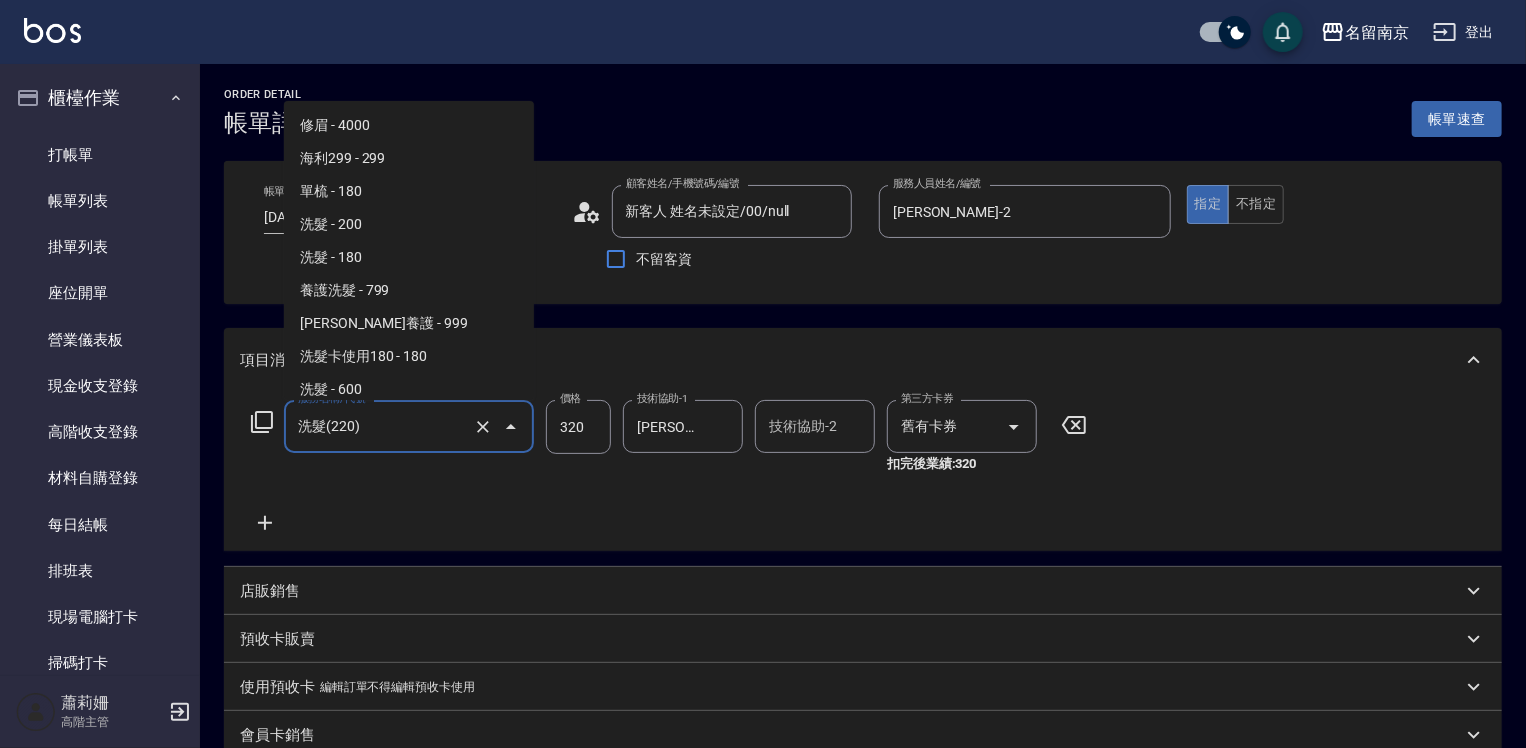 click on "洗髮(220)" at bounding box center [381, 426] 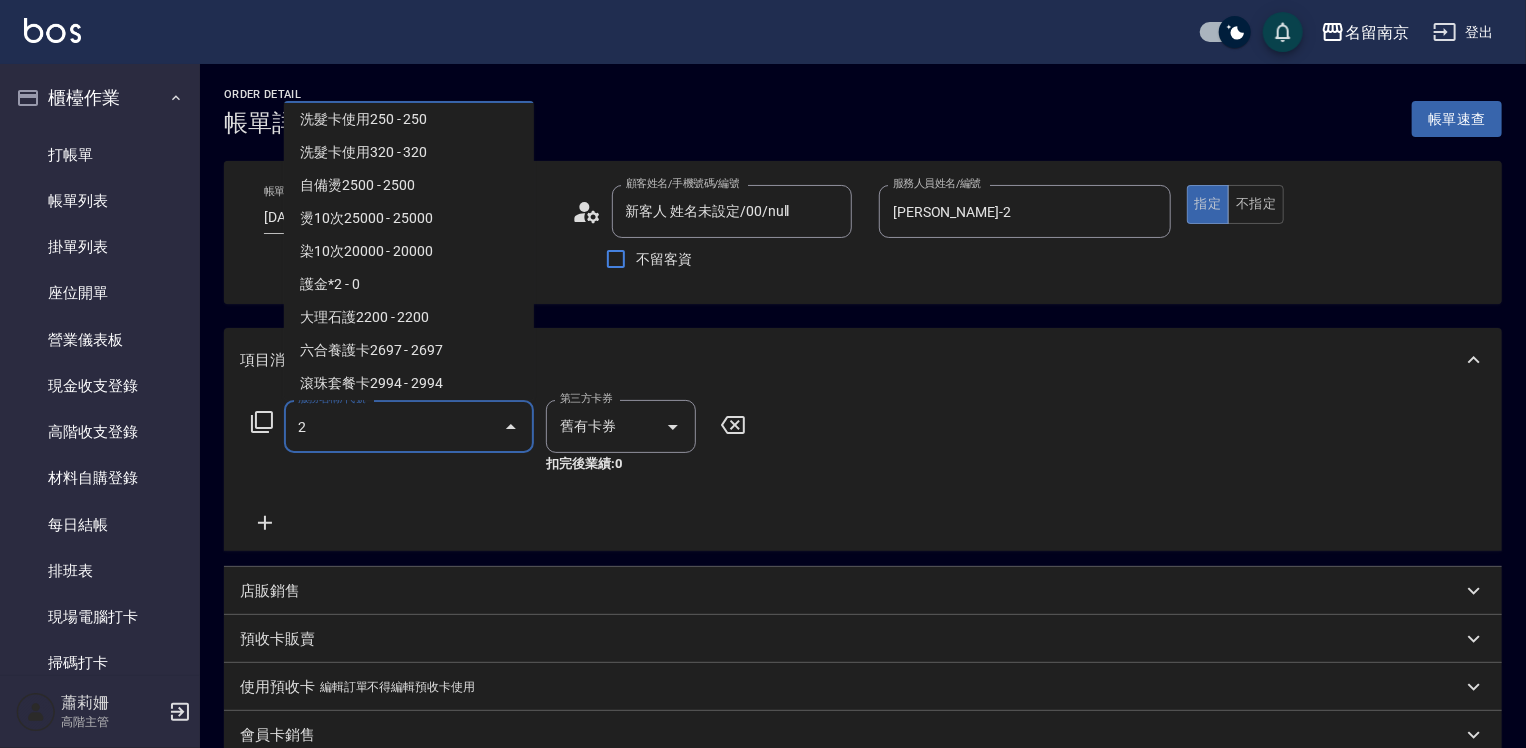 scroll, scrollTop: 0, scrollLeft: 0, axis: both 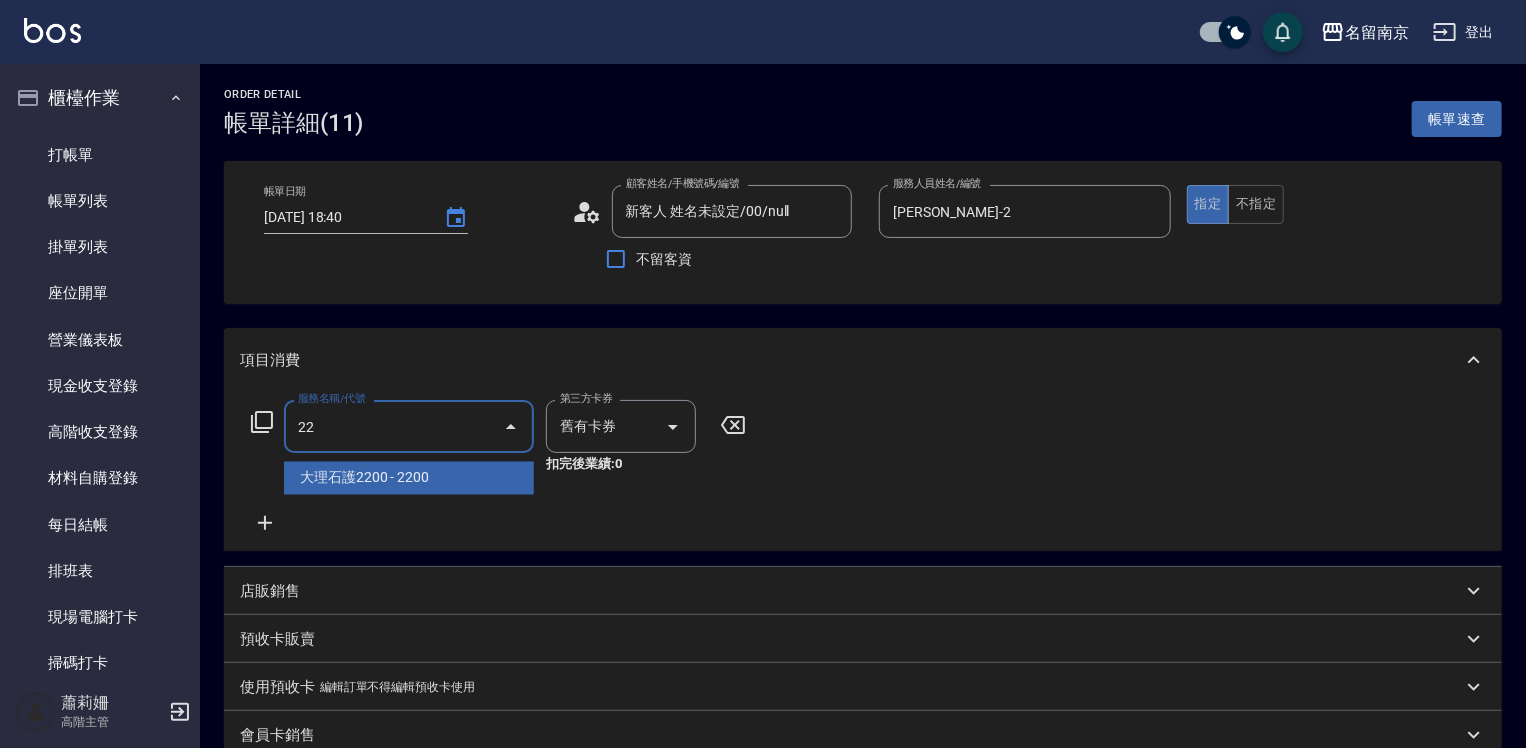 type on "222" 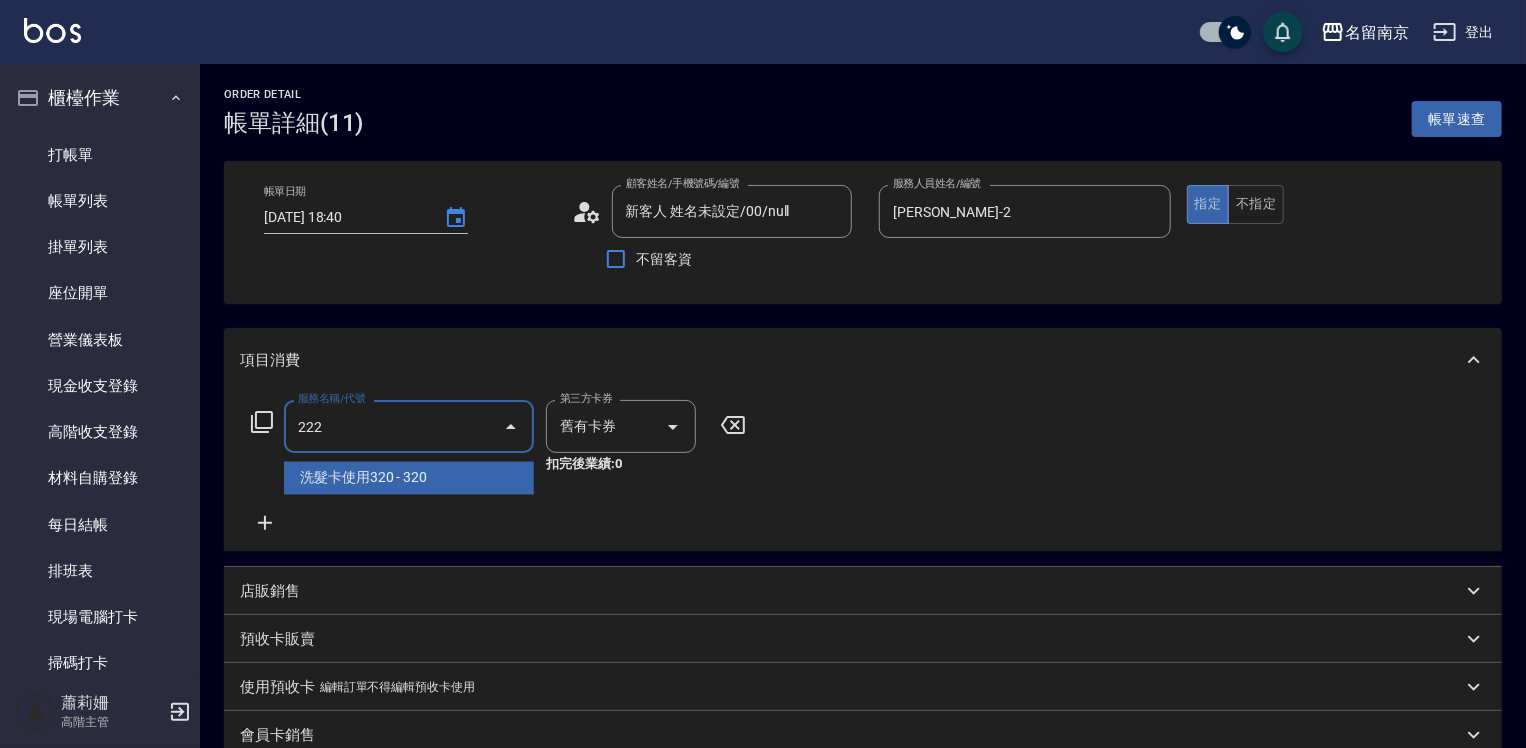 type 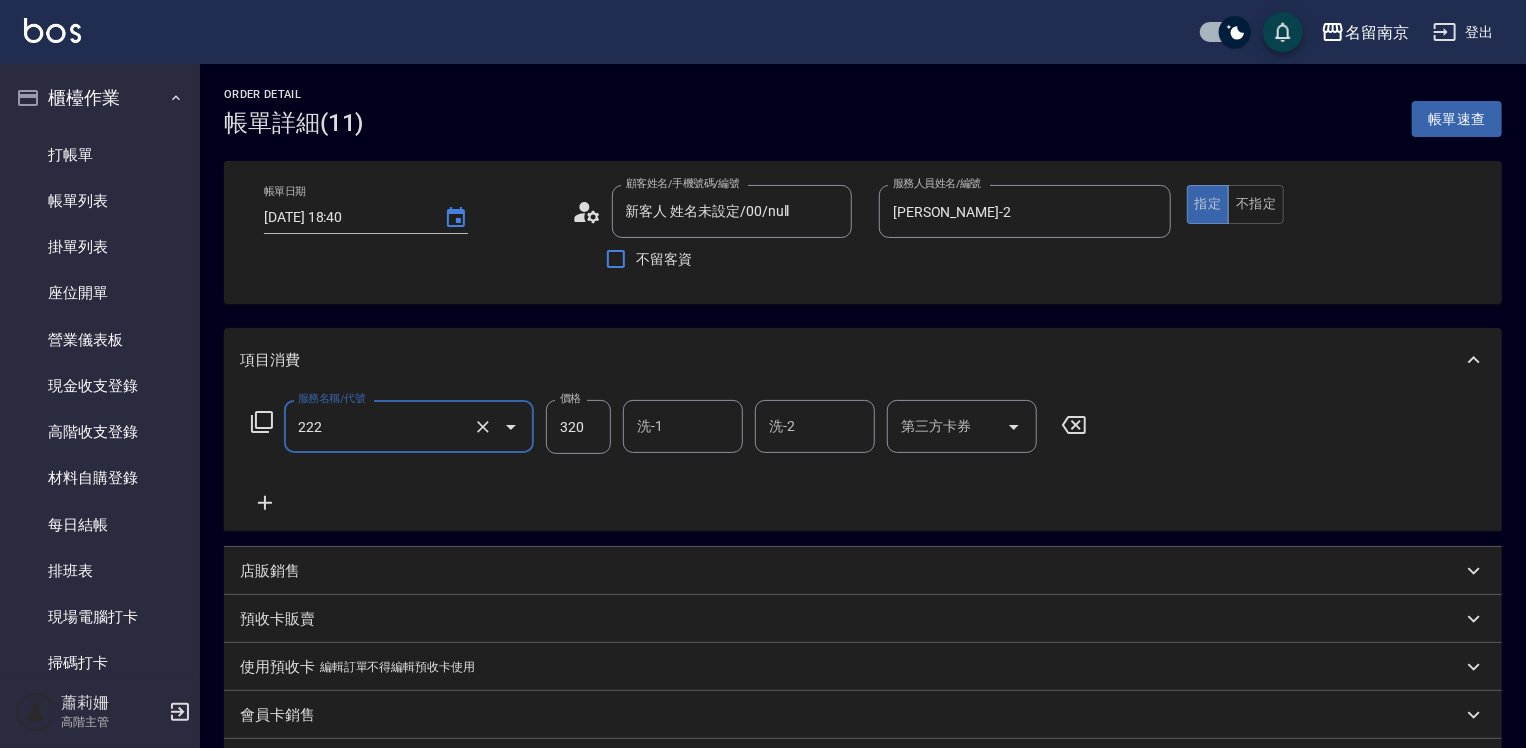 type on "洗髮卡使用320(222)" 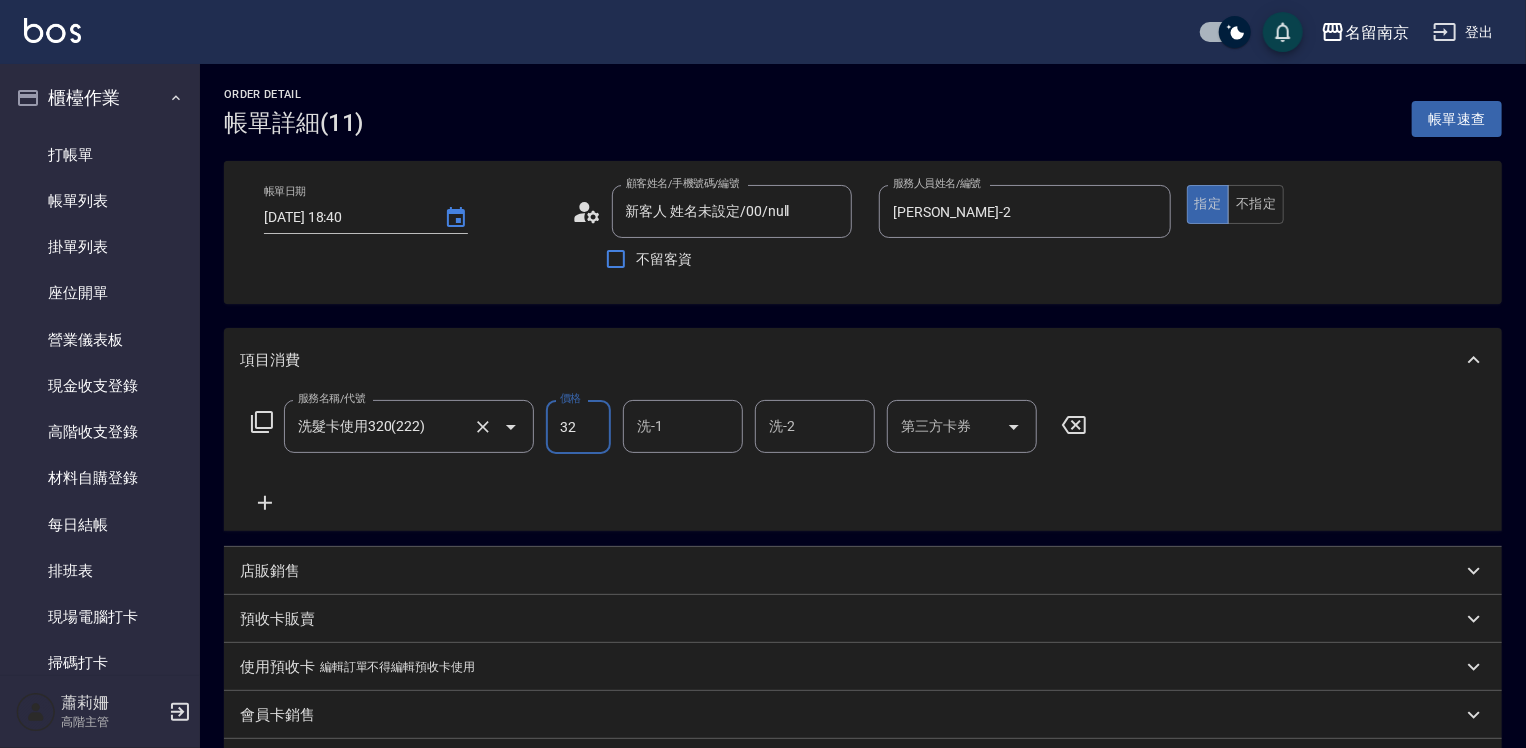 type on "320" 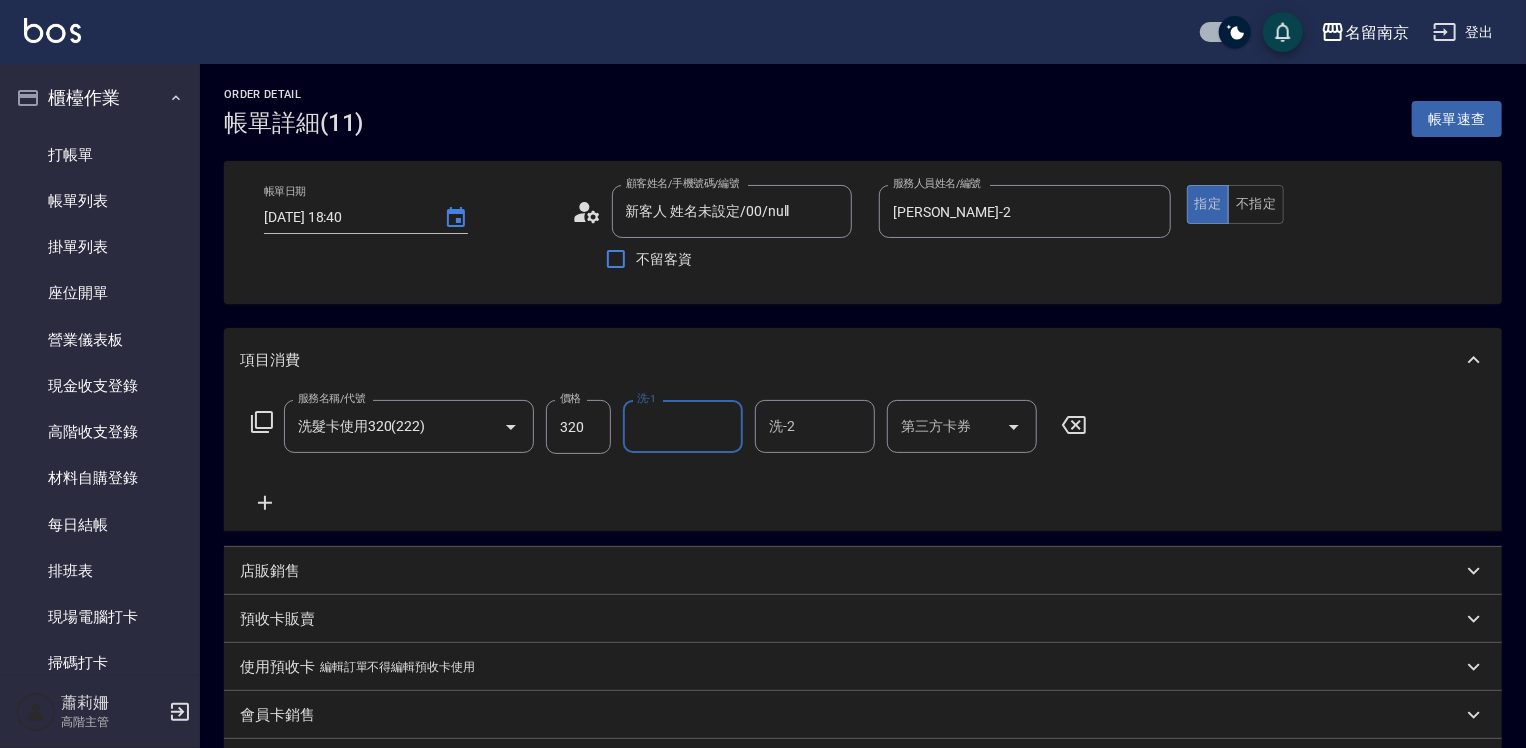 click on "第三方卡券" at bounding box center (947, 426) 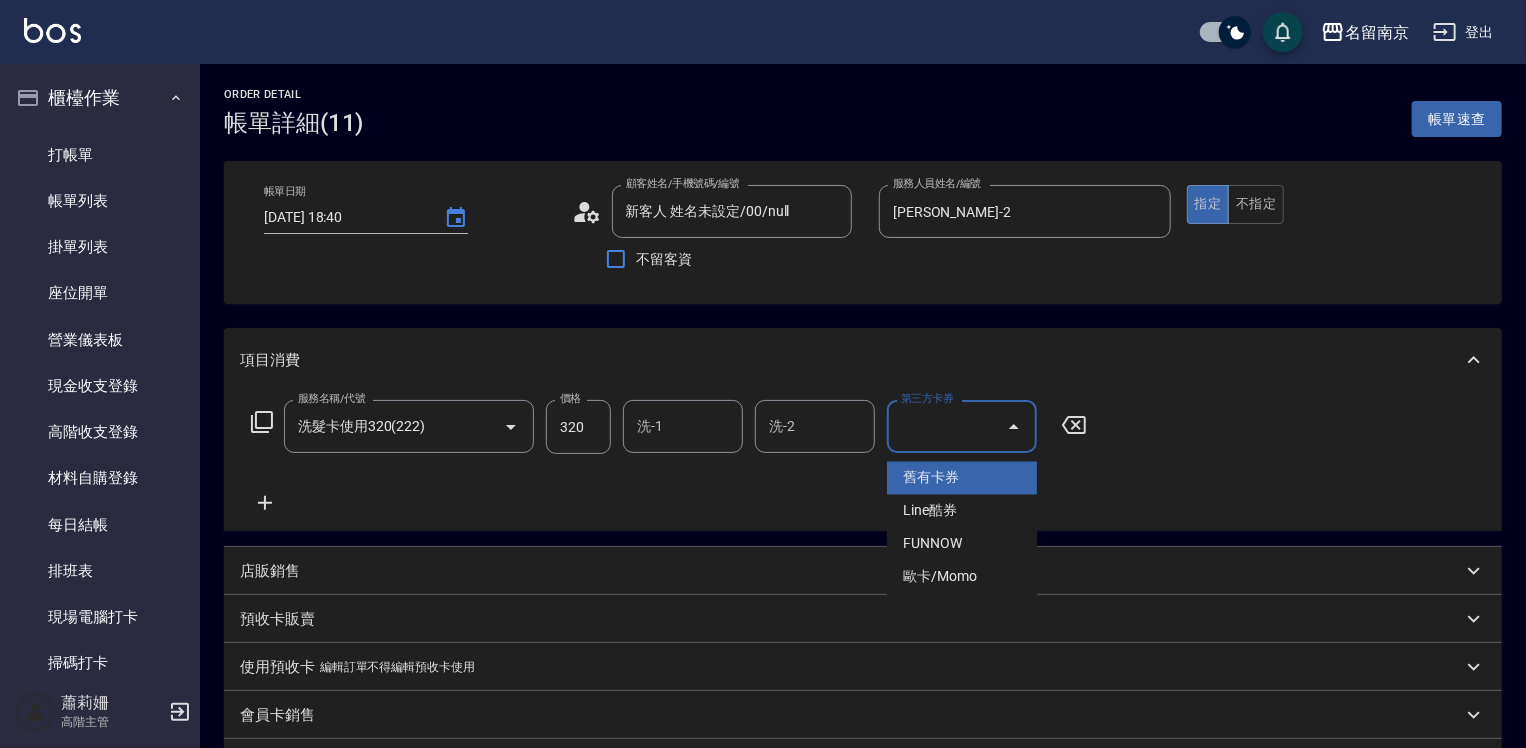 click on "舊有卡券 Line酷券 FUNNOW 歐卡/Momo" at bounding box center (962, 528) 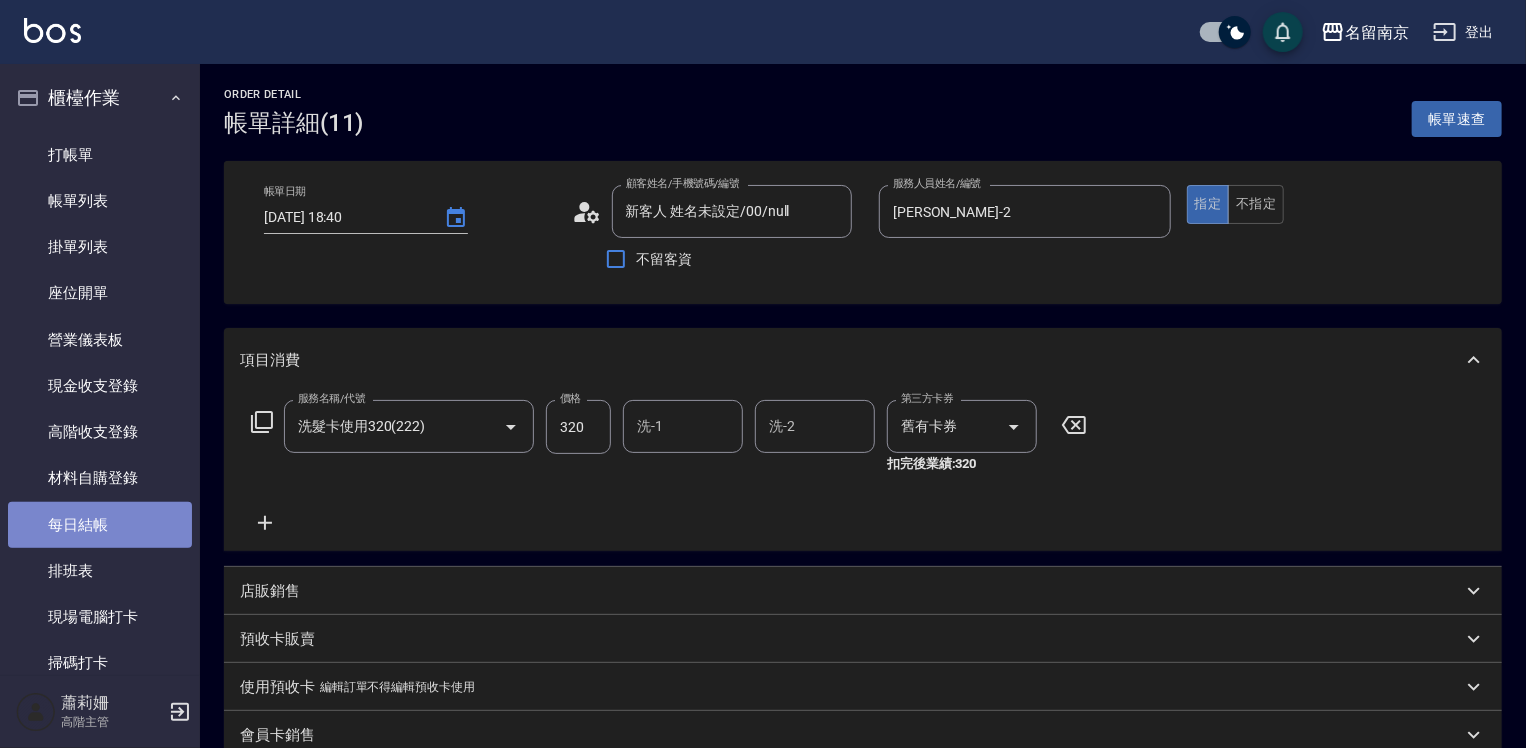 click on "每日結帳" at bounding box center (100, 525) 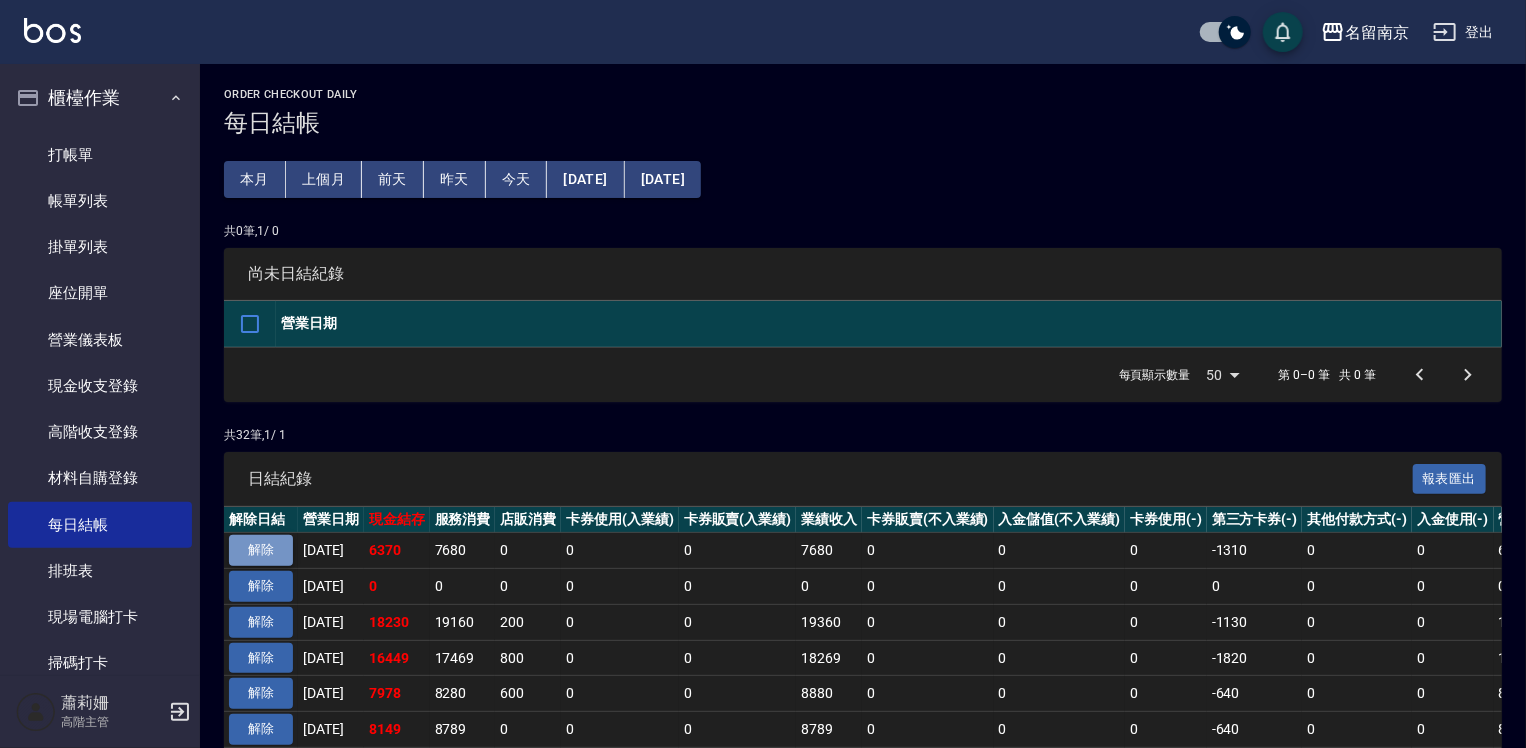 click on "解除" at bounding box center (261, 550) 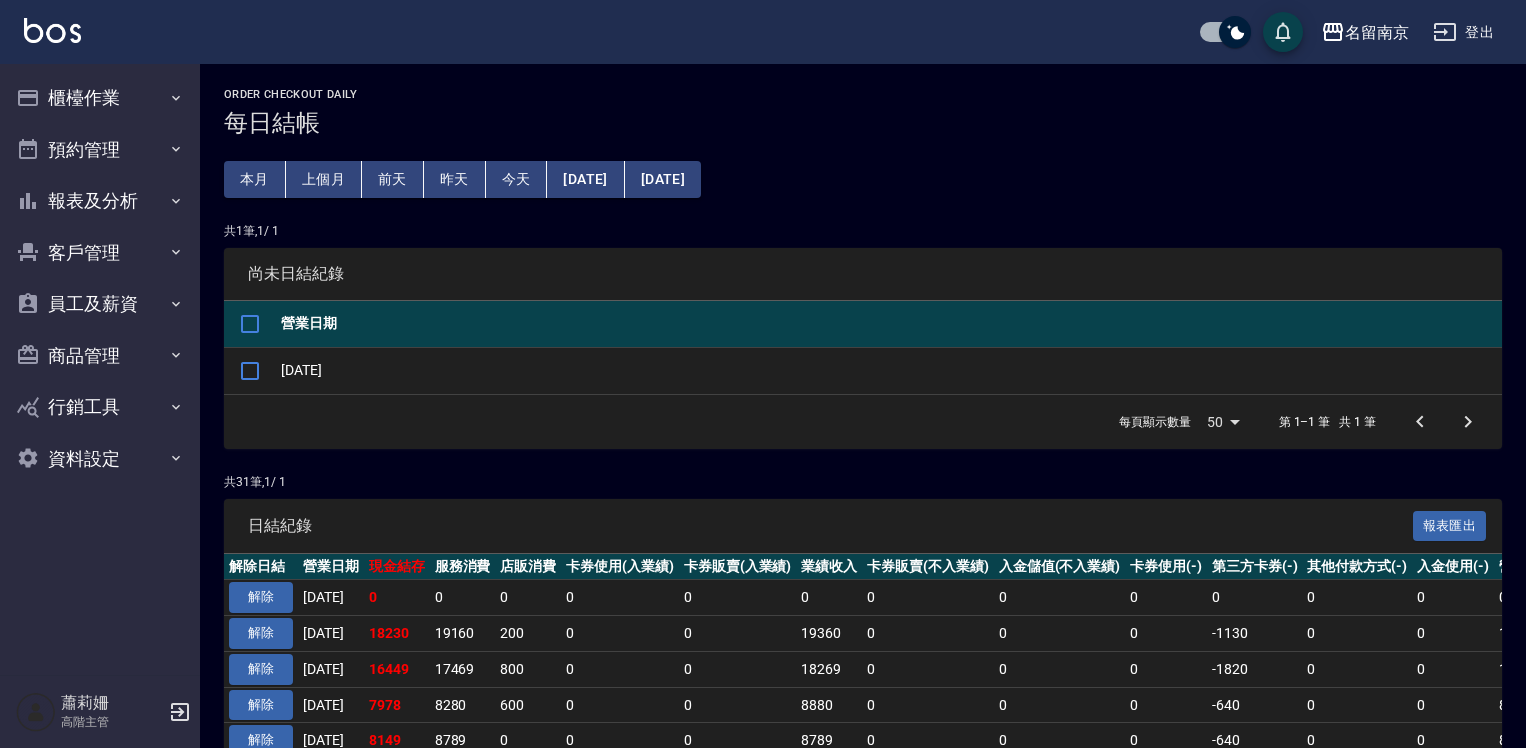 scroll, scrollTop: 0, scrollLeft: 0, axis: both 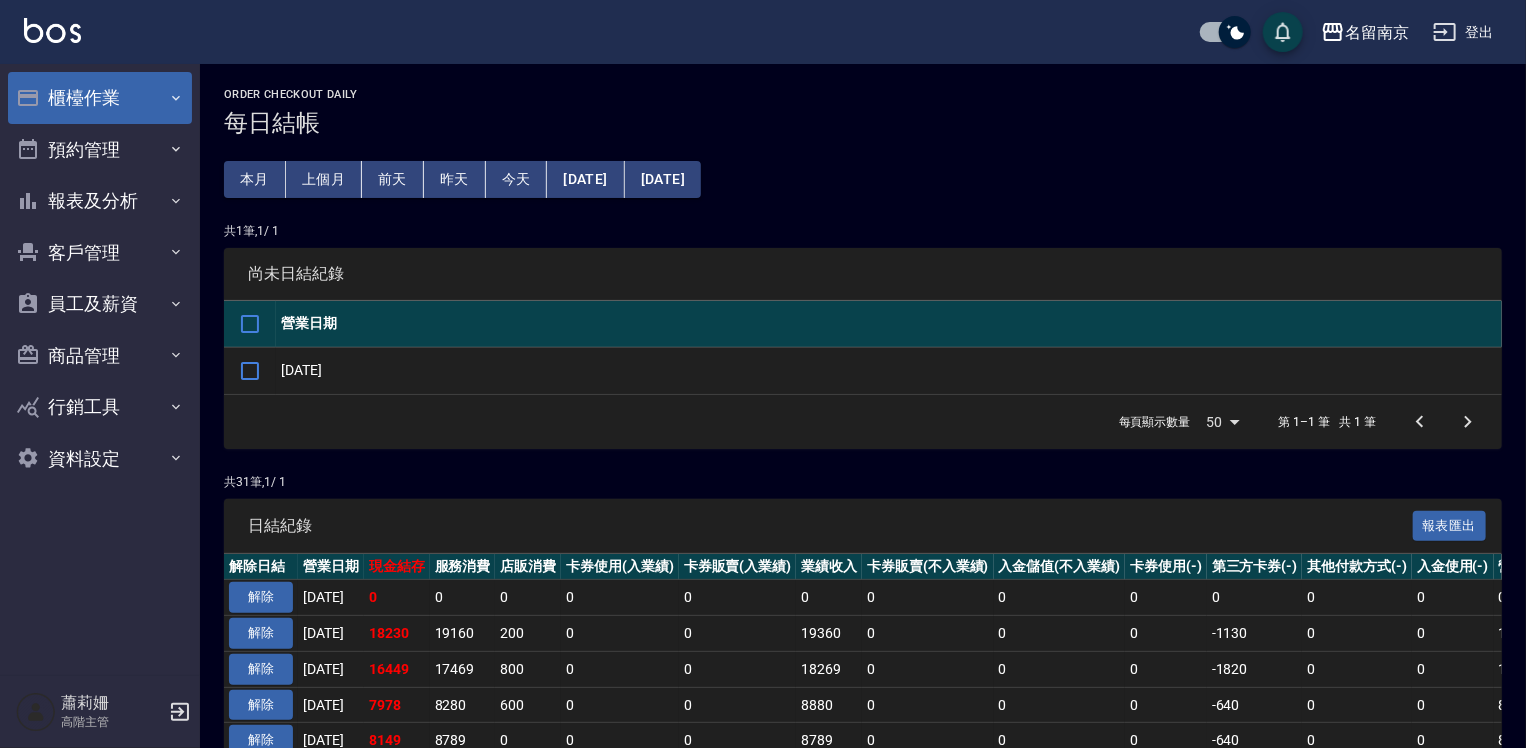 click on "櫃檯作業" at bounding box center (100, 98) 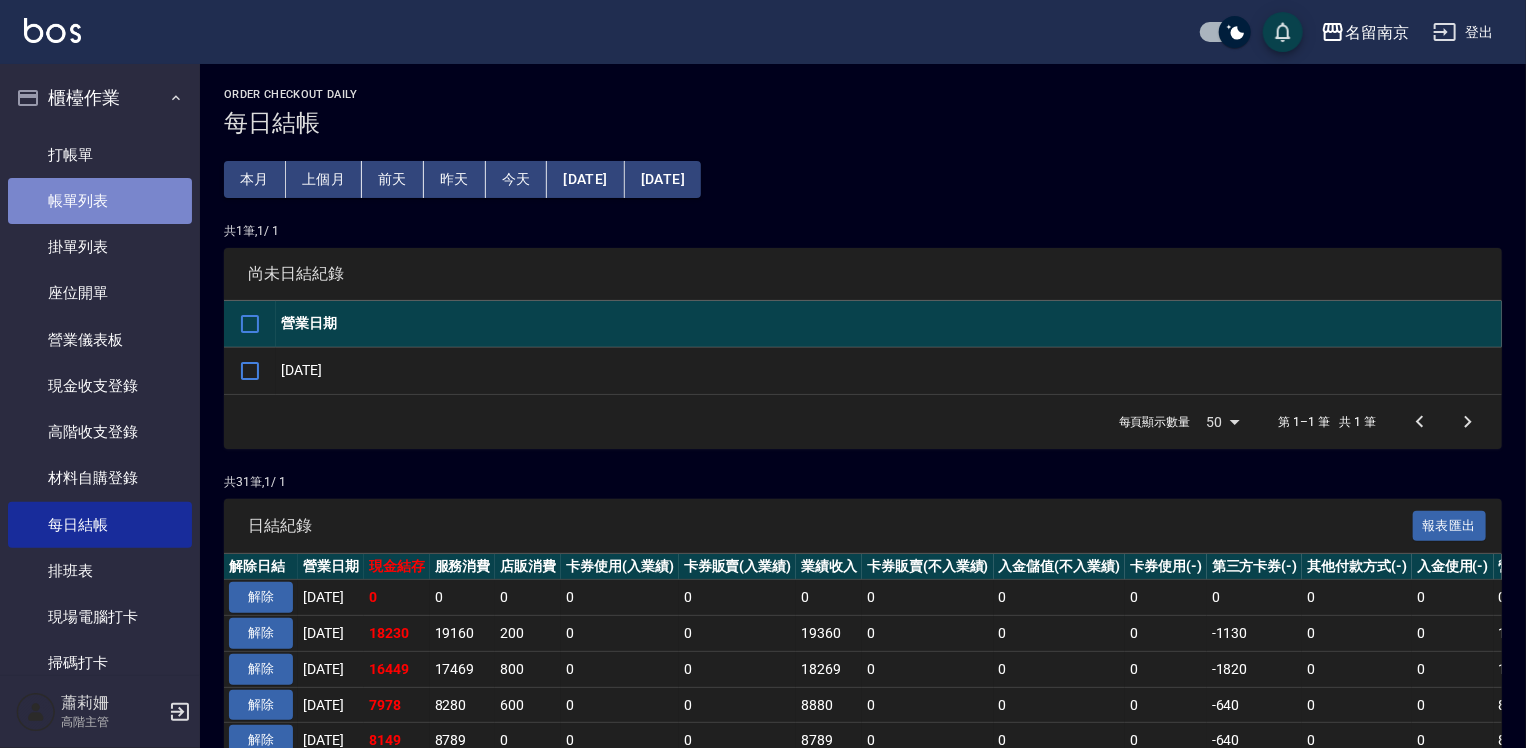 click on "帳單列表" at bounding box center [100, 201] 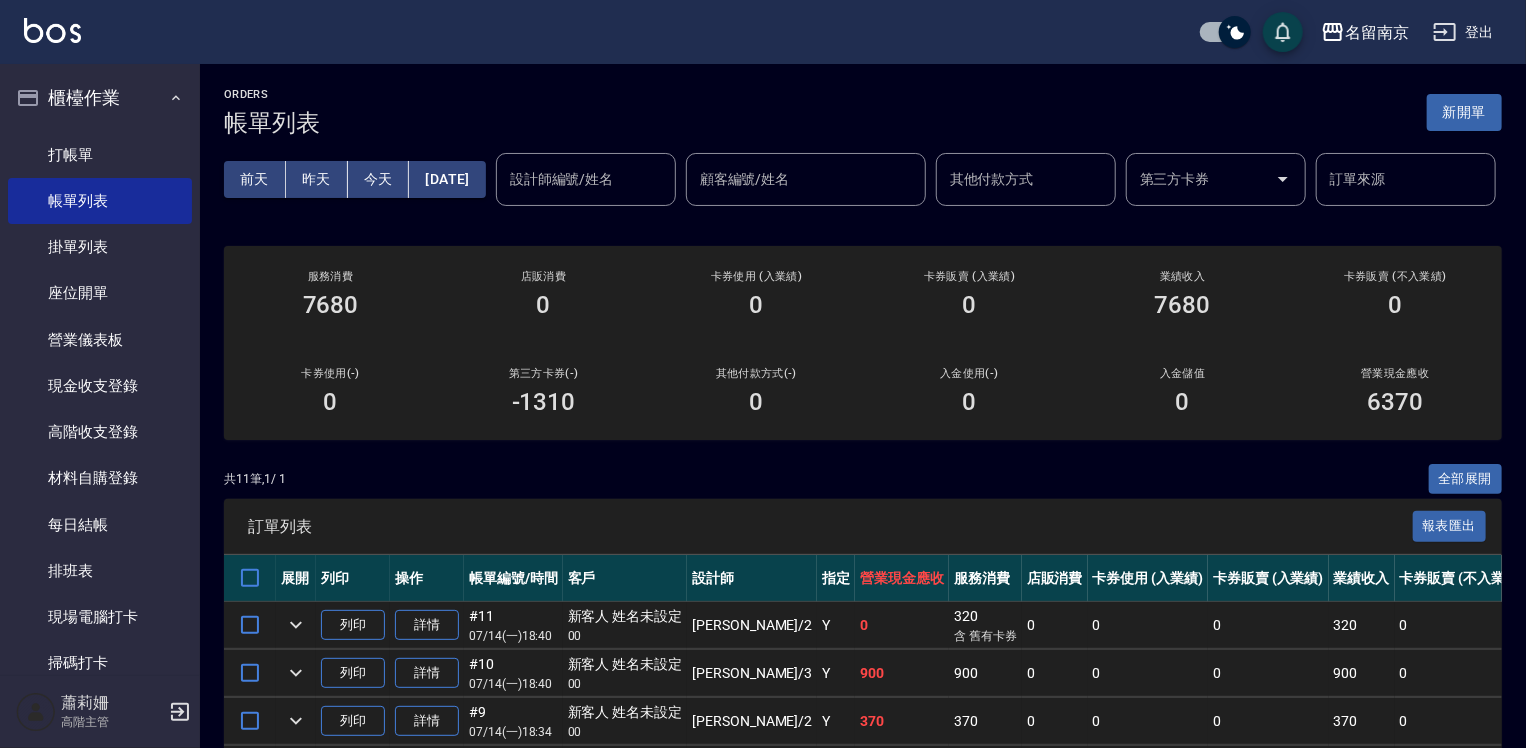 scroll, scrollTop: 300, scrollLeft: 0, axis: vertical 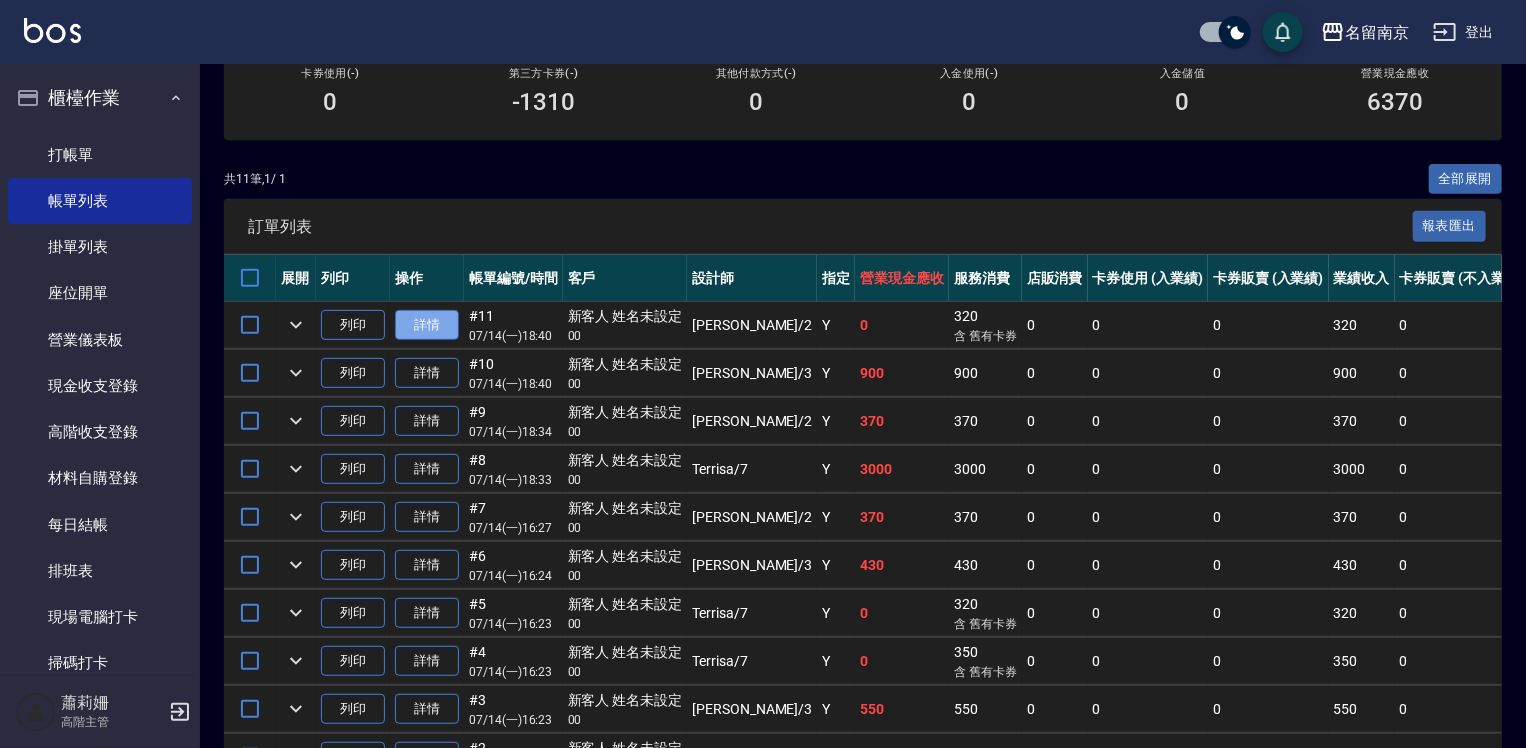 click on "詳情" at bounding box center [427, 325] 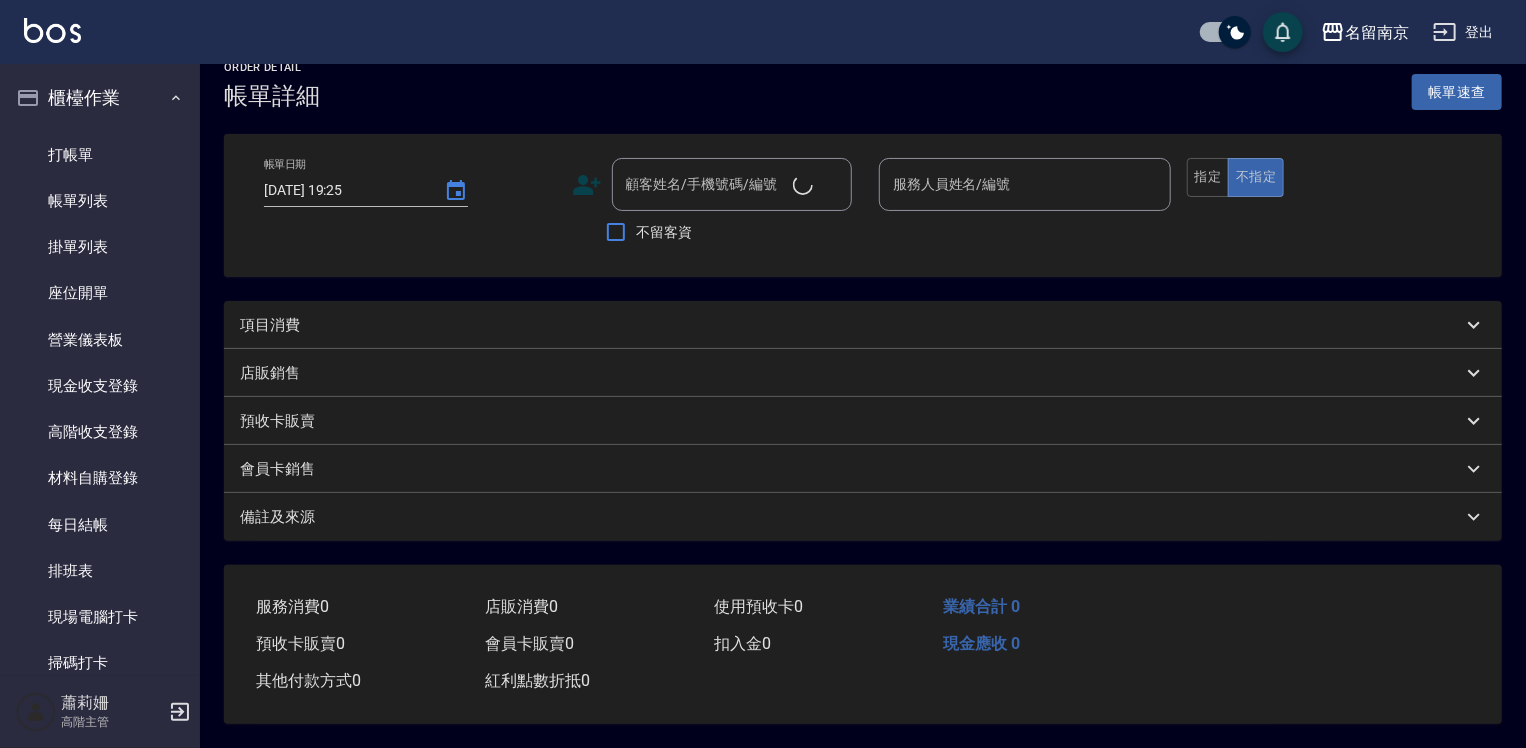 scroll, scrollTop: 0, scrollLeft: 0, axis: both 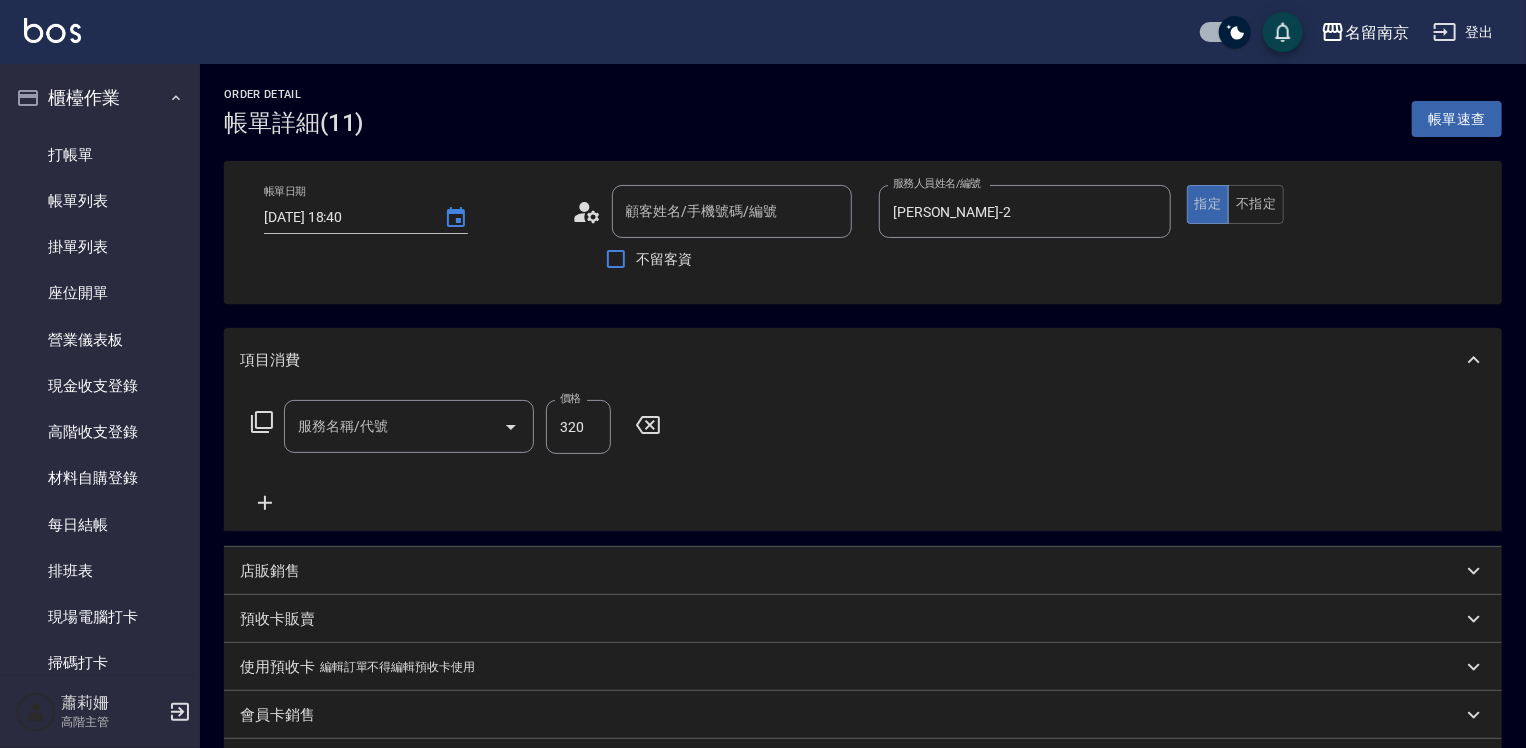type on "[DATE] 18:40" 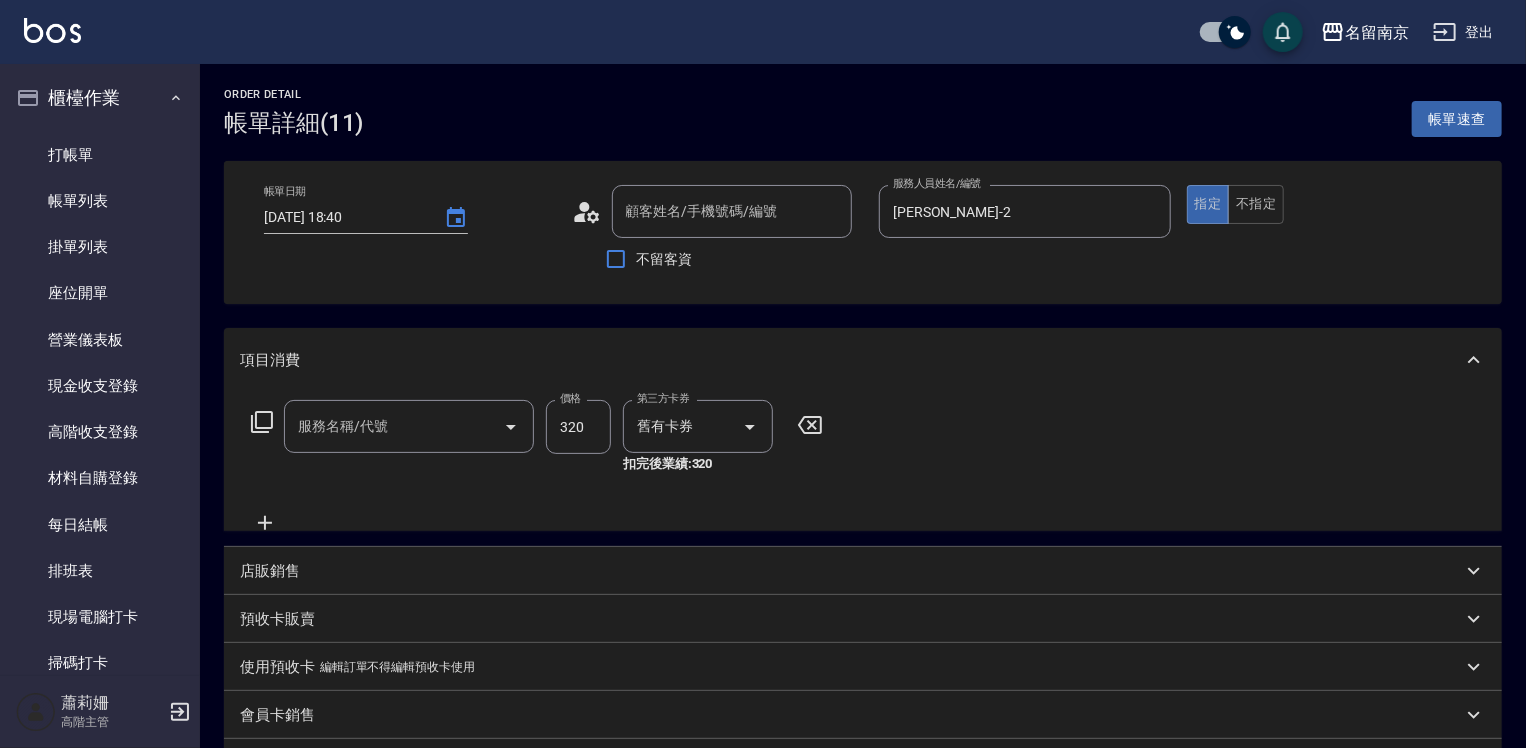 type on "新客人 姓名未設定/00/null" 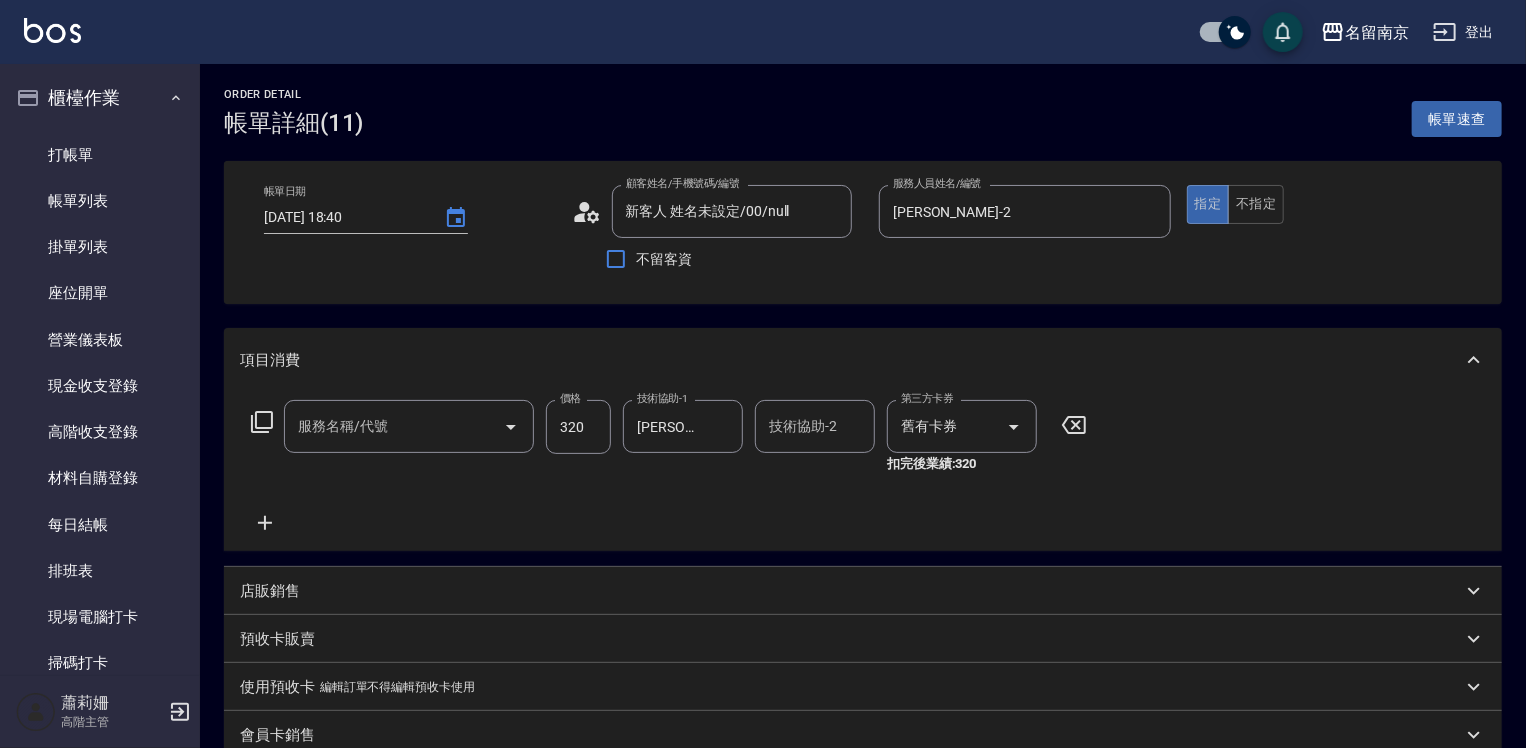 type on "洗髮(220)" 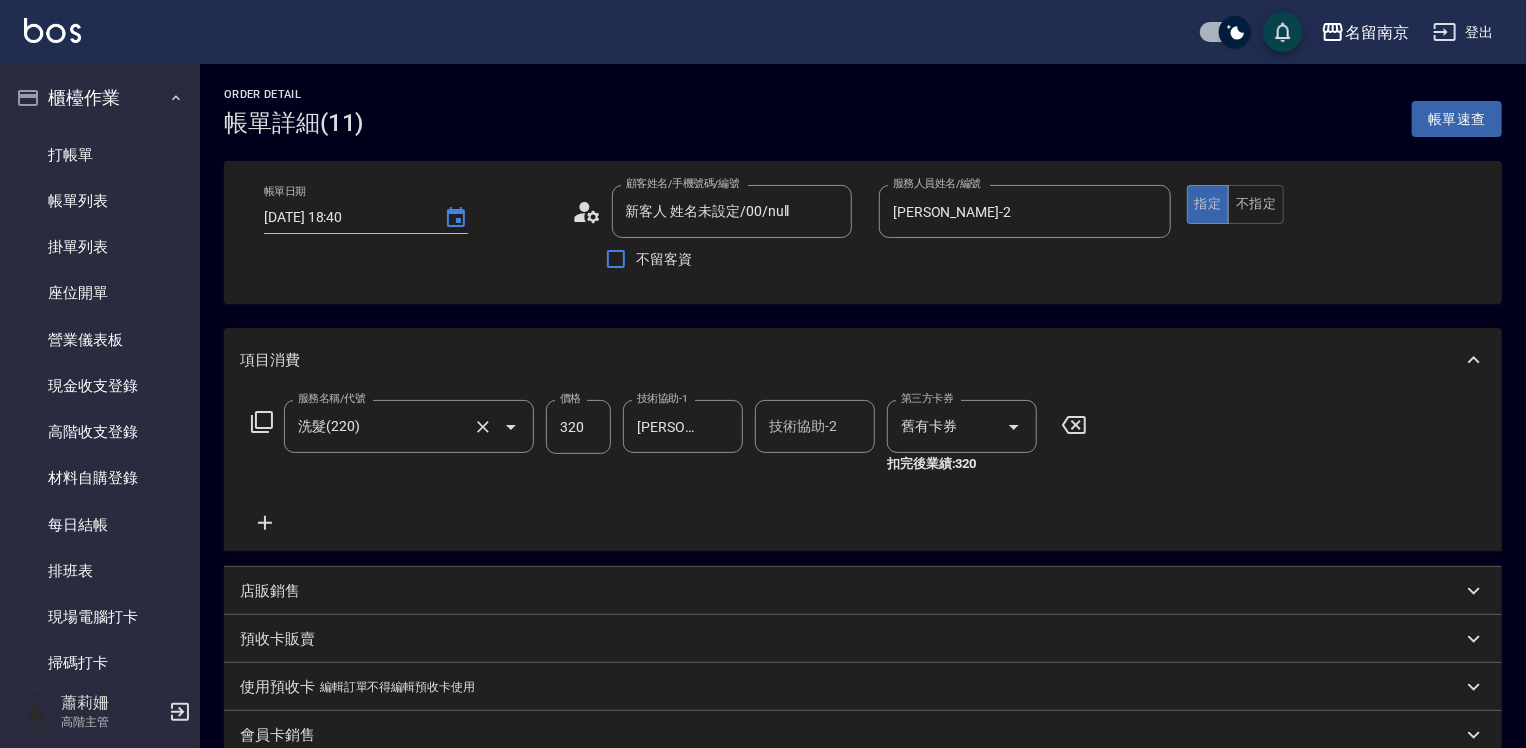 click 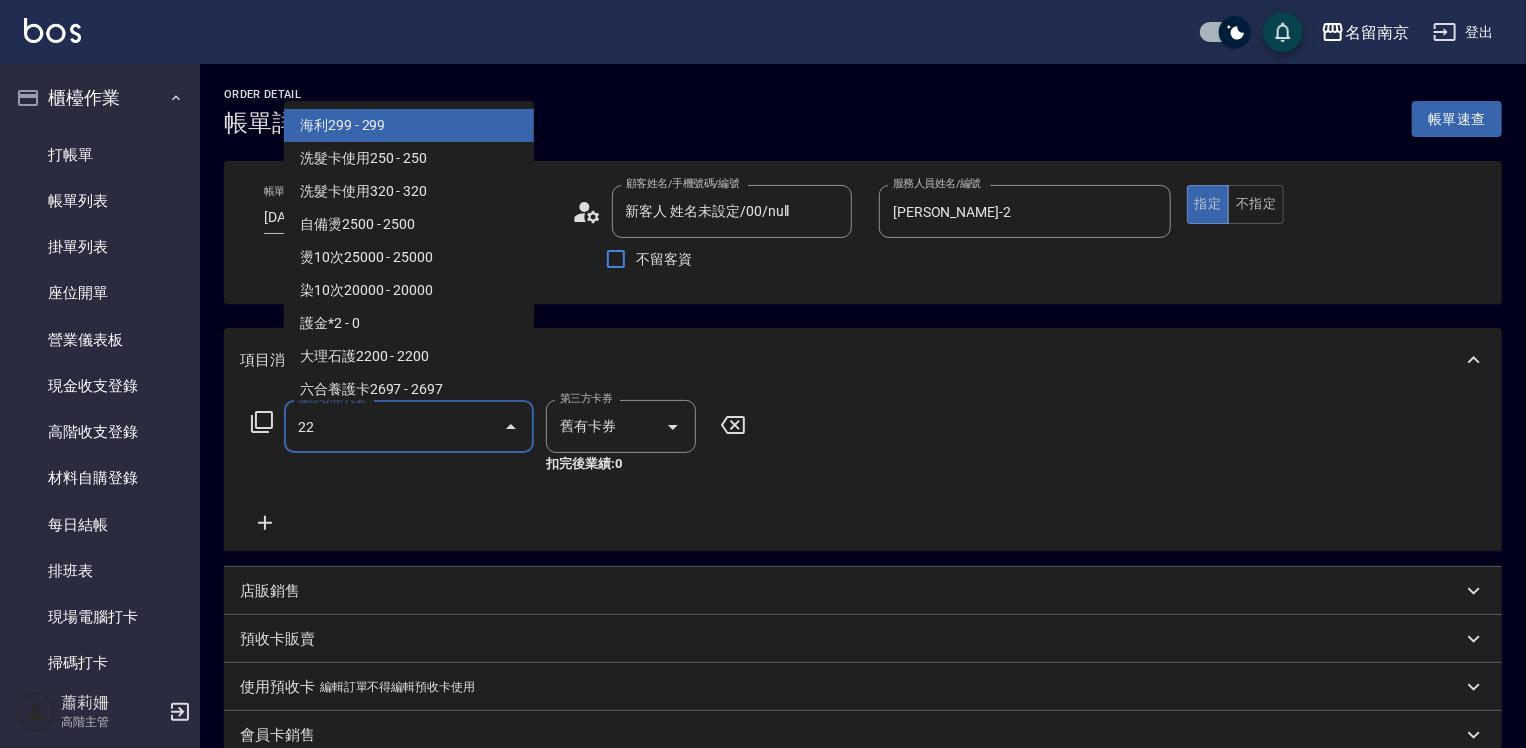 type on "222" 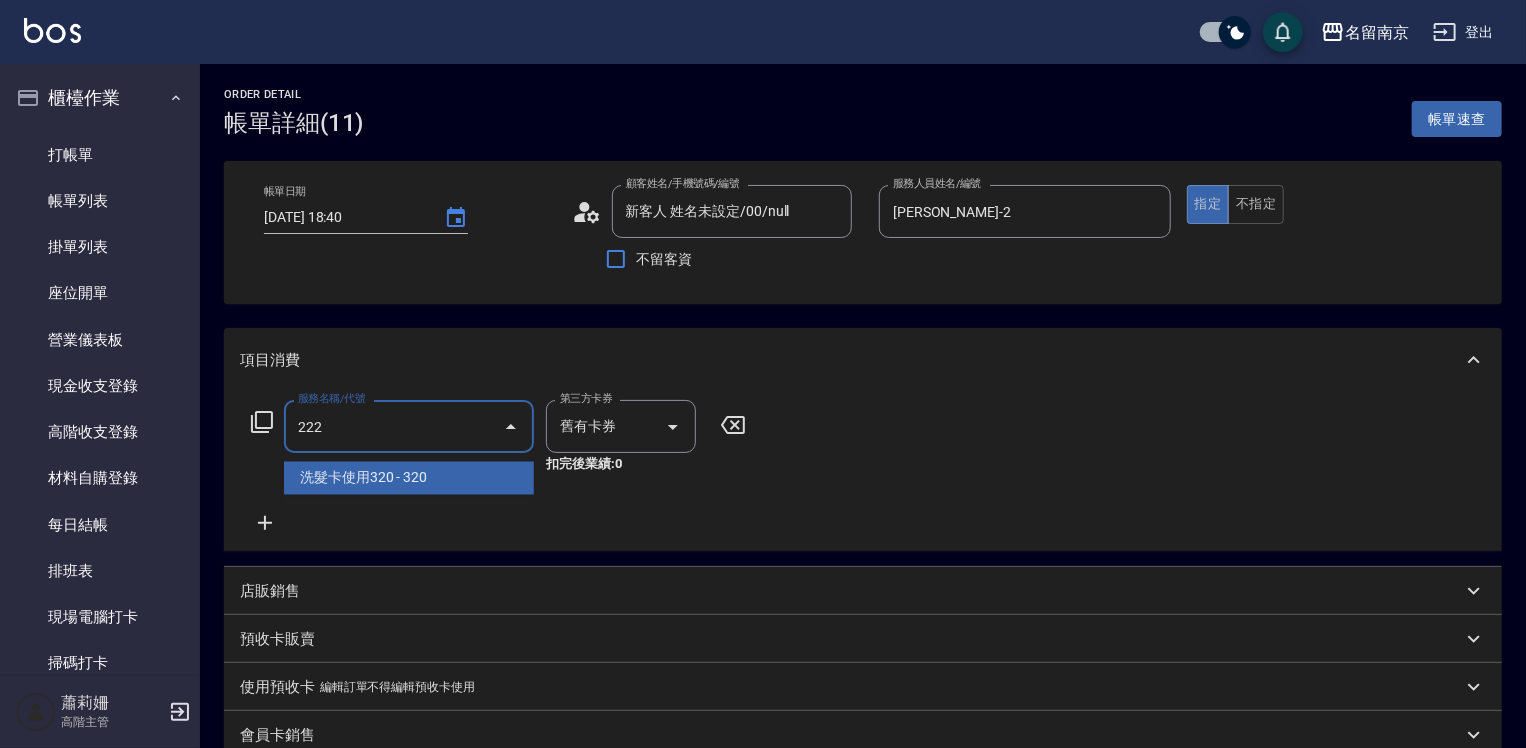 type 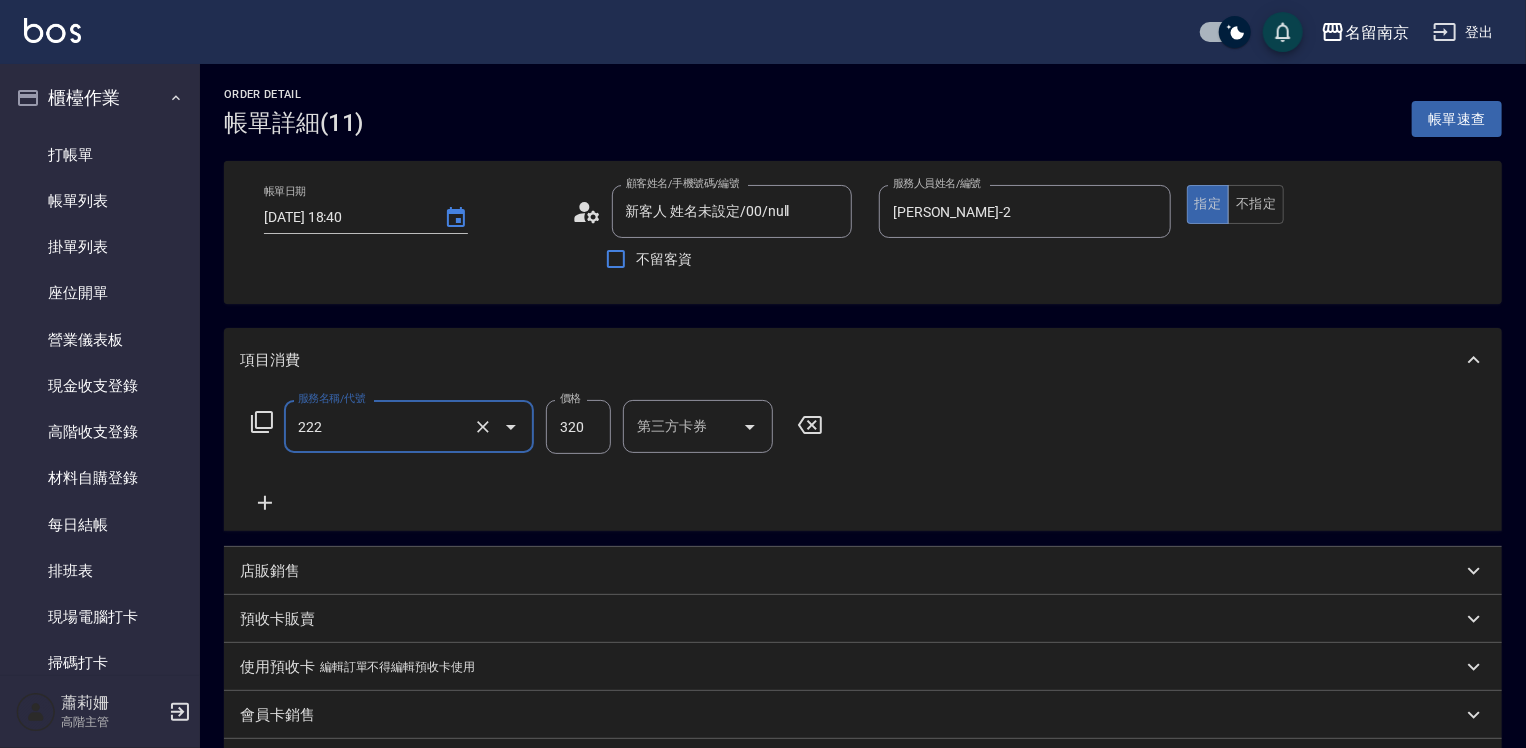 type on "洗髮卡使用320(222)" 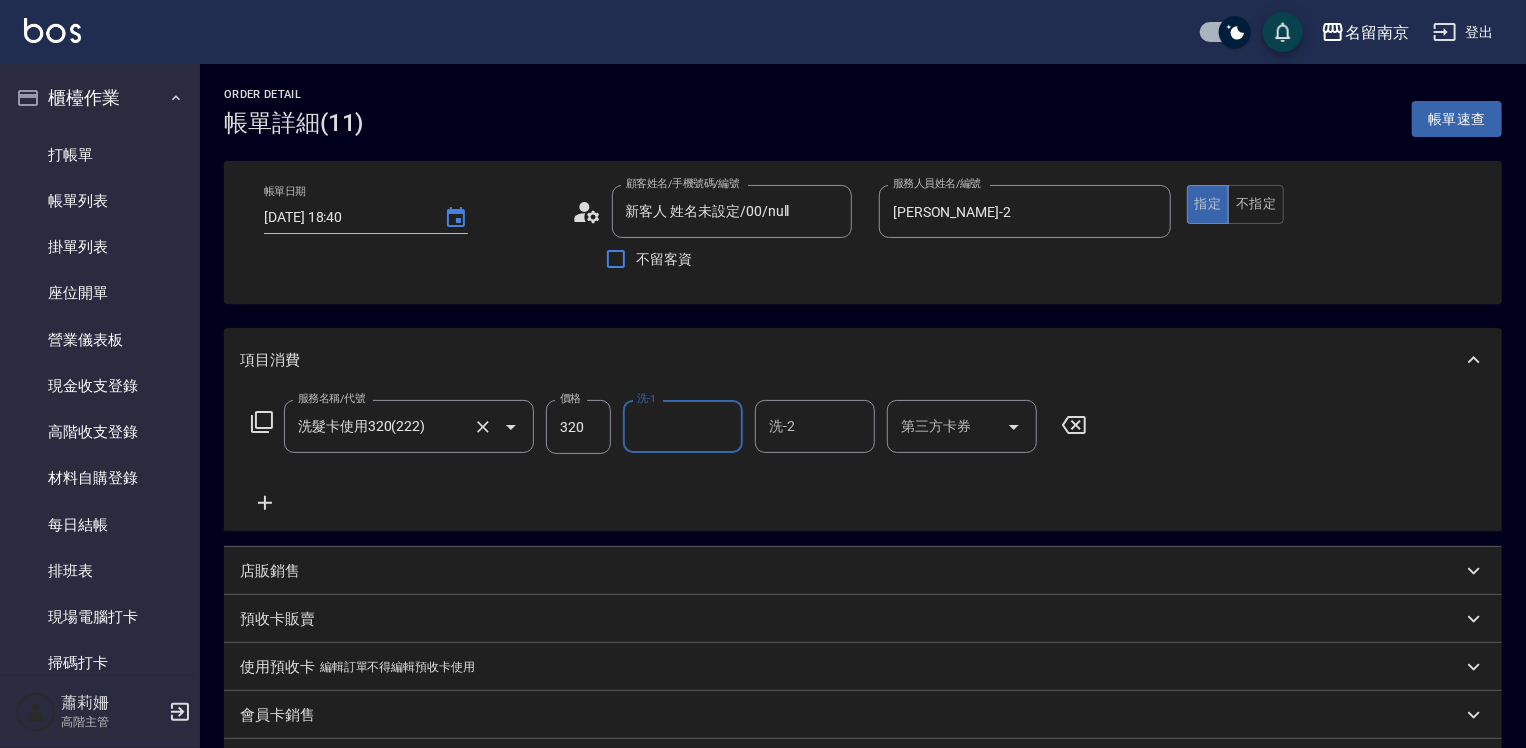 type on "1" 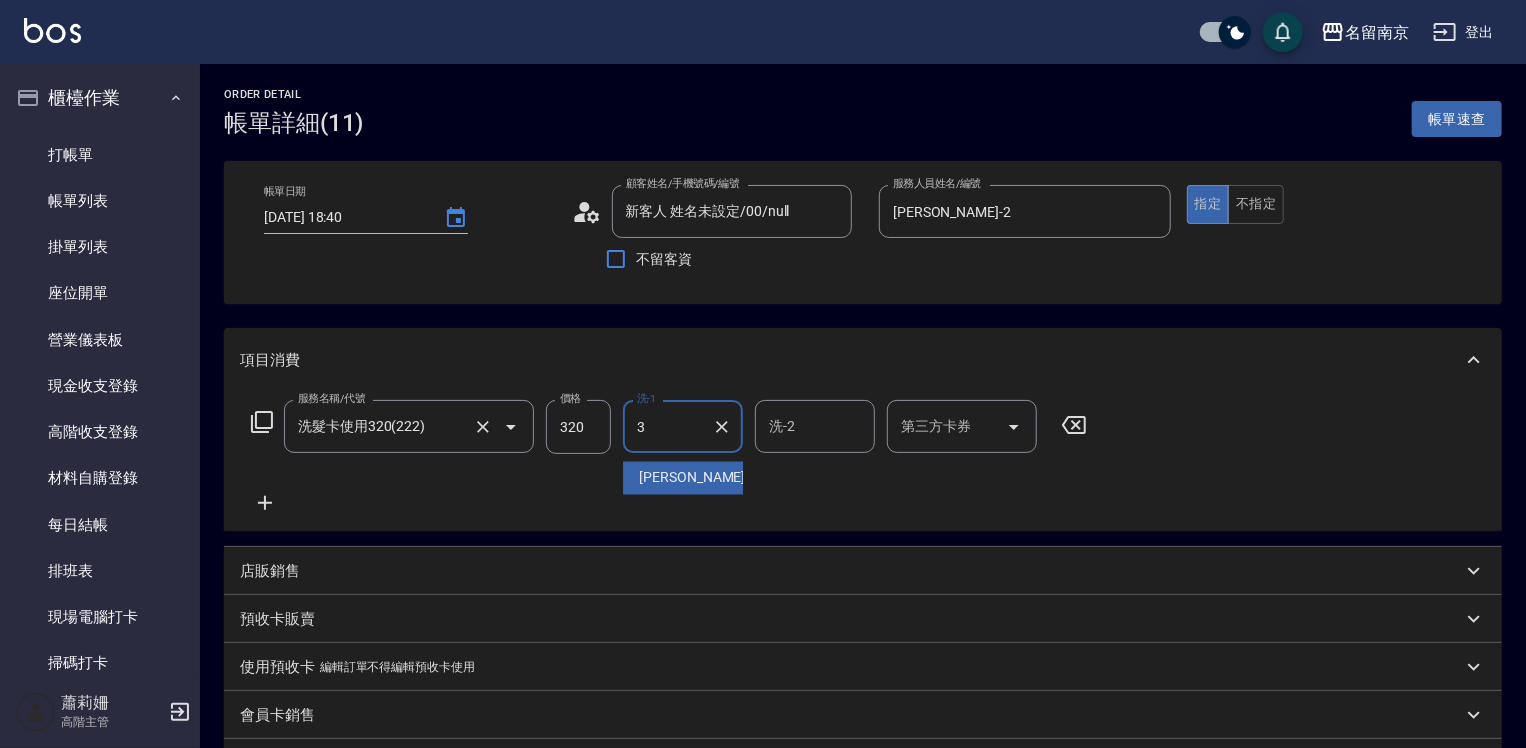 type on "Karen-3" 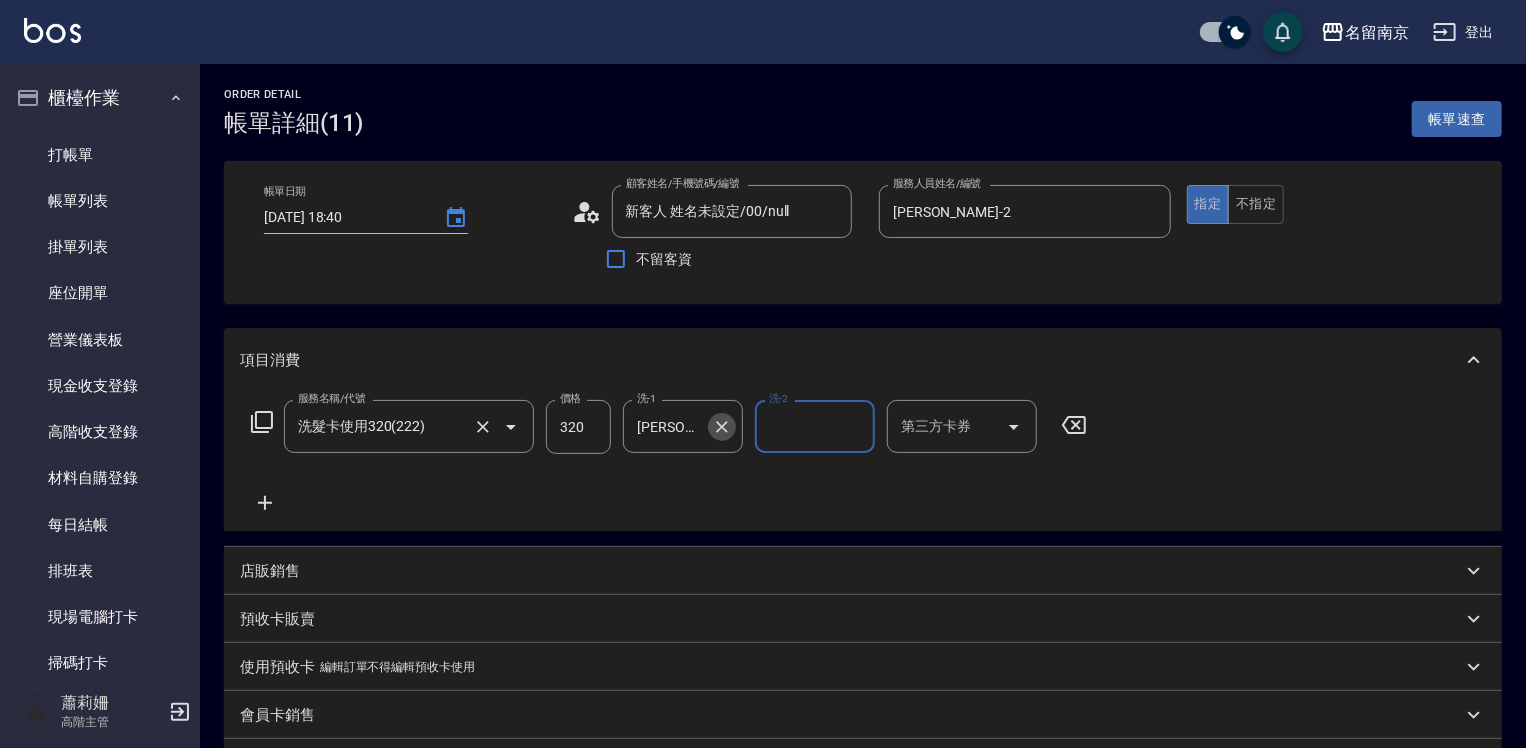 click at bounding box center (722, 427) 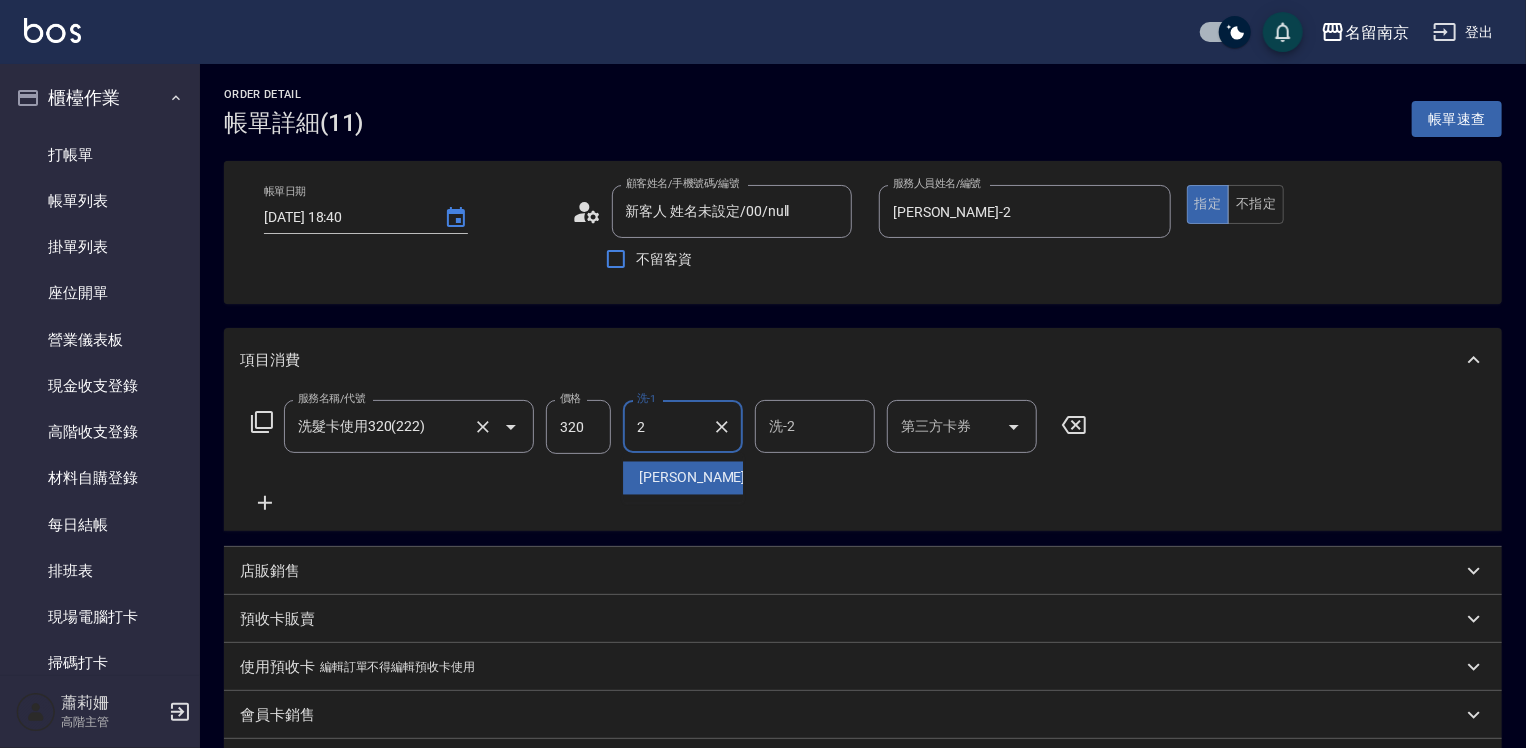 type on "[PERSON_NAME]-2" 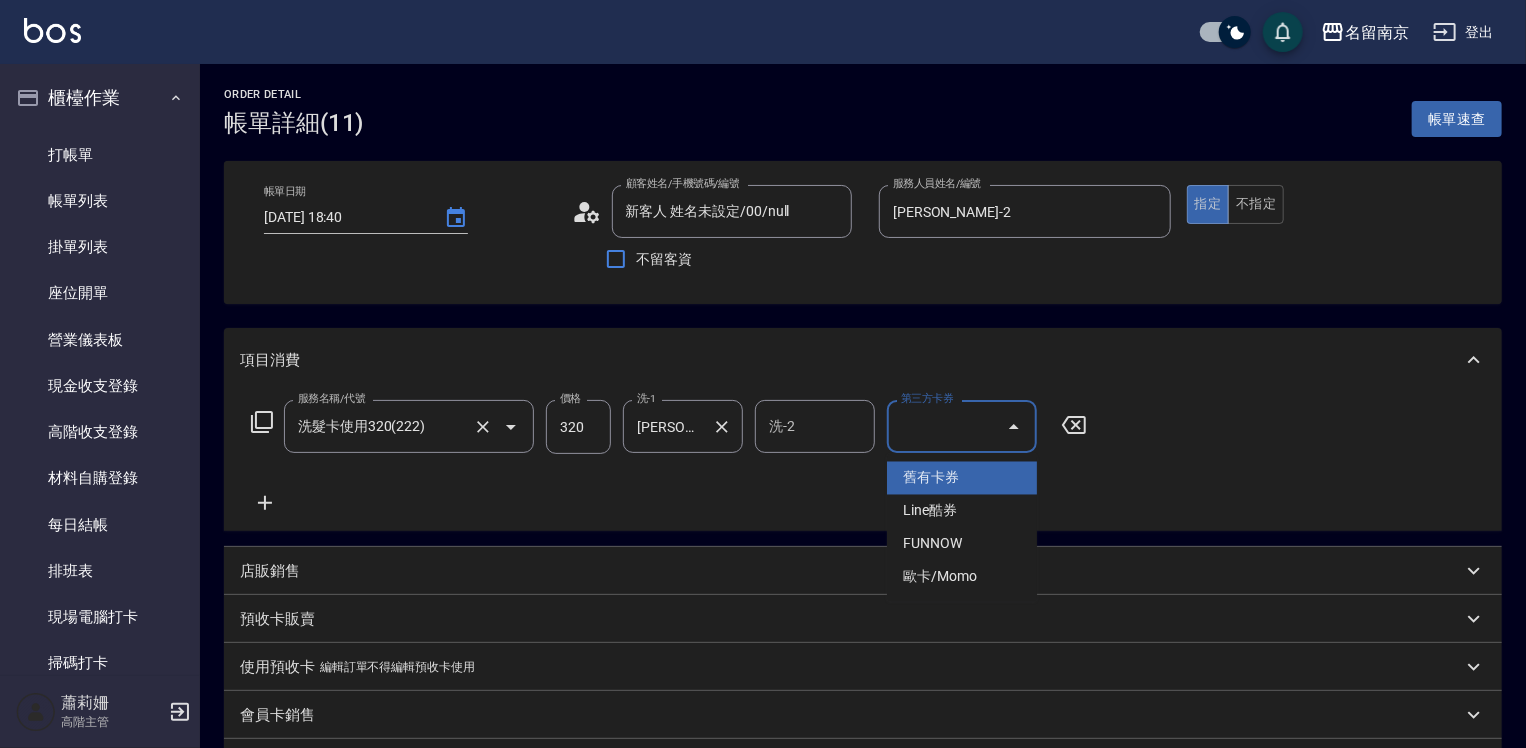 click on "第三方卡券" at bounding box center [947, 426] 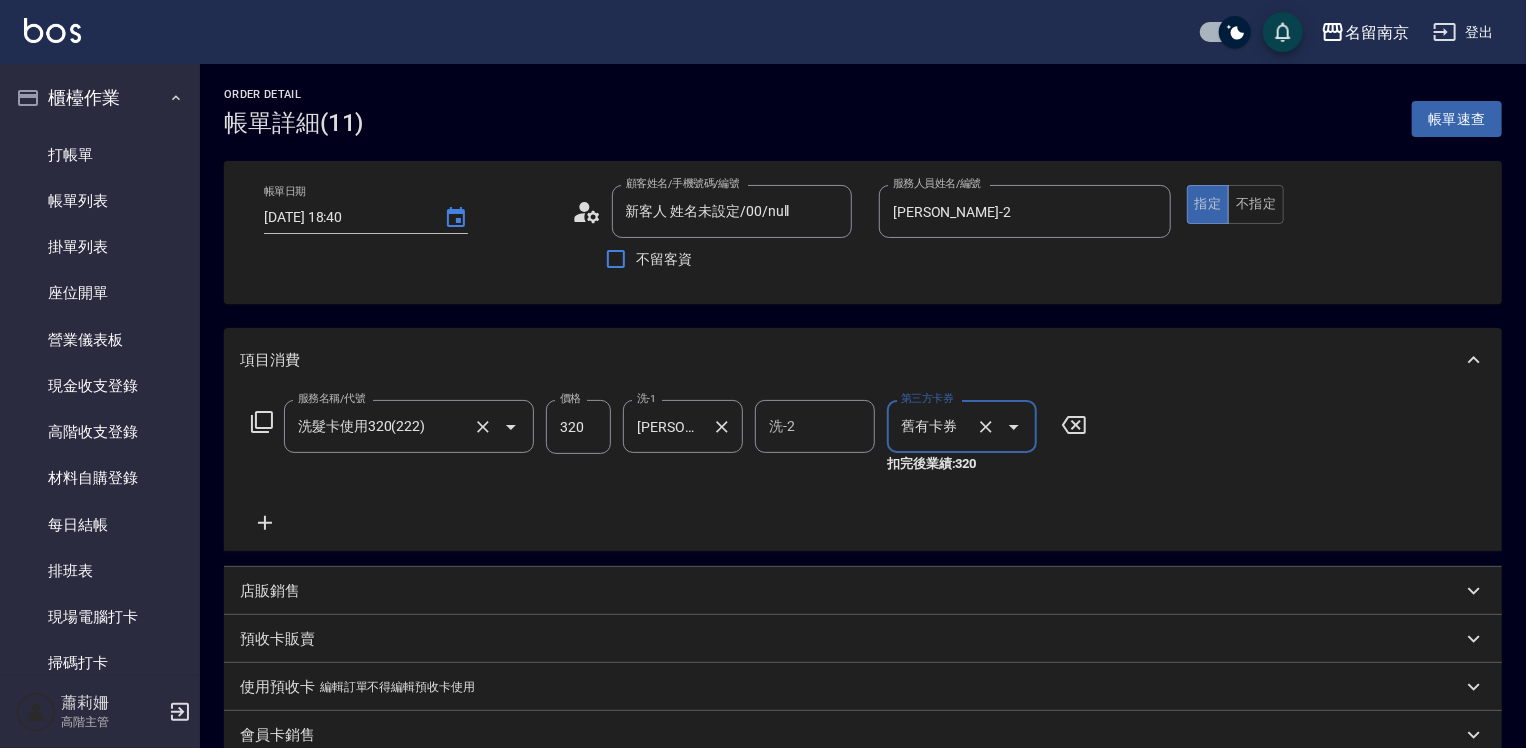 scroll, scrollTop: 320, scrollLeft: 0, axis: vertical 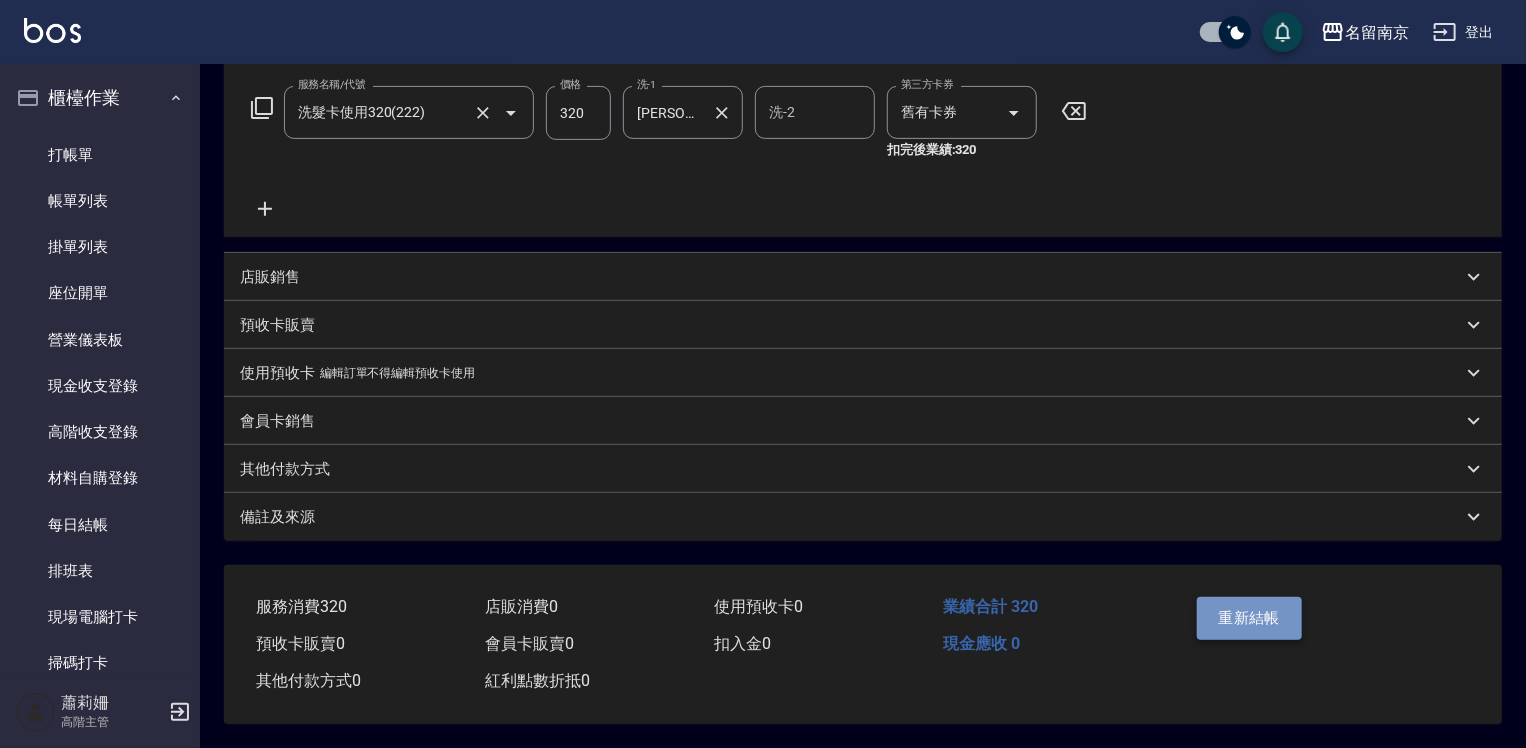 click on "重新結帳" at bounding box center [1250, 618] 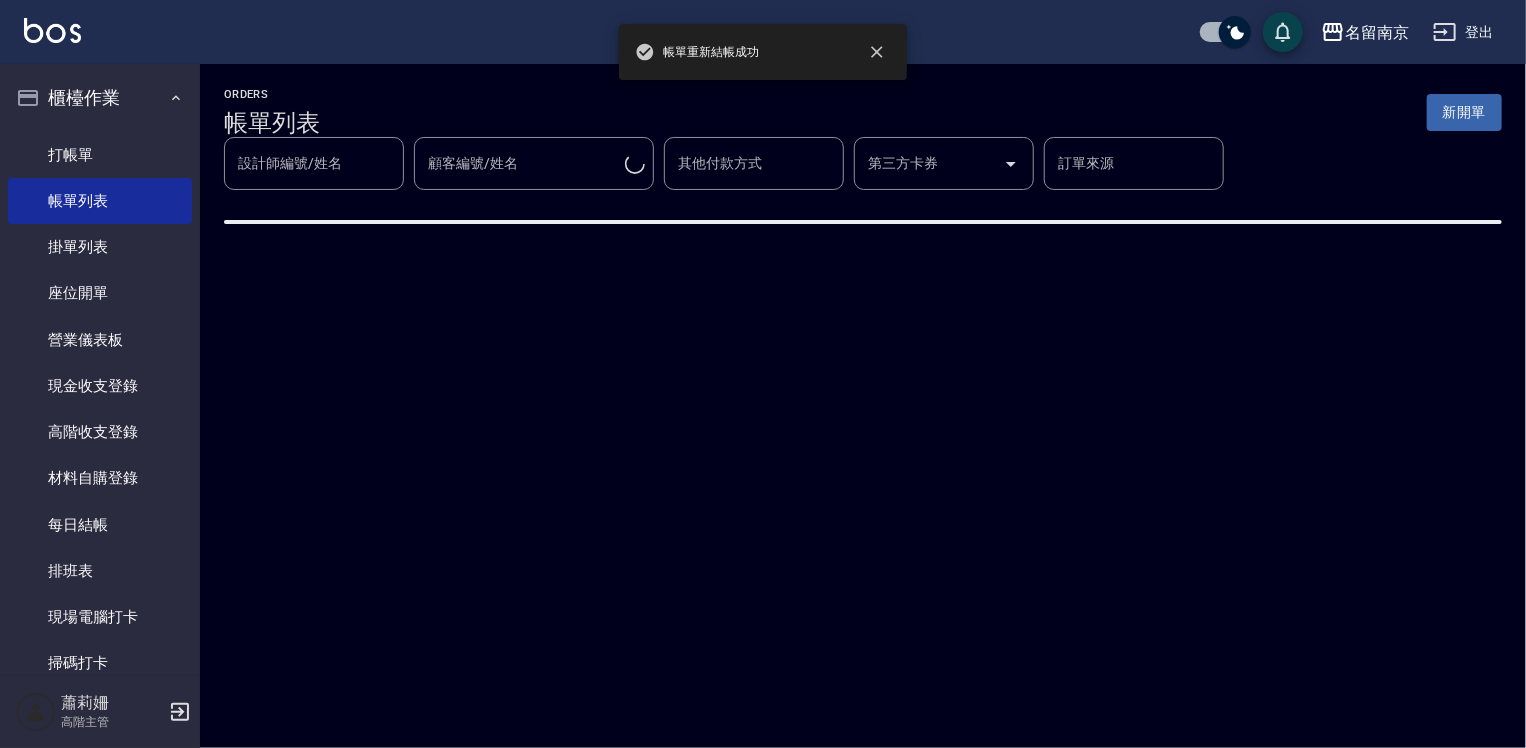 scroll, scrollTop: 0, scrollLeft: 0, axis: both 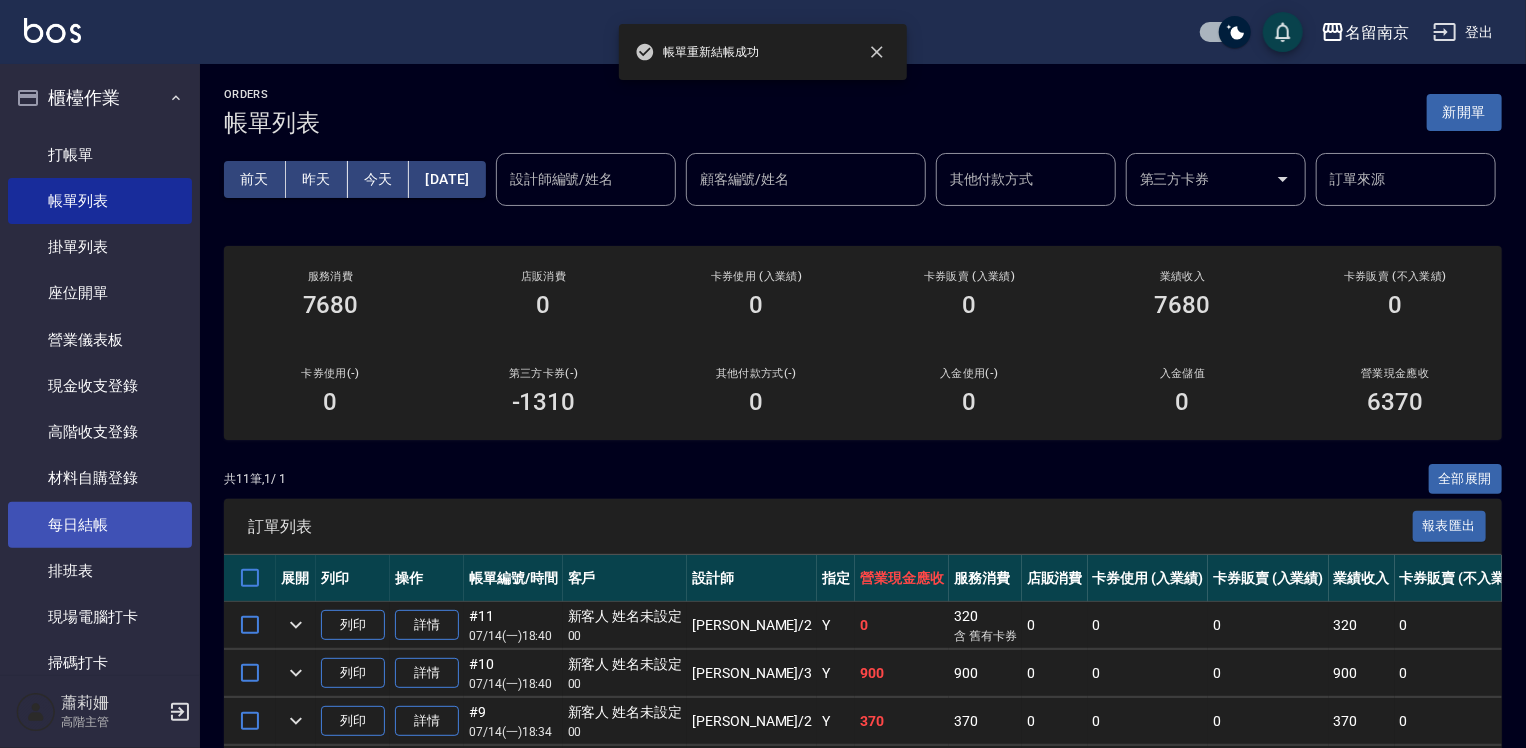 click on "每日結帳" at bounding box center [100, 525] 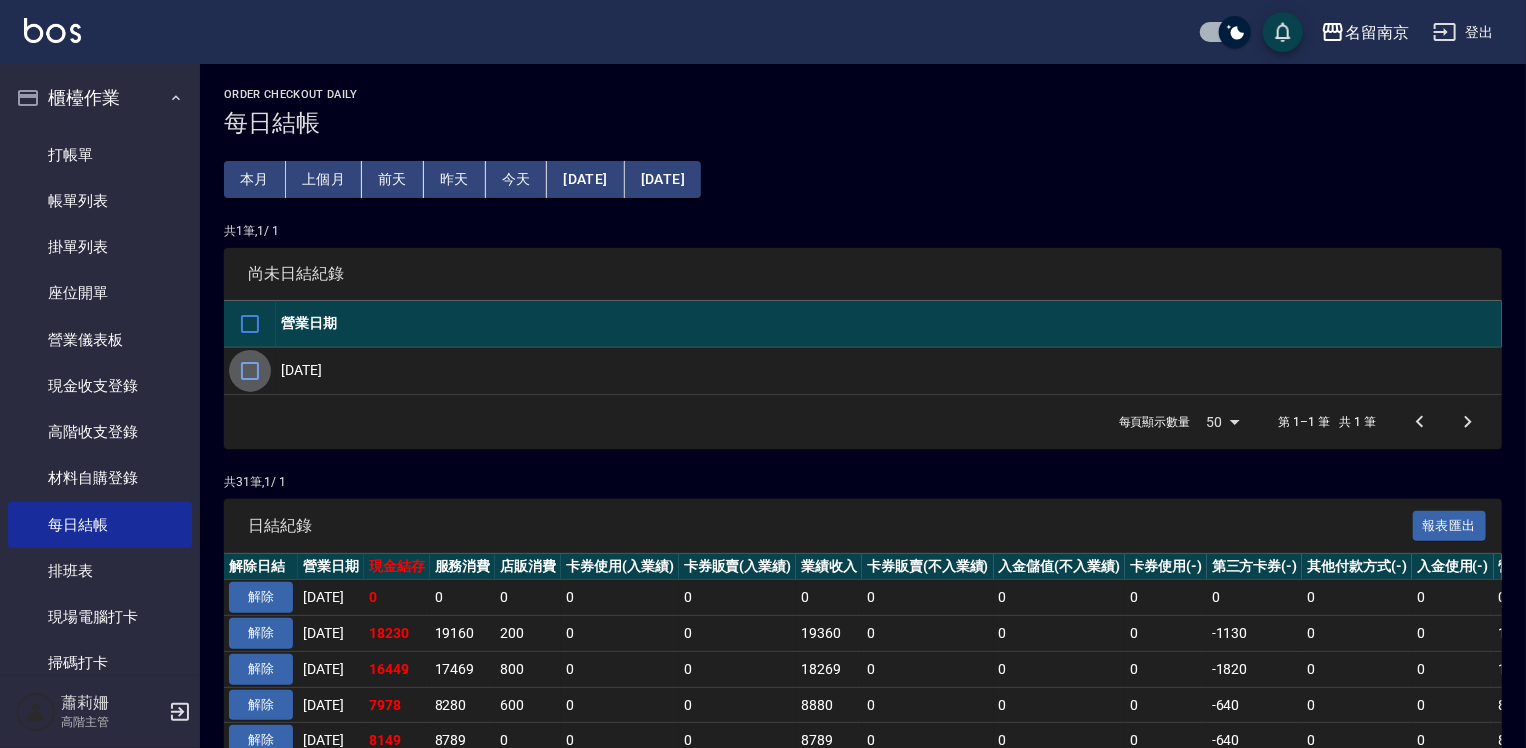 click at bounding box center (250, 371) 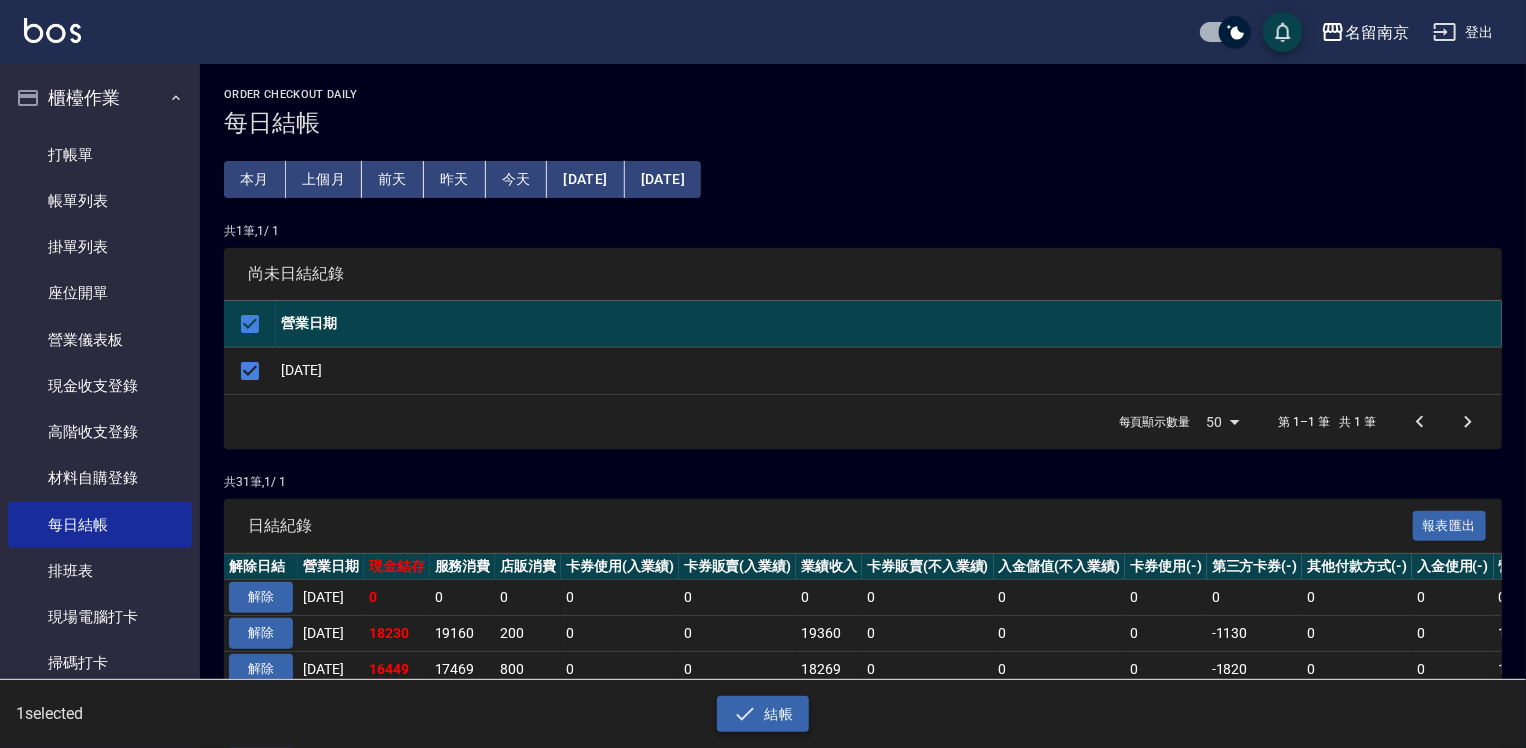 click on "結帳" at bounding box center [763, 714] 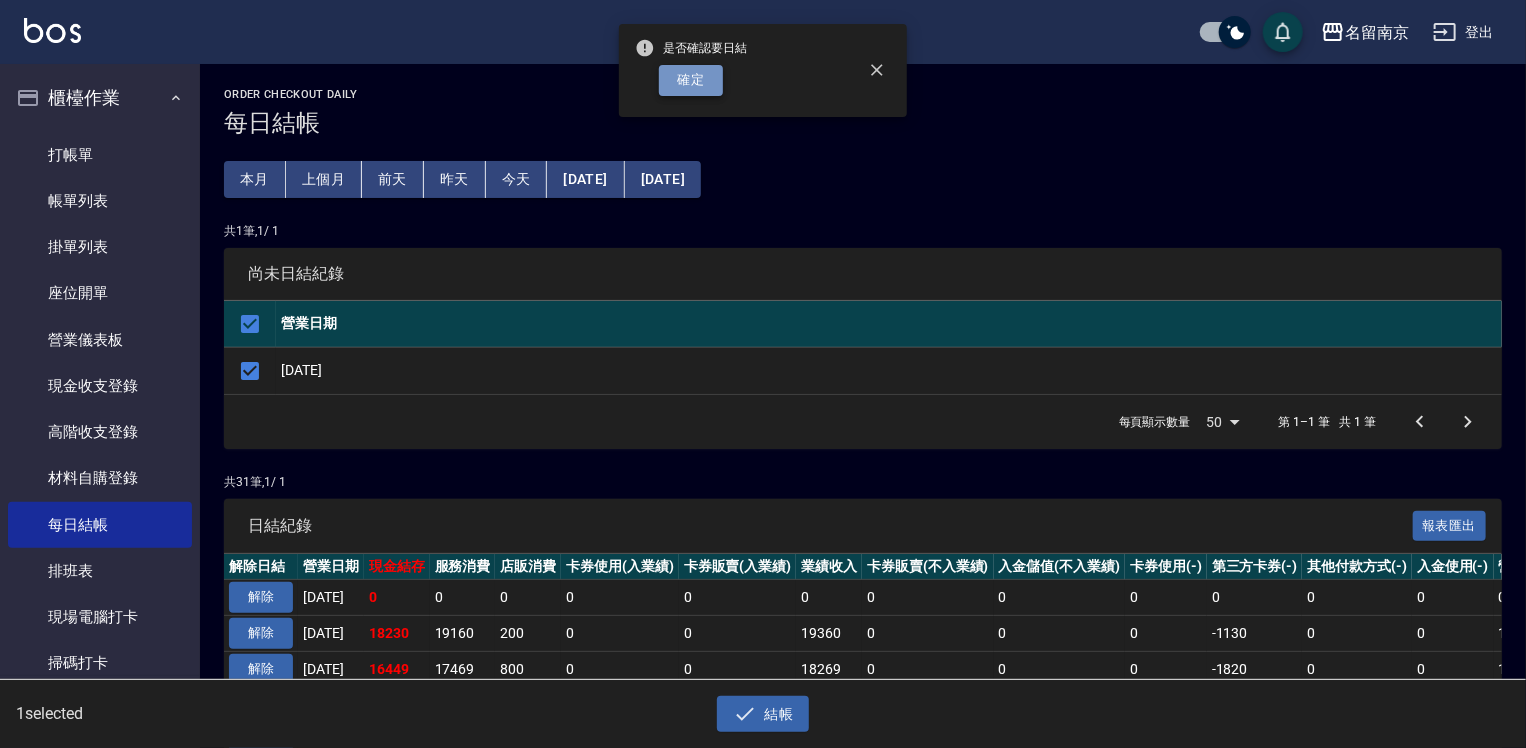 click on "確定" at bounding box center (691, 80) 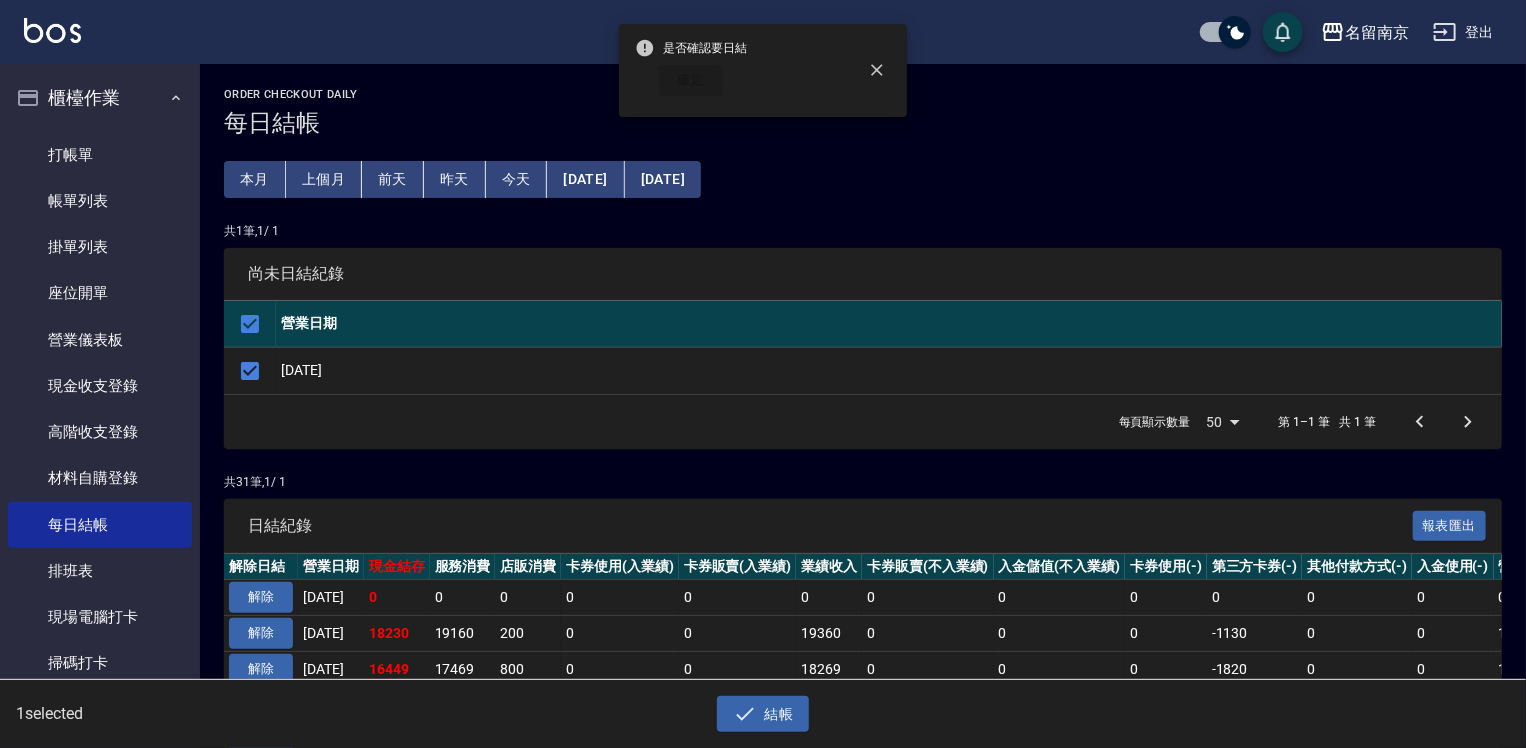 checkbox on "false" 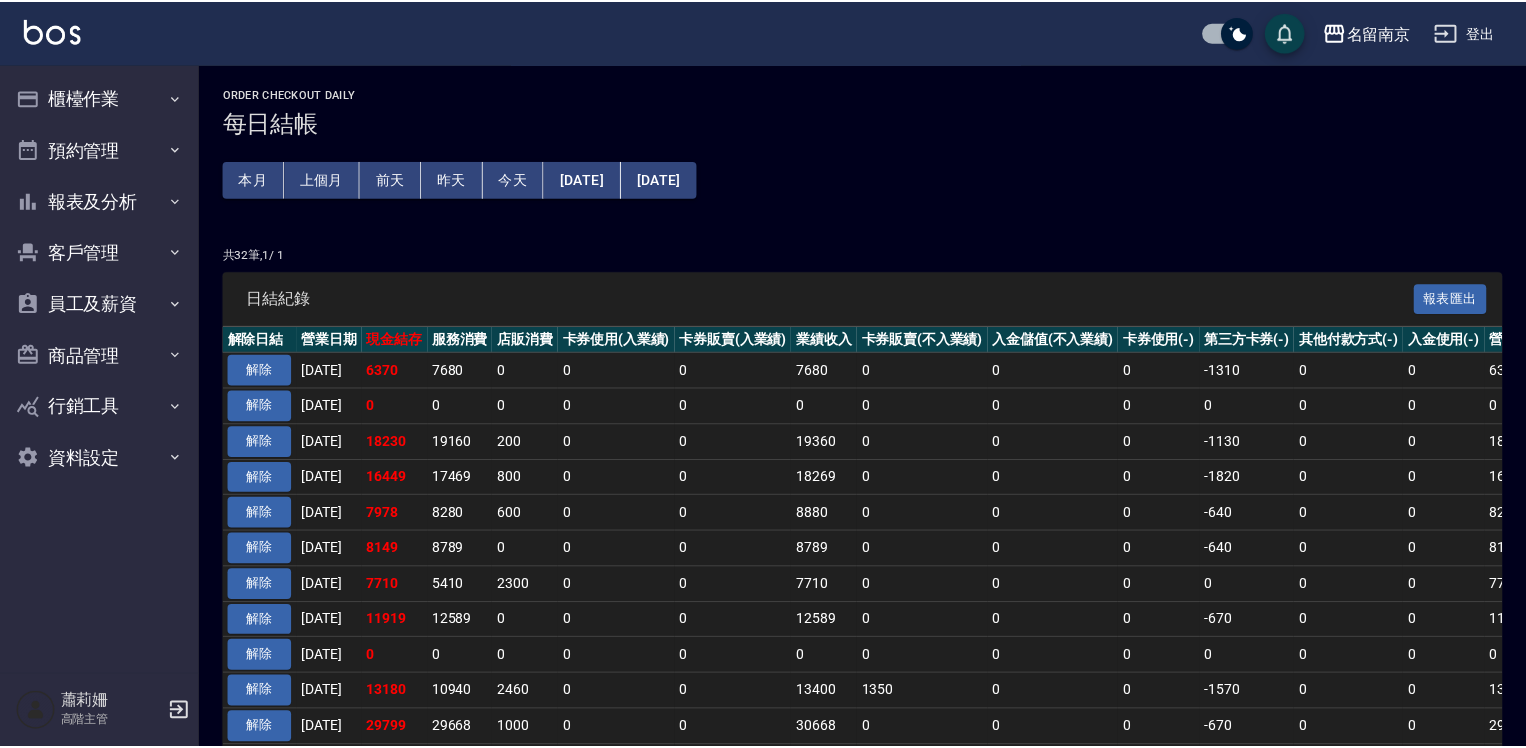 scroll, scrollTop: 0, scrollLeft: 0, axis: both 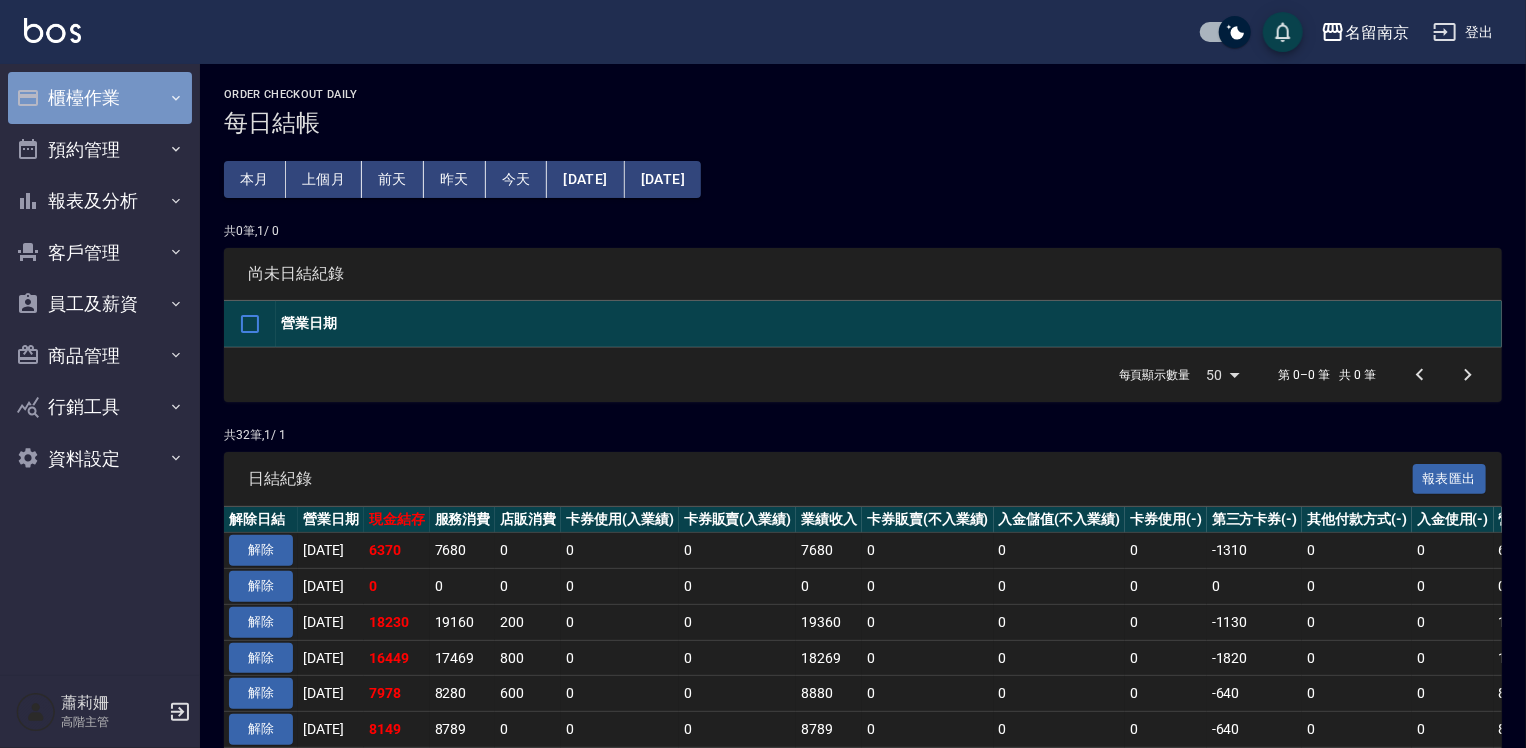 click on "櫃檯作業" at bounding box center [100, 98] 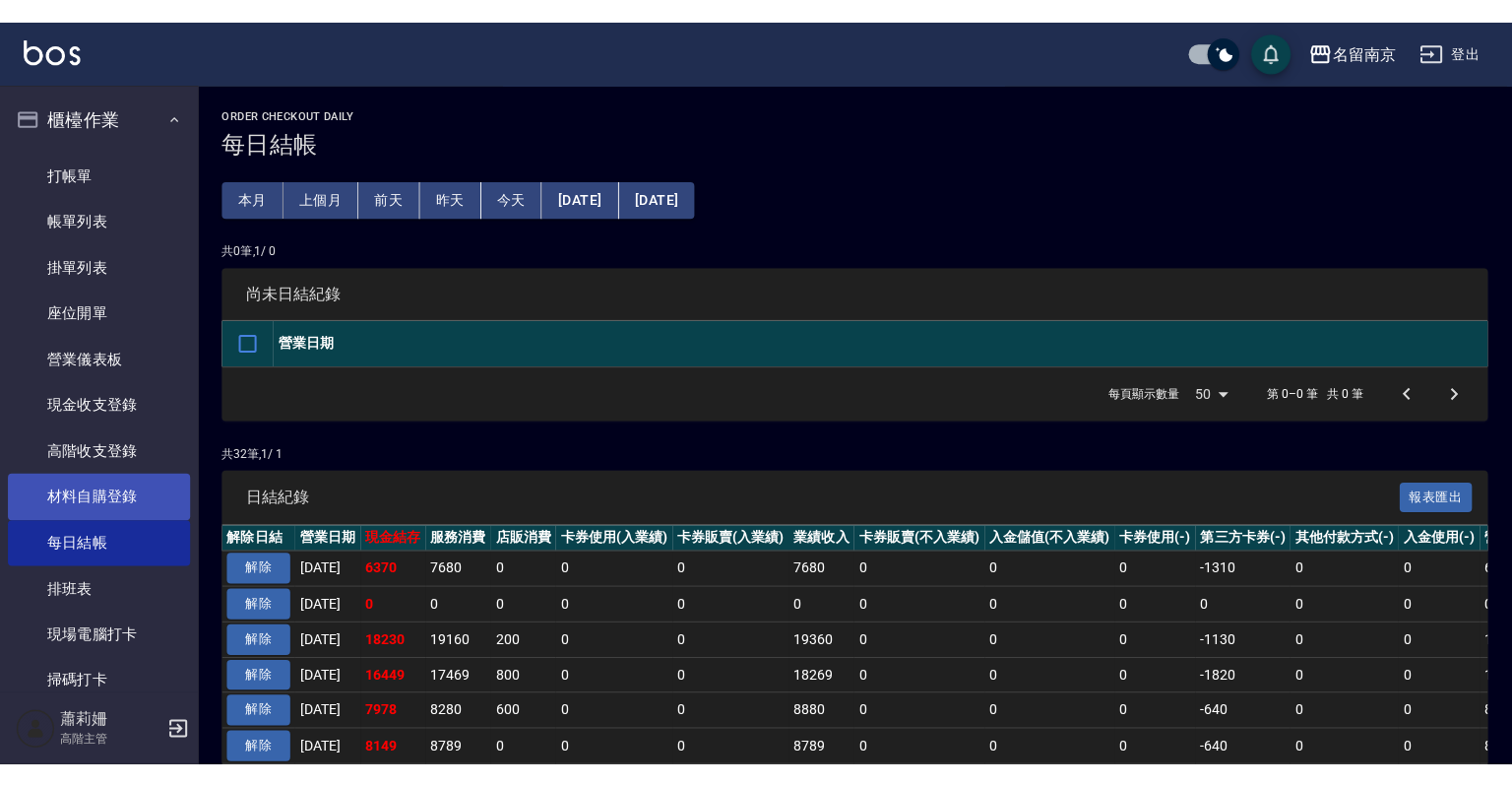 scroll, scrollTop: 394, scrollLeft: 0, axis: vertical 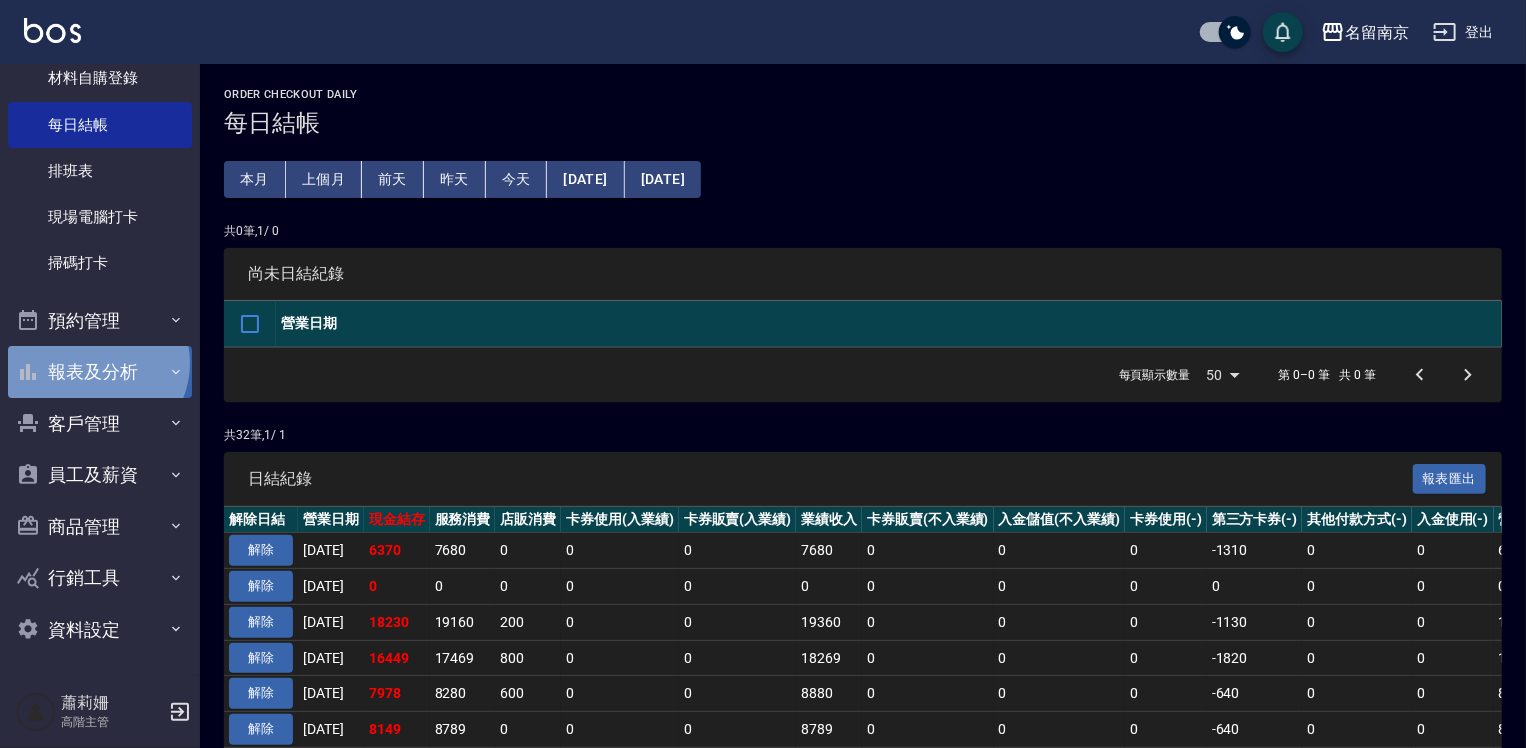 click on "報表及分析" at bounding box center [100, 372] 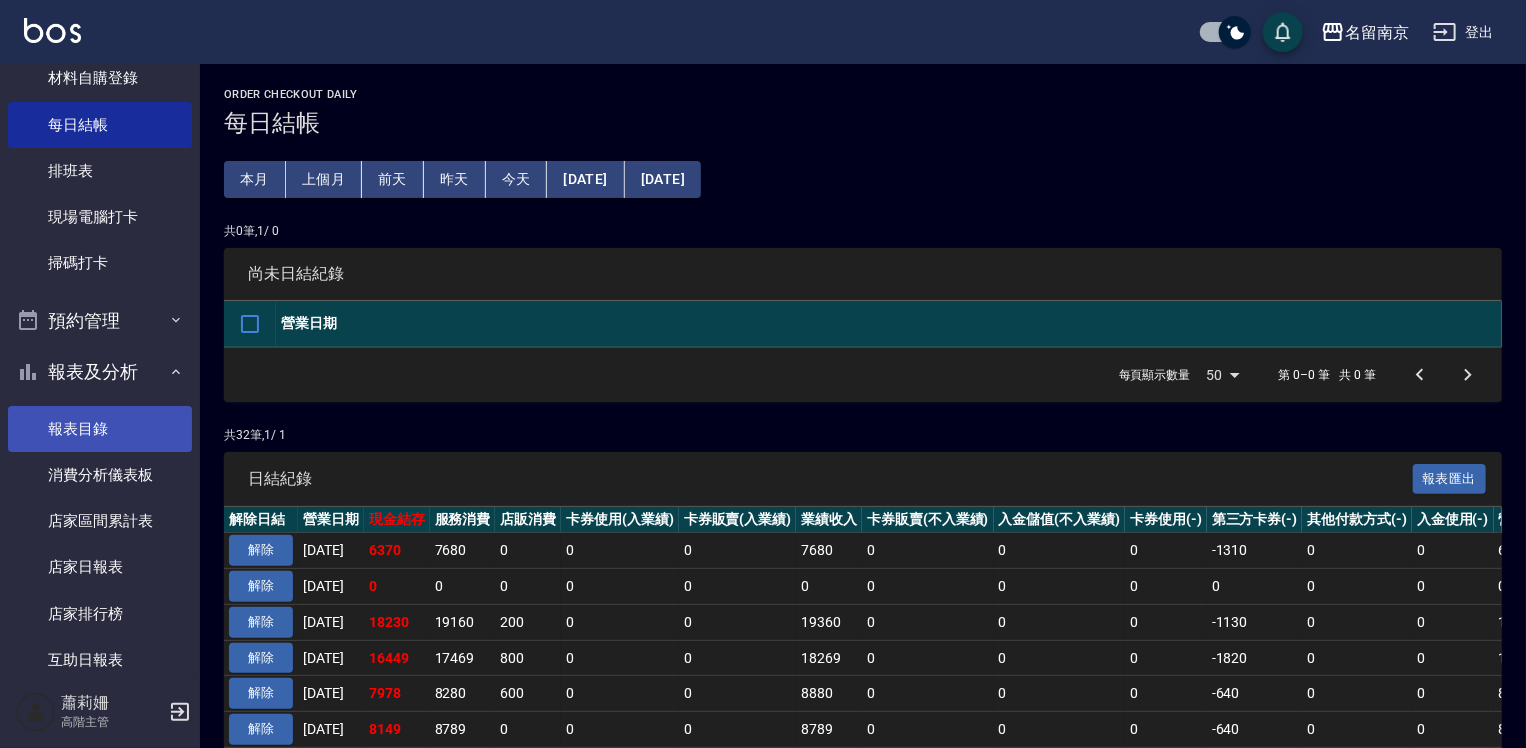 click on "報表目錄" at bounding box center (100, 429) 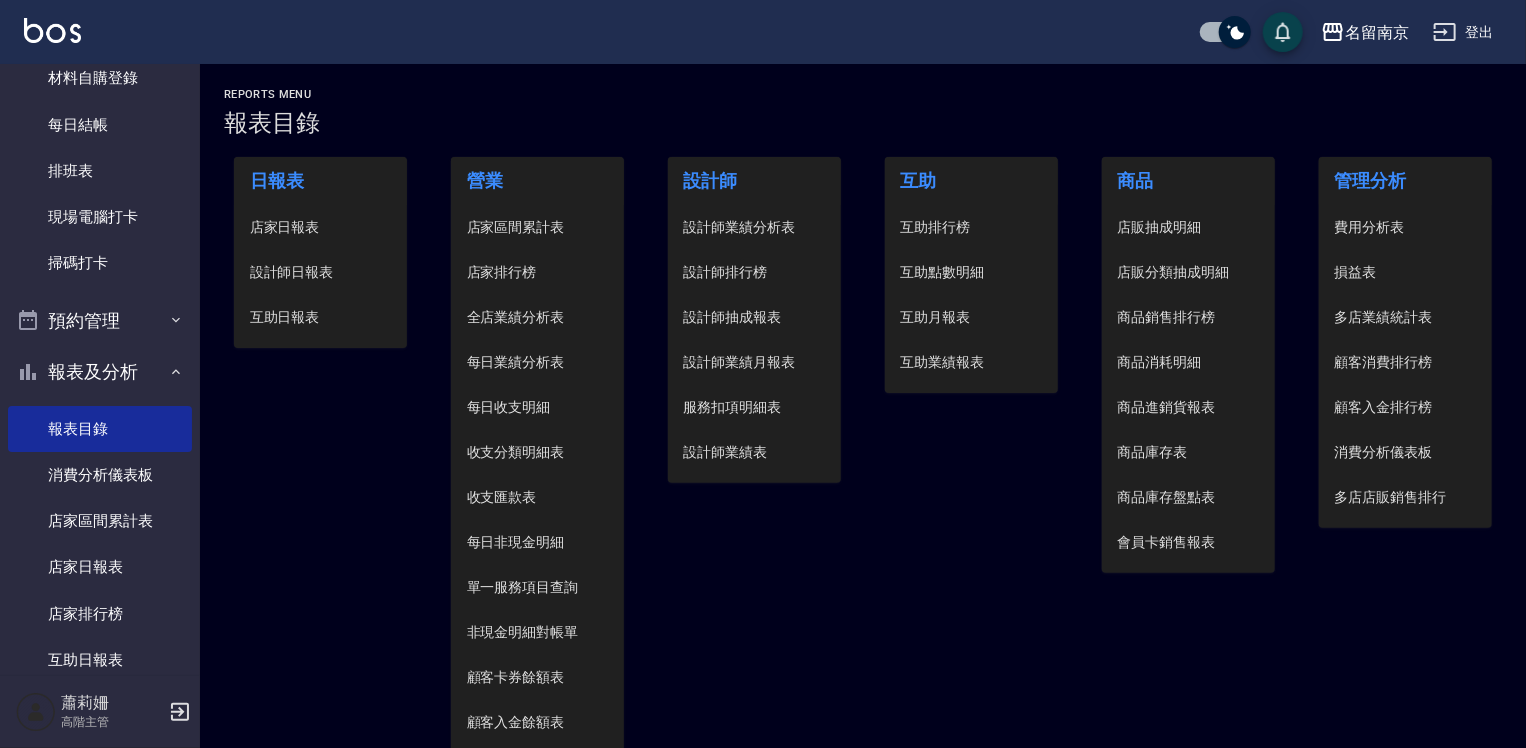 click on "店家日報表" at bounding box center [321, 227] 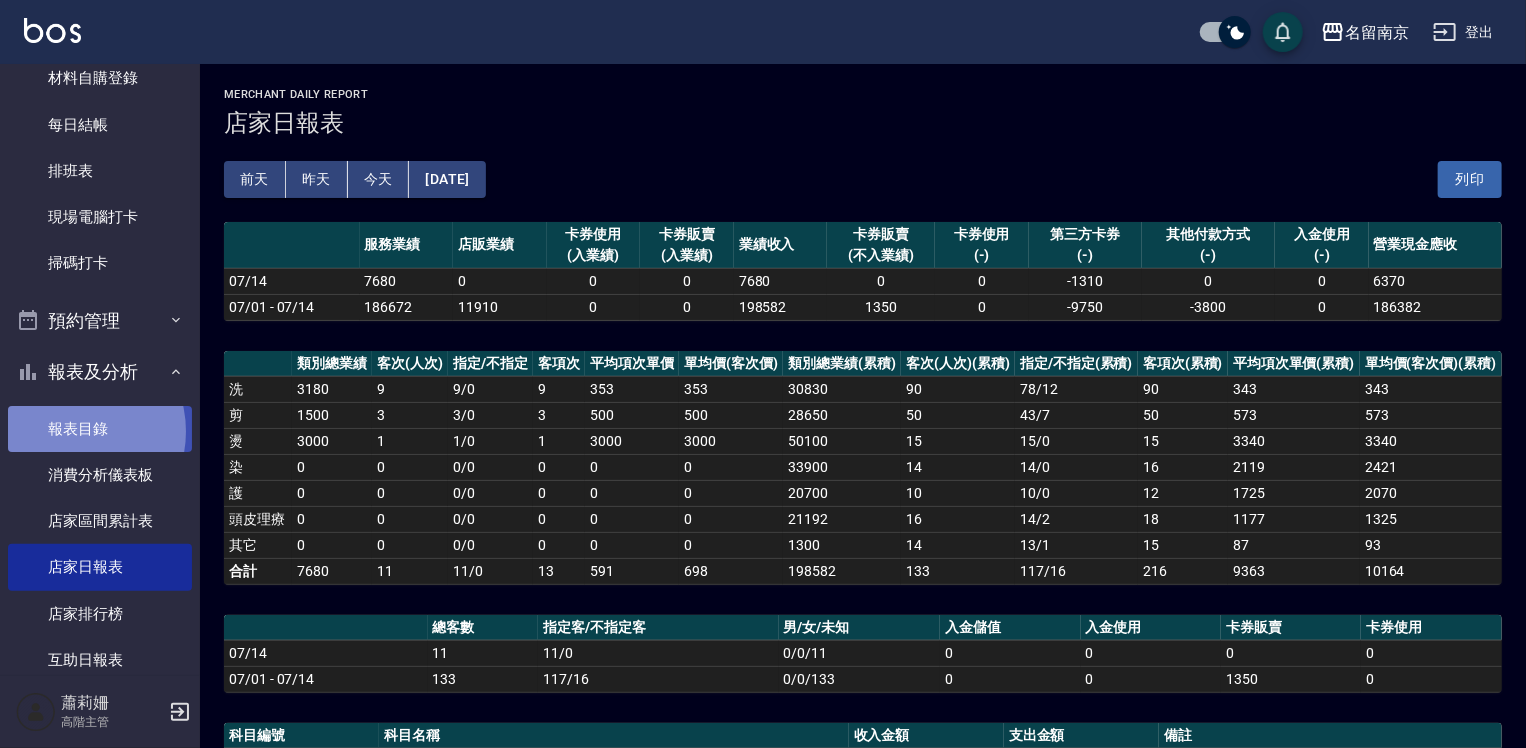 click on "報表目錄" at bounding box center [100, 429] 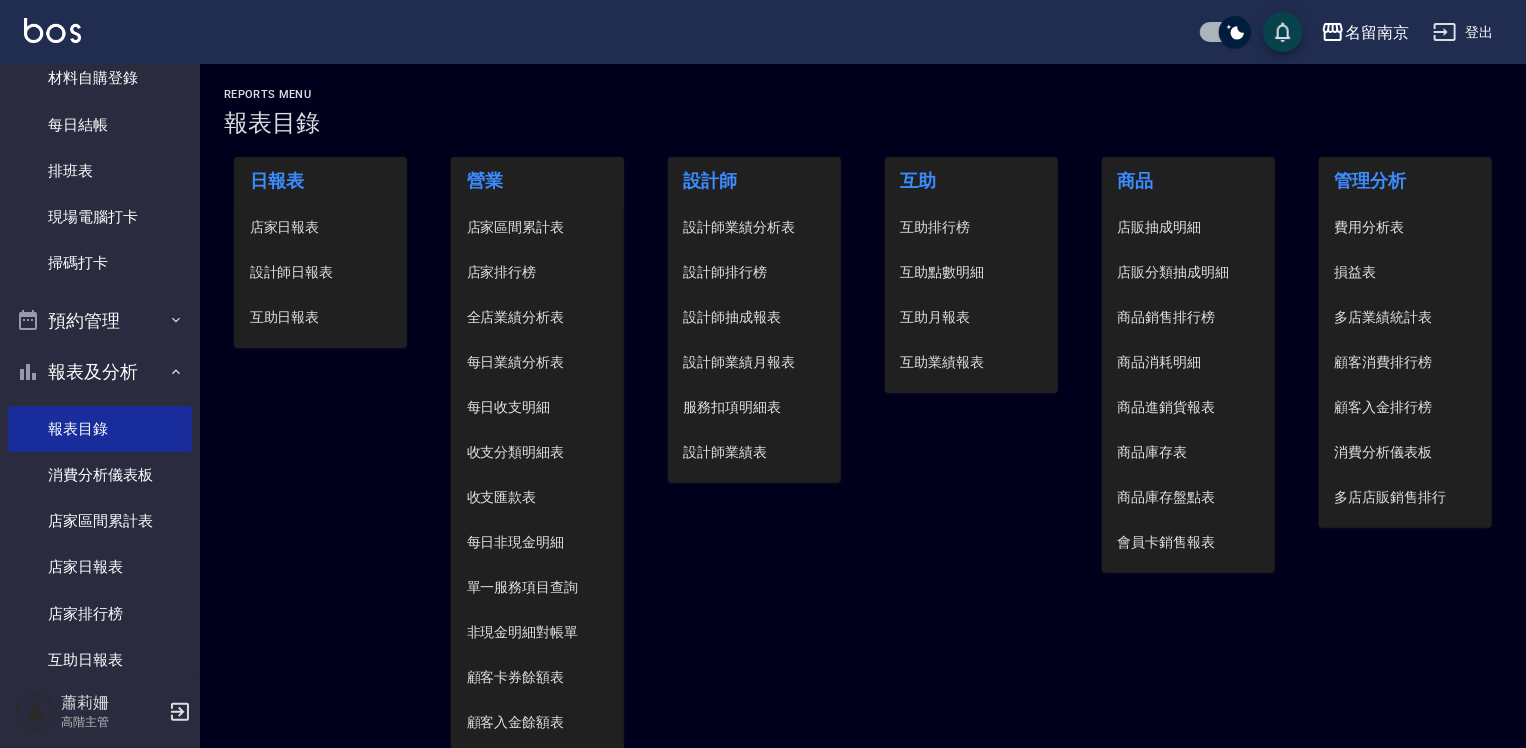 click on "設計師日報表" at bounding box center [321, 272] 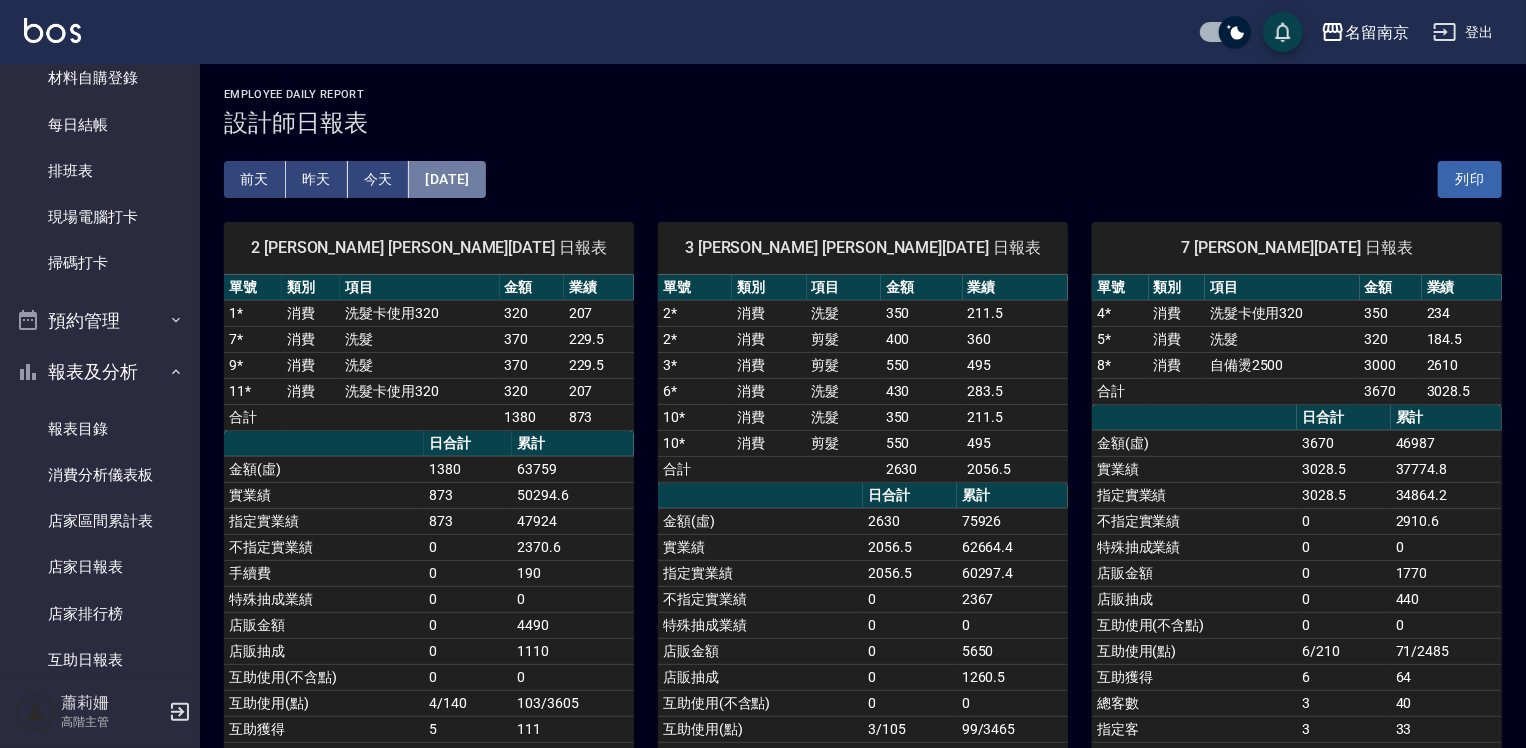 click on "[DATE]" at bounding box center (447, 179) 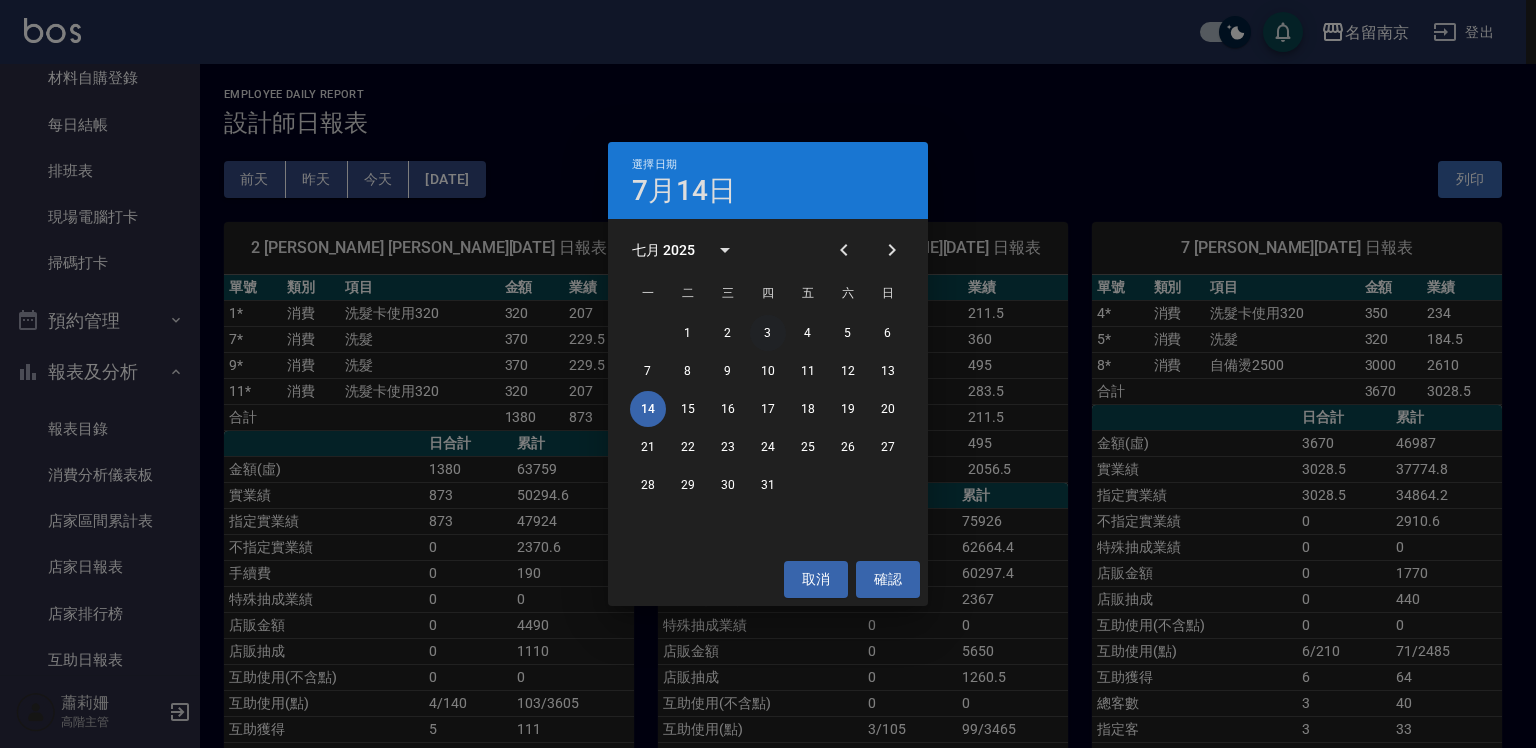 click on "3" at bounding box center (768, 333) 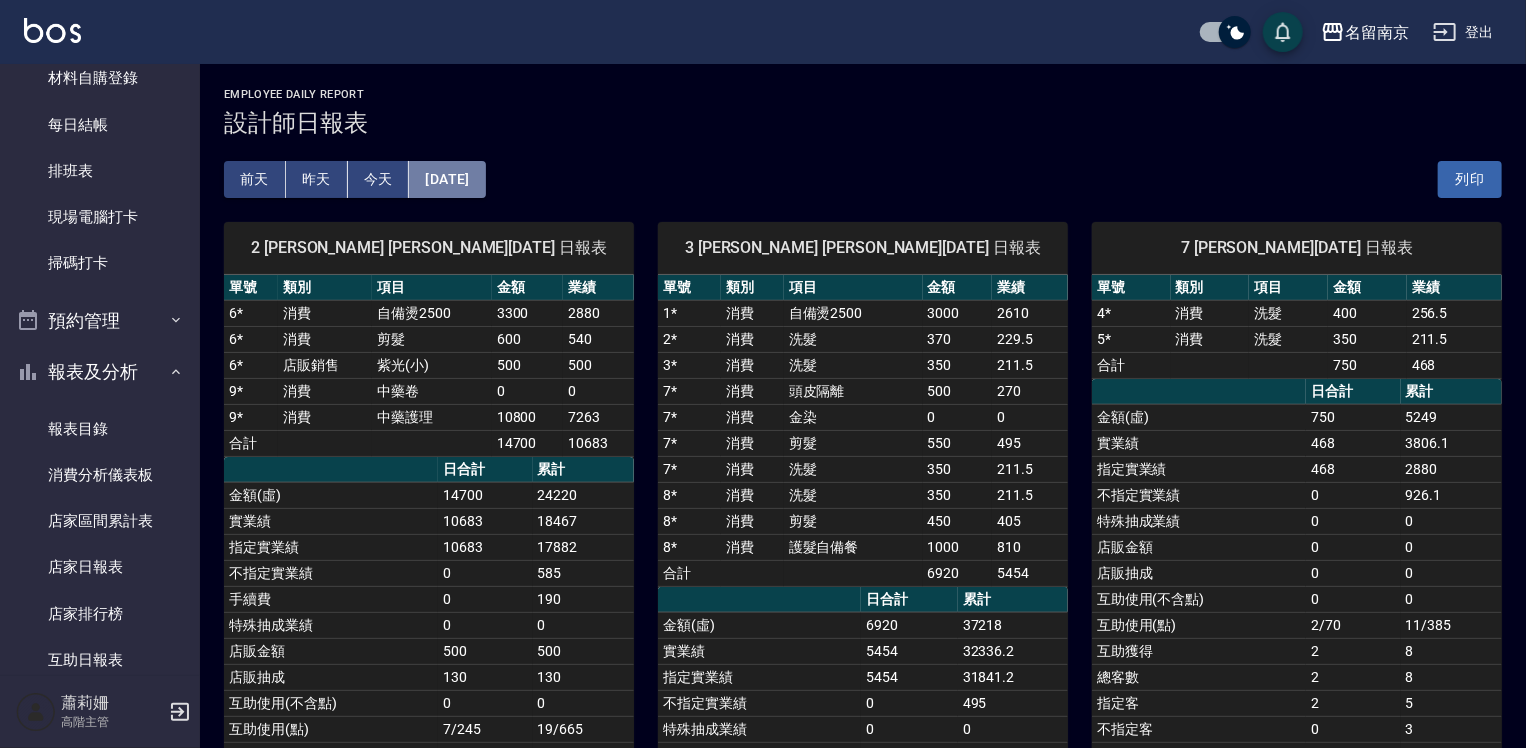 click on "[DATE]" at bounding box center [447, 179] 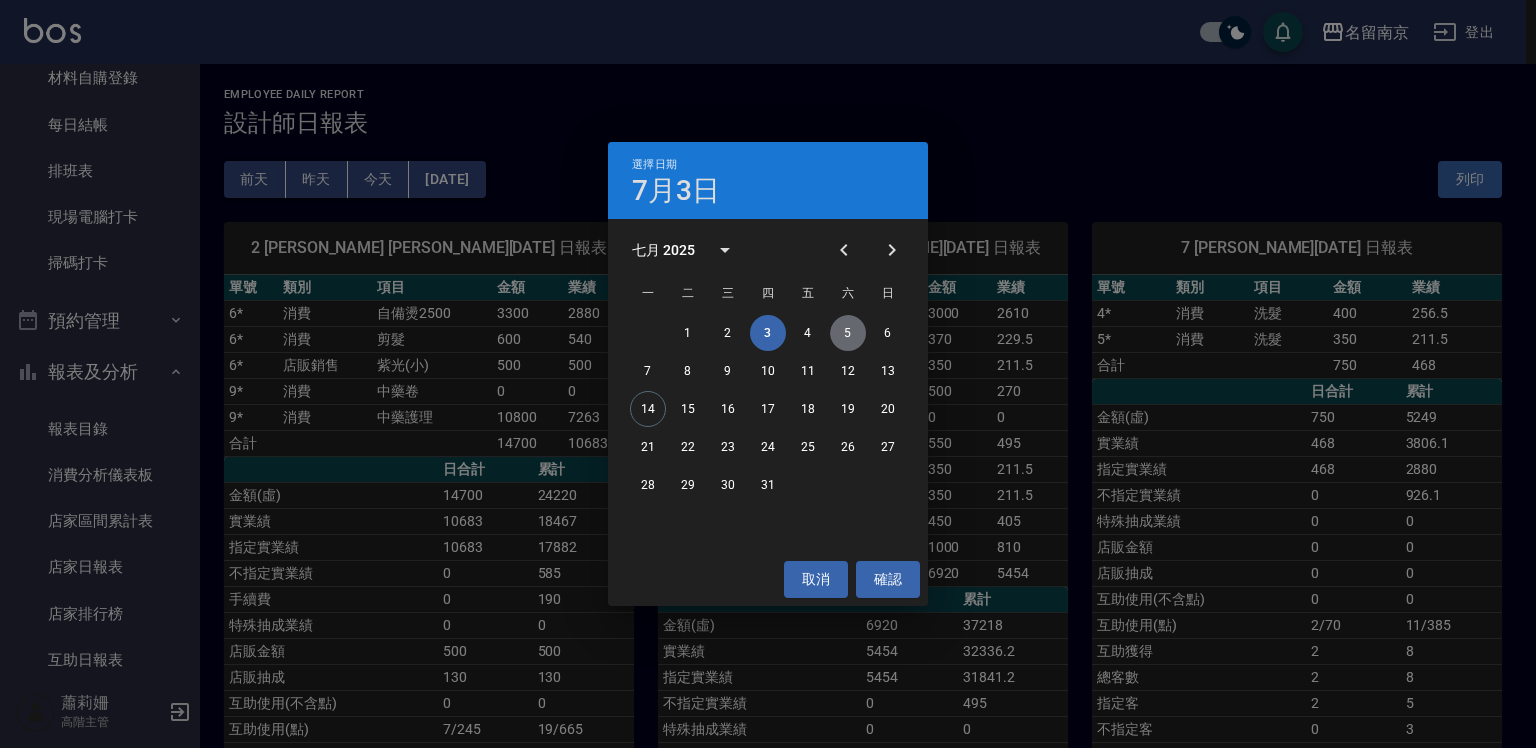 click on "5" at bounding box center [848, 333] 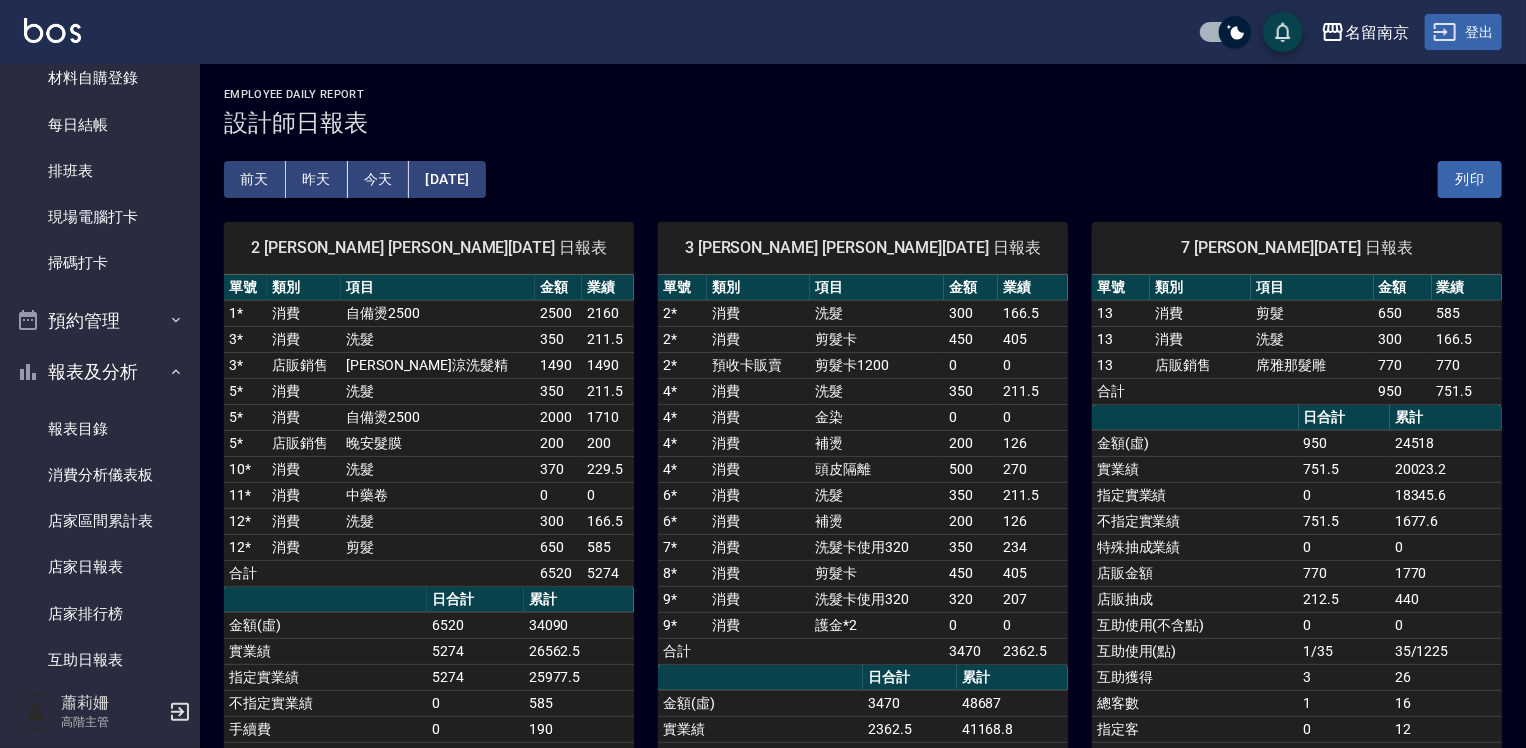 click on "登出" at bounding box center (1463, 32) 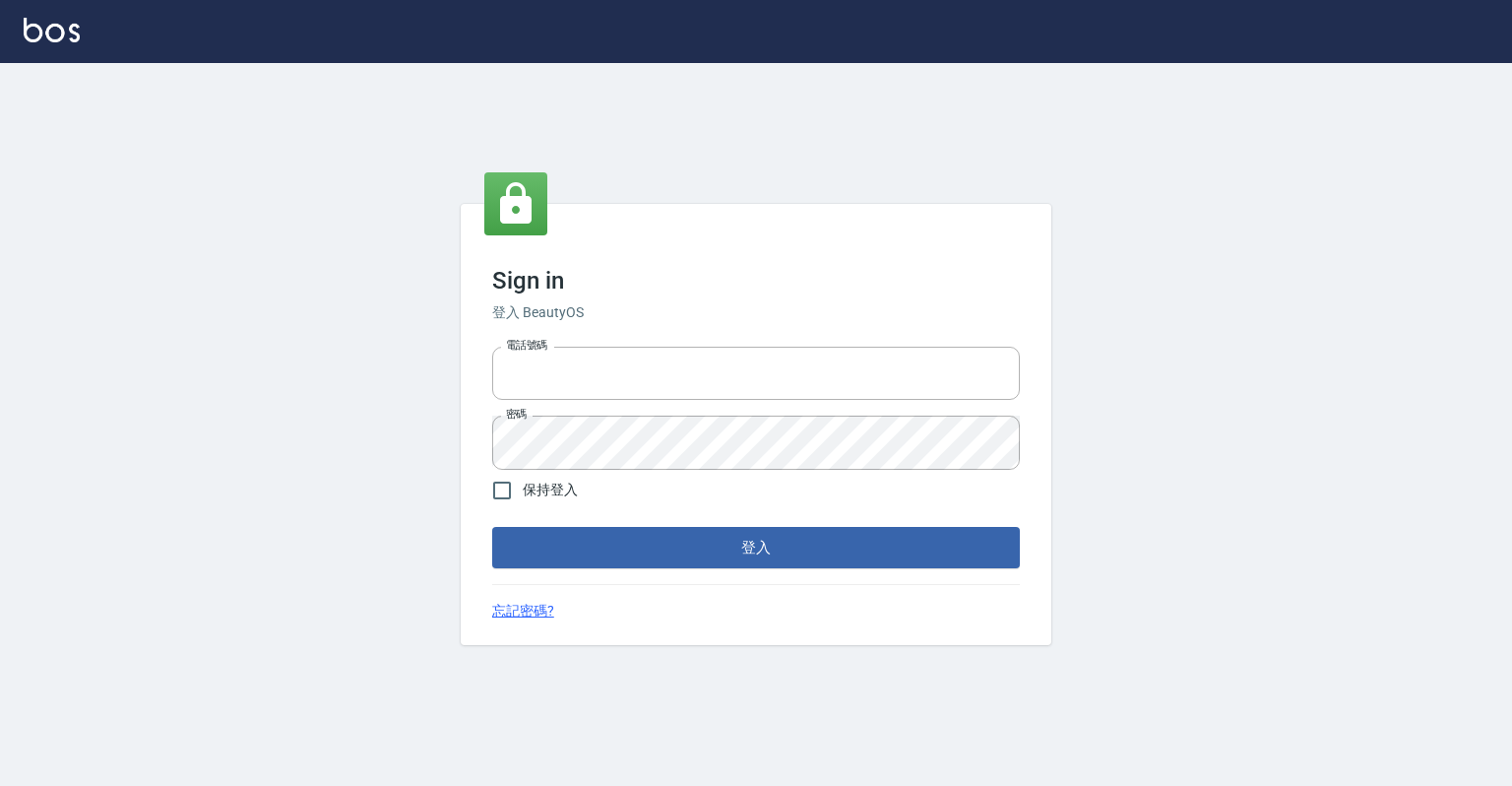 scroll, scrollTop: 0, scrollLeft: 0, axis: both 